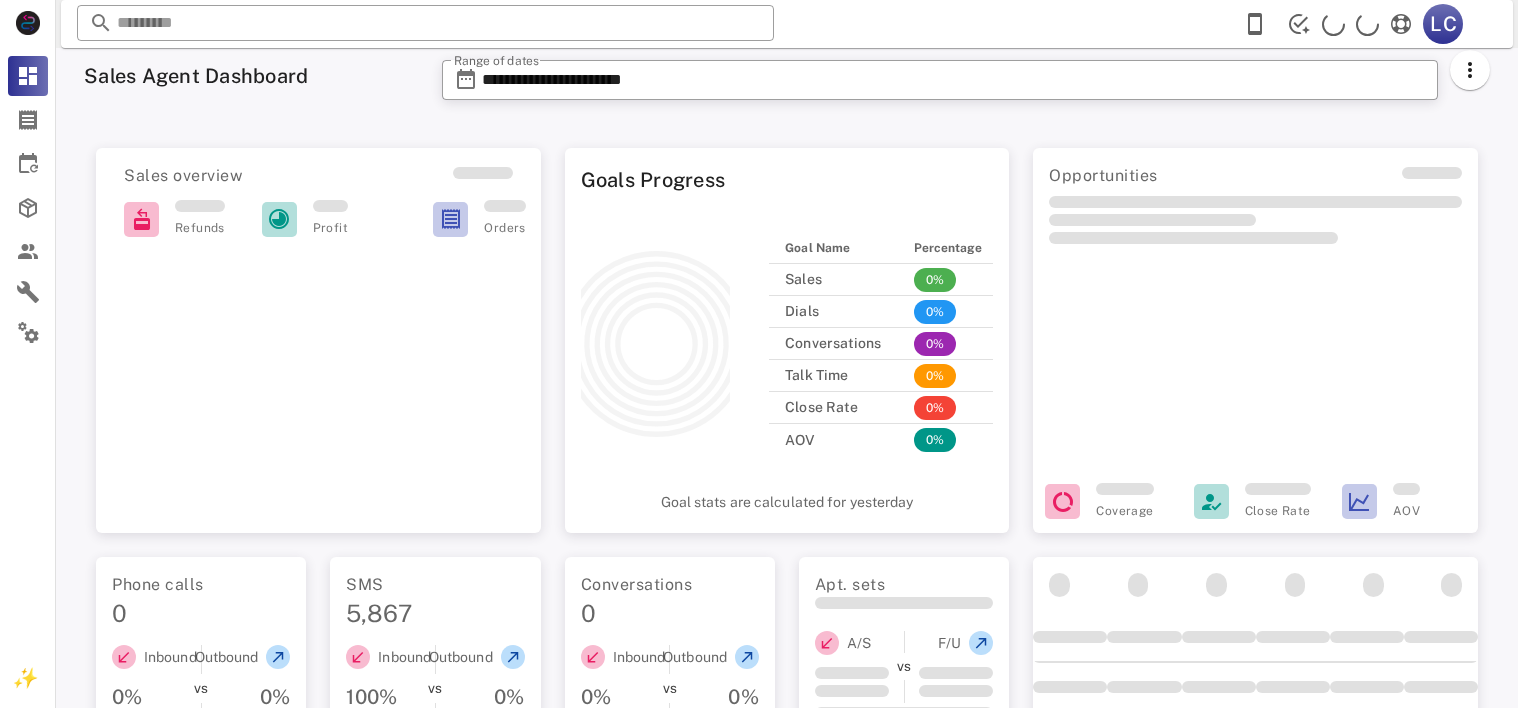 scroll, scrollTop: 0, scrollLeft: 0, axis: both 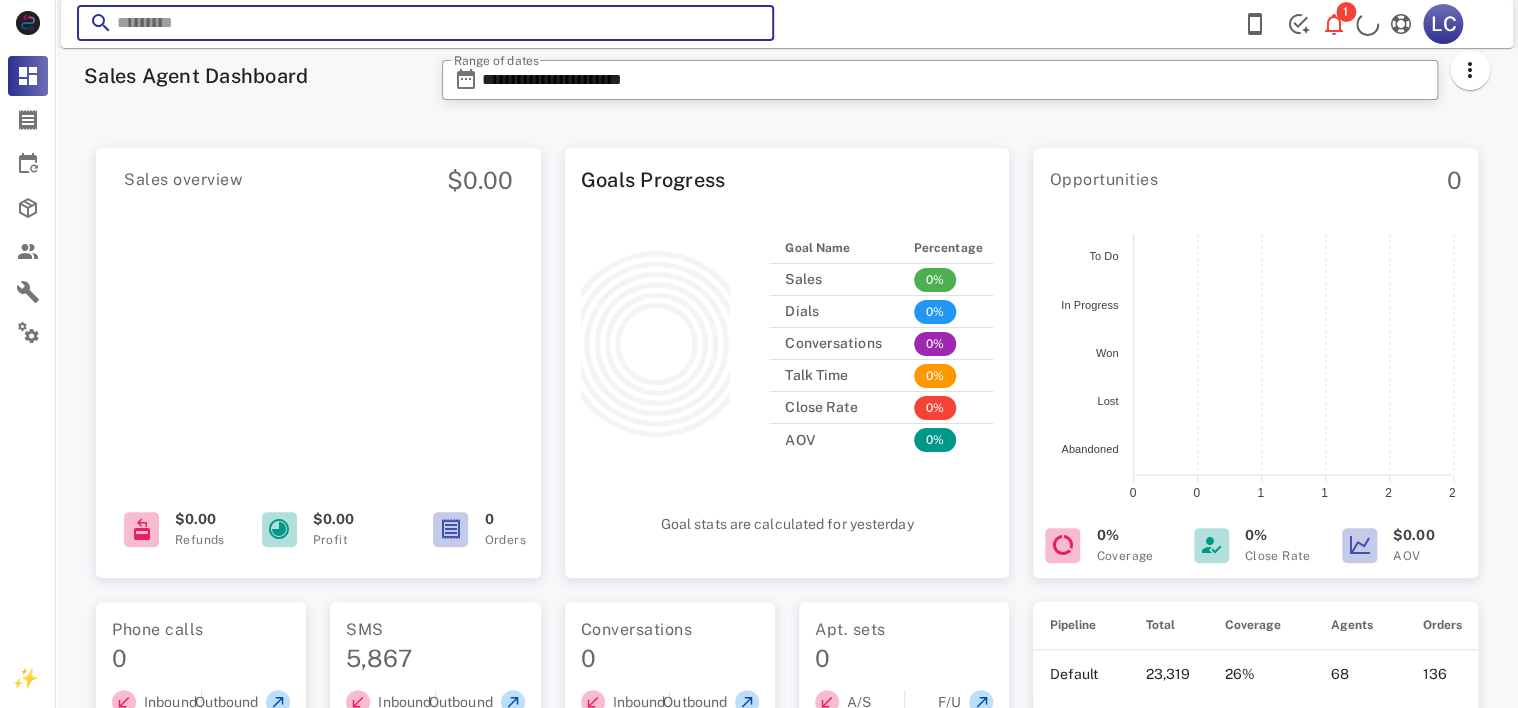 click at bounding box center (425, 23) 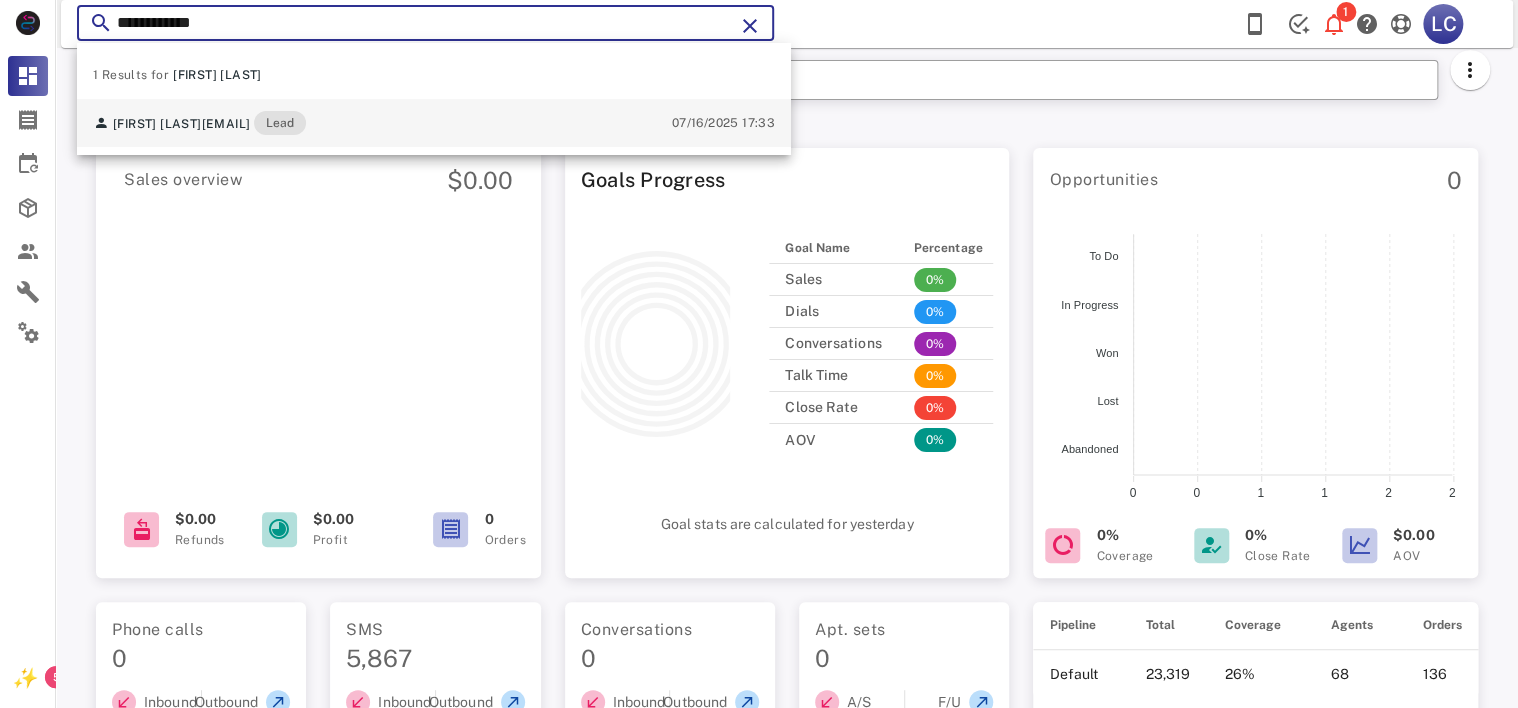type on "**********" 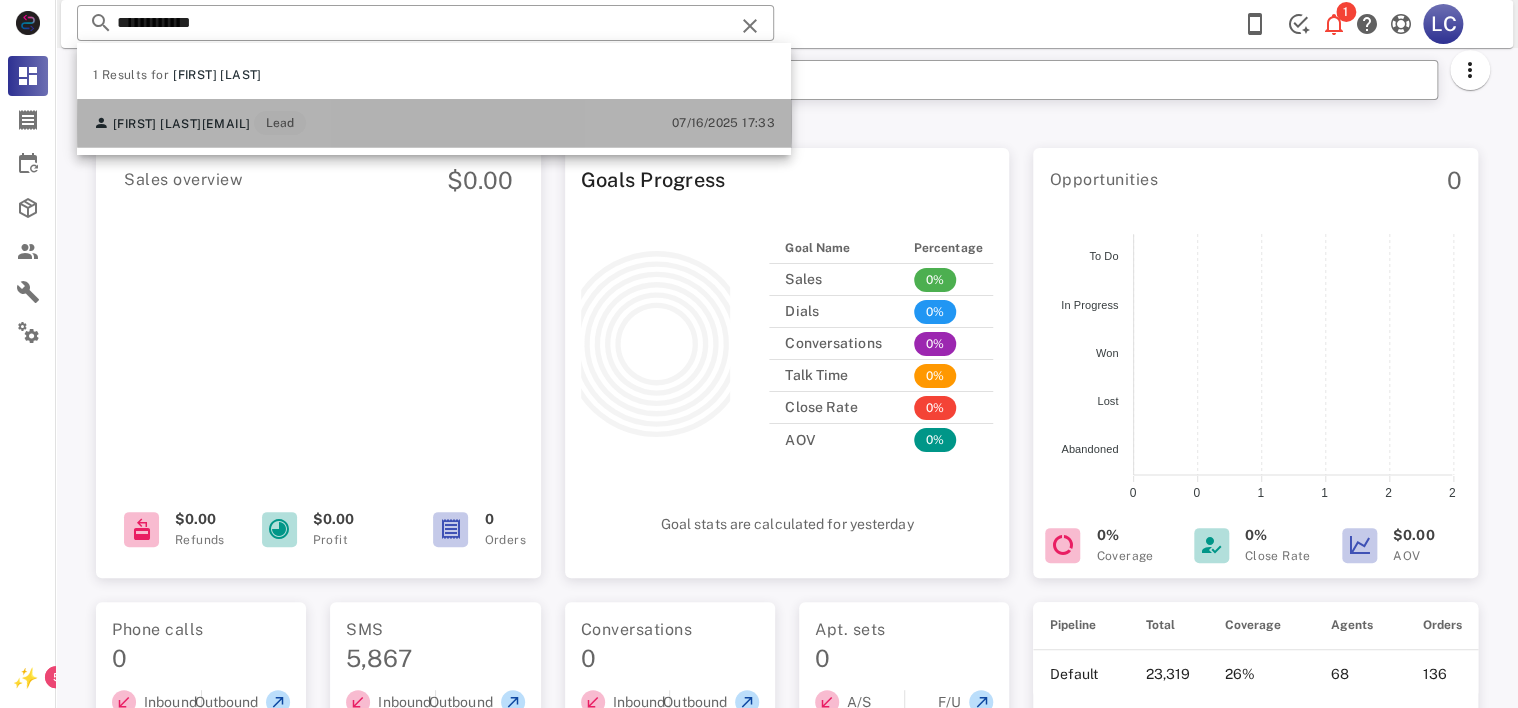 click on "[EMAIL]" at bounding box center [226, 124] 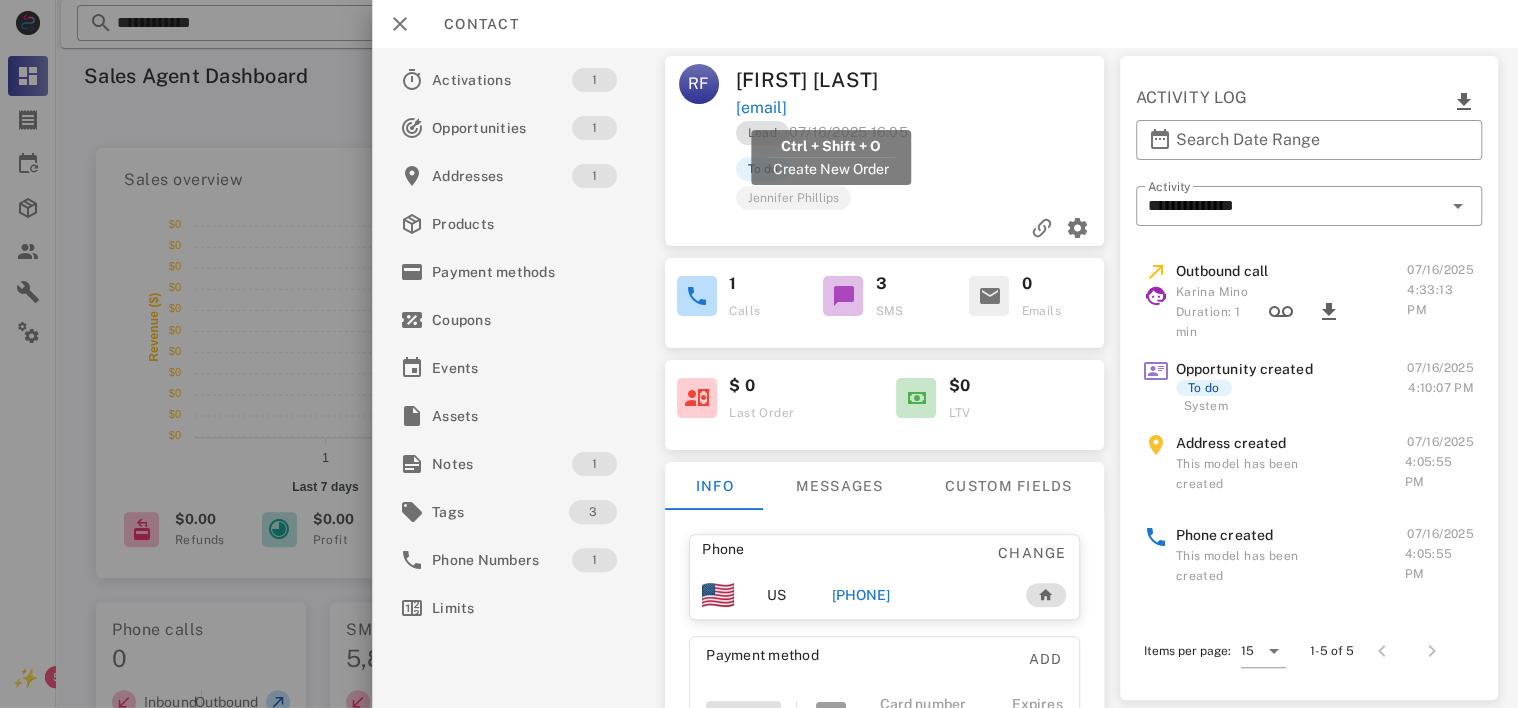 drag, startPoint x: 724, startPoint y: 110, endPoint x: 938, endPoint y: 120, distance: 214.23352 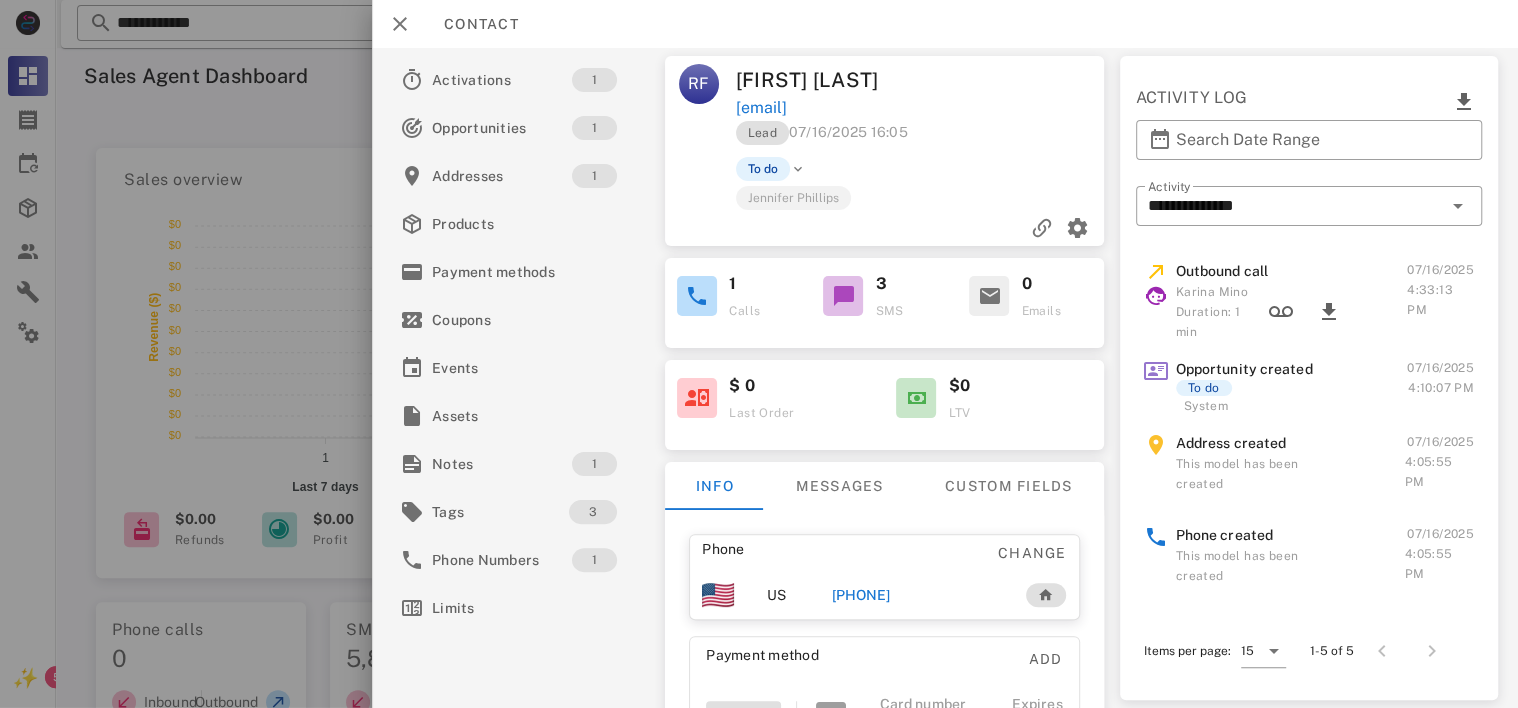drag, startPoint x: 938, startPoint y: 120, endPoint x: 952, endPoint y: 80, distance: 42.379242 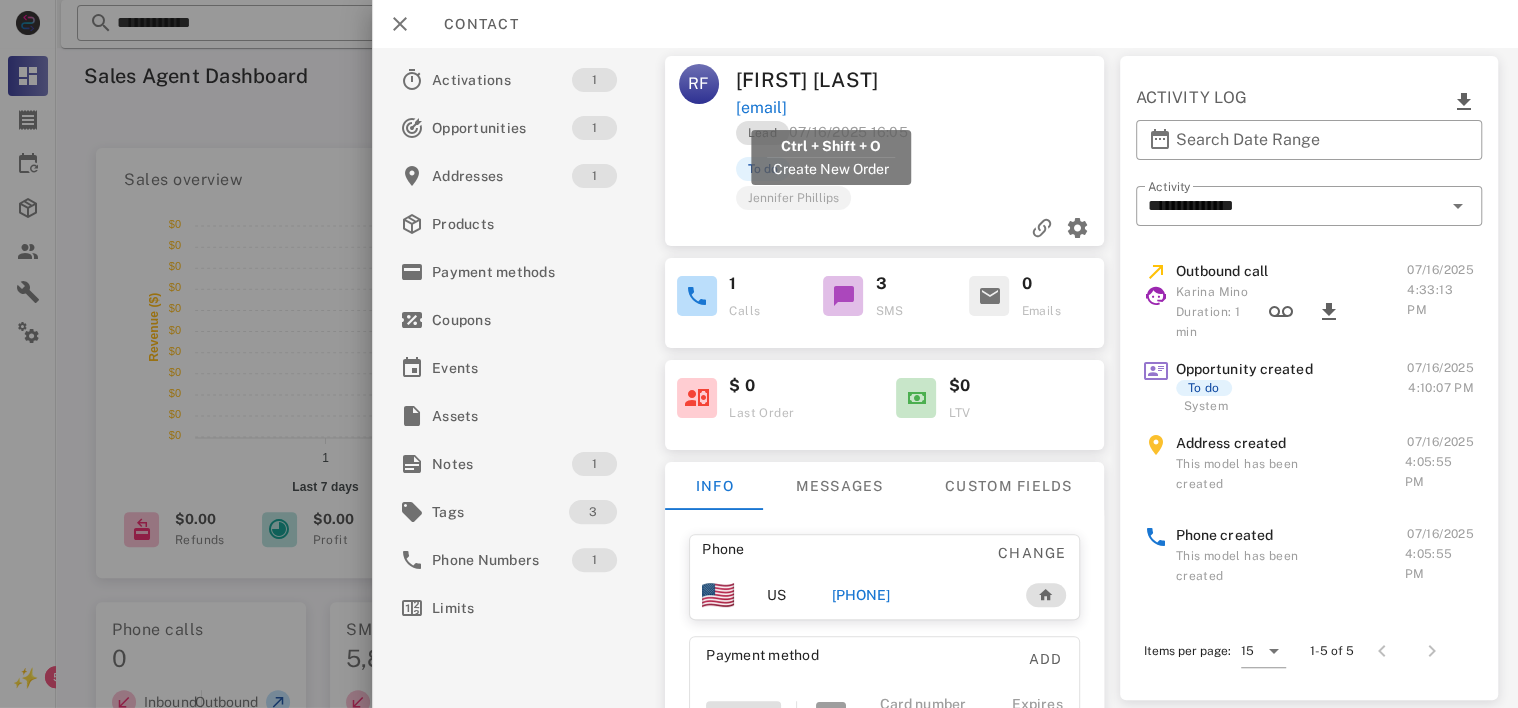 drag, startPoint x: 727, startPoint y: 111, endPoint x: 929, endPoint y: 117, distance: 202.0891 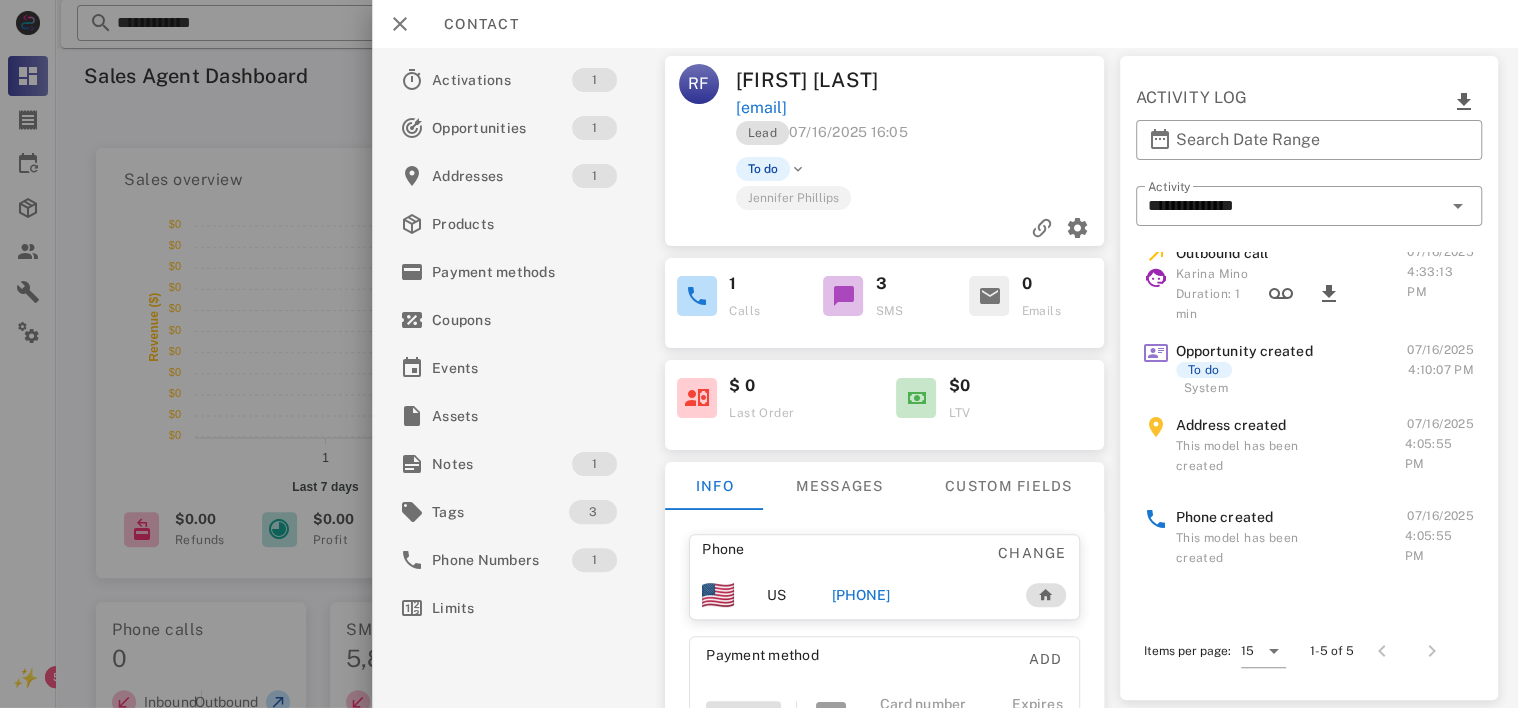 scroll, scrollTop: 0, scrollLeft: 0, axis: both 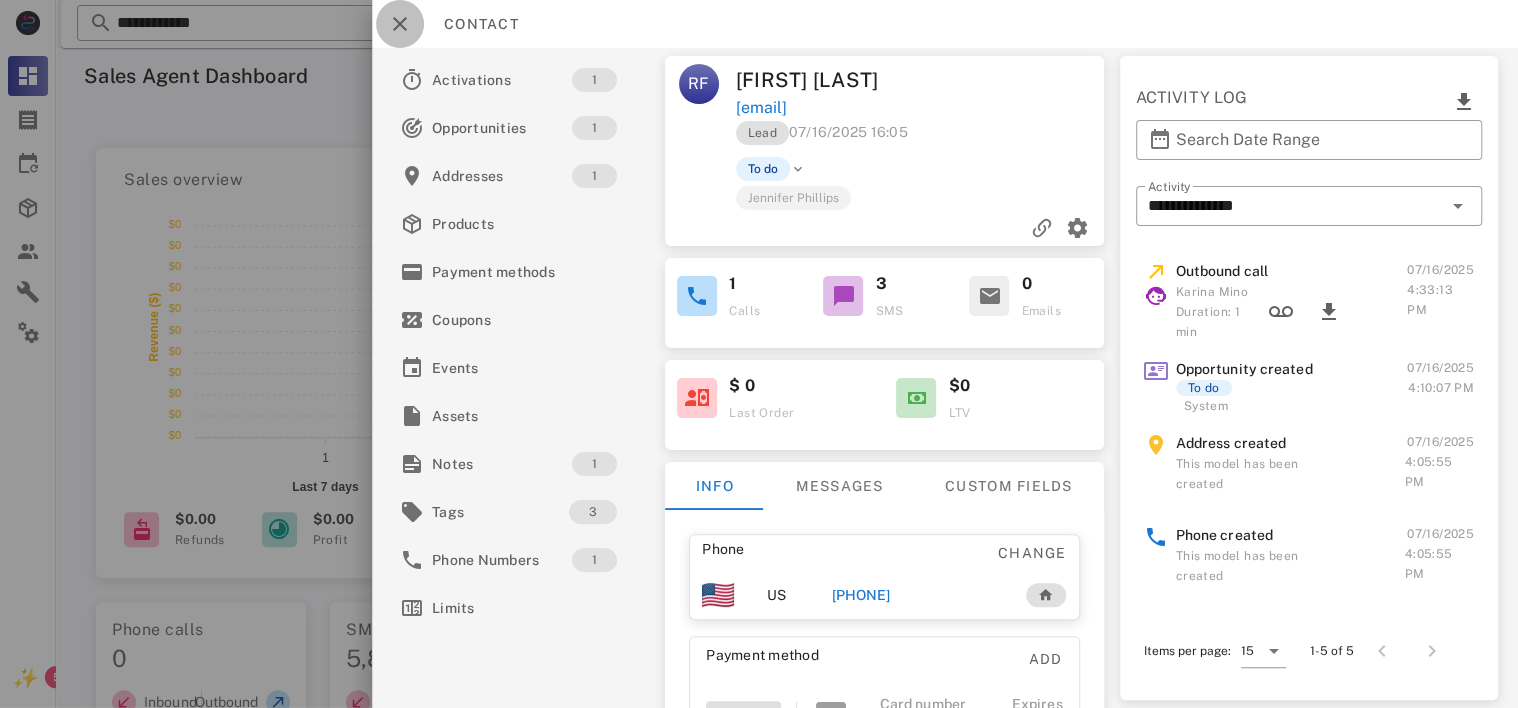 click at bounding box center [400, 24] 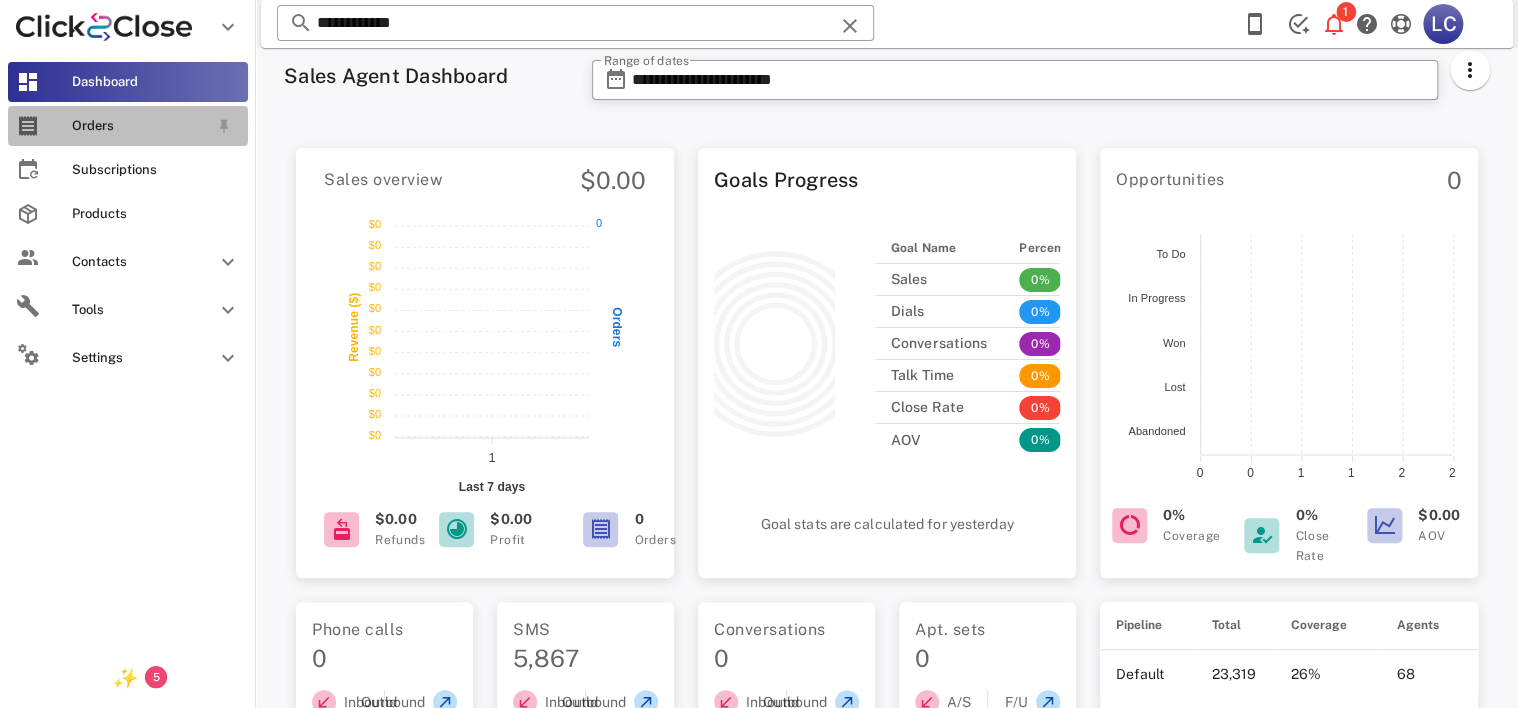 click on "Orders" at bounding box center (140, 126) 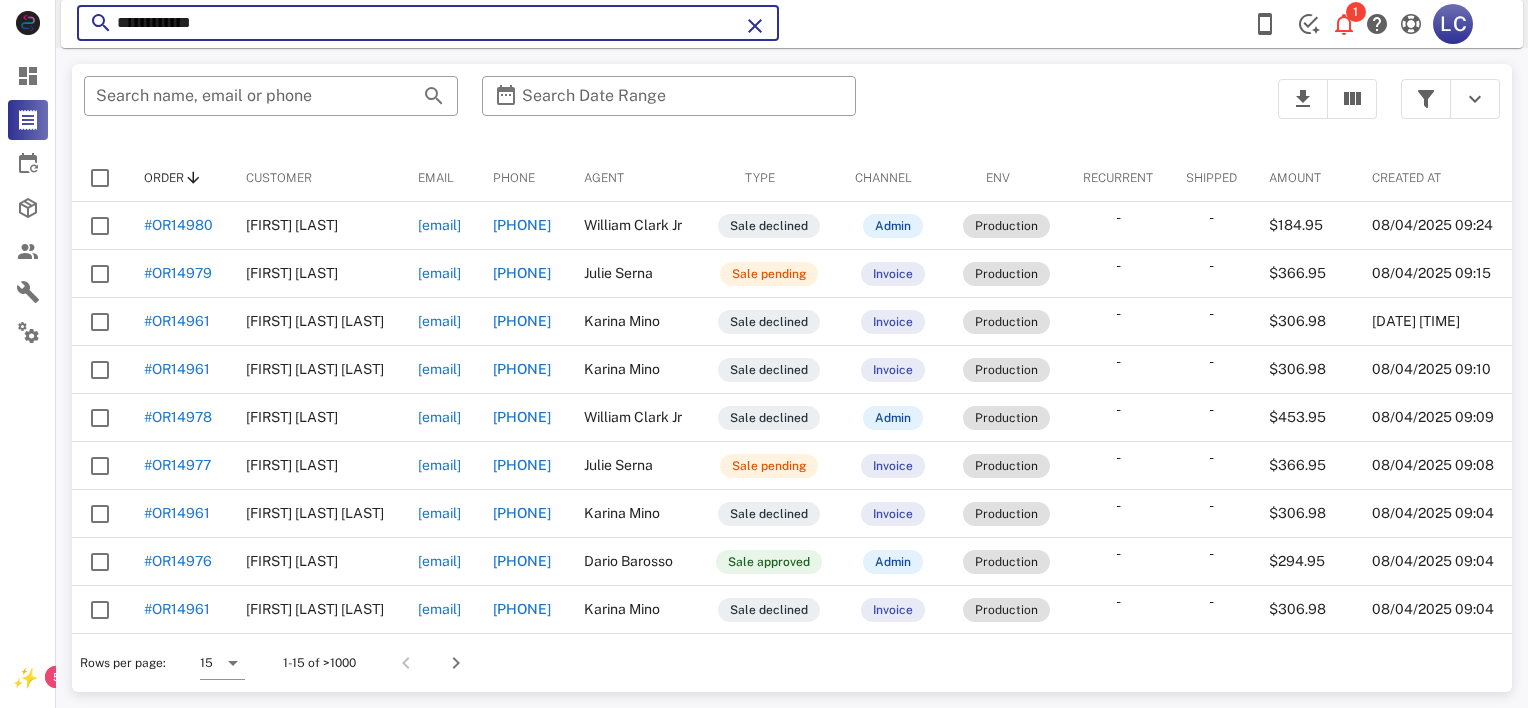click on "**********" at bounding box center [428, 23] 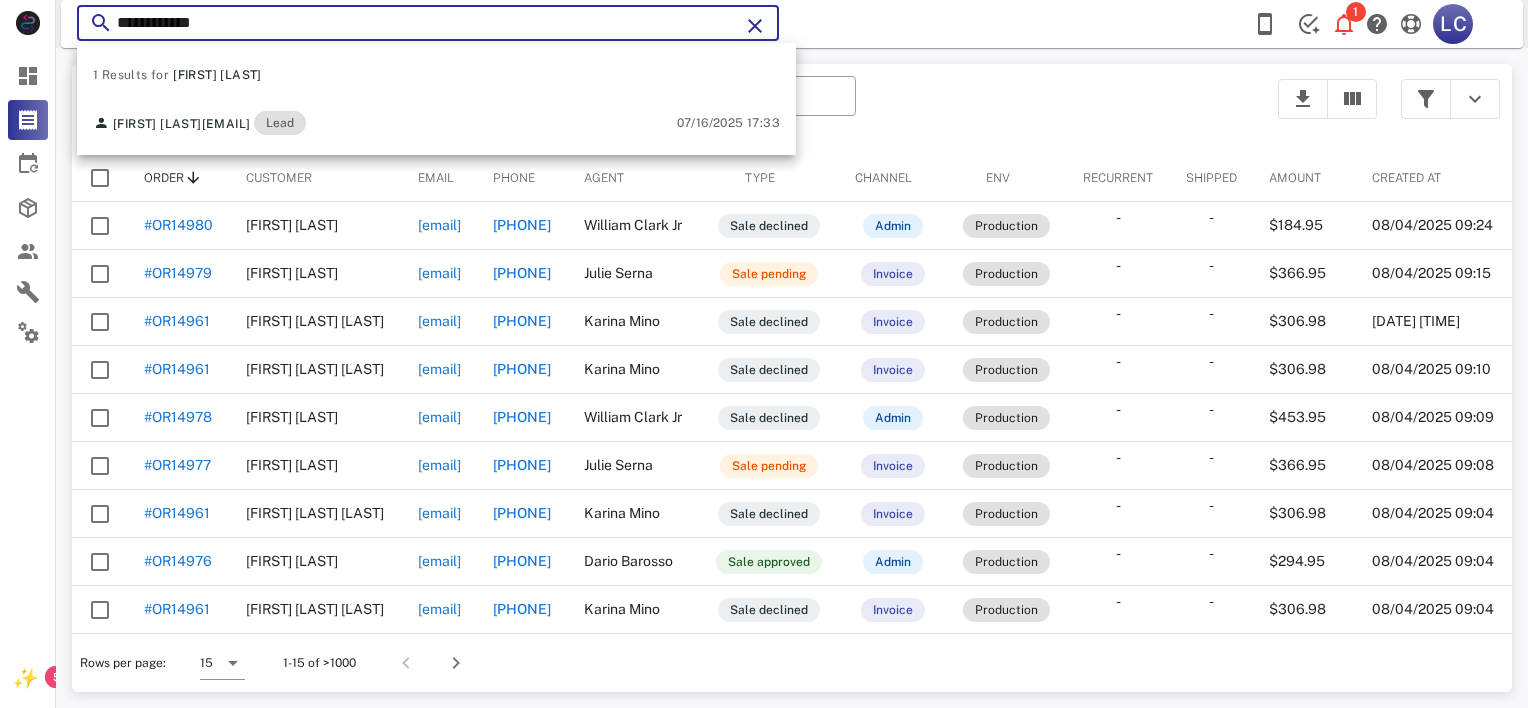click on "​ Search name, email or phone ​ Search Date Range" at bounding box center (669, 109) 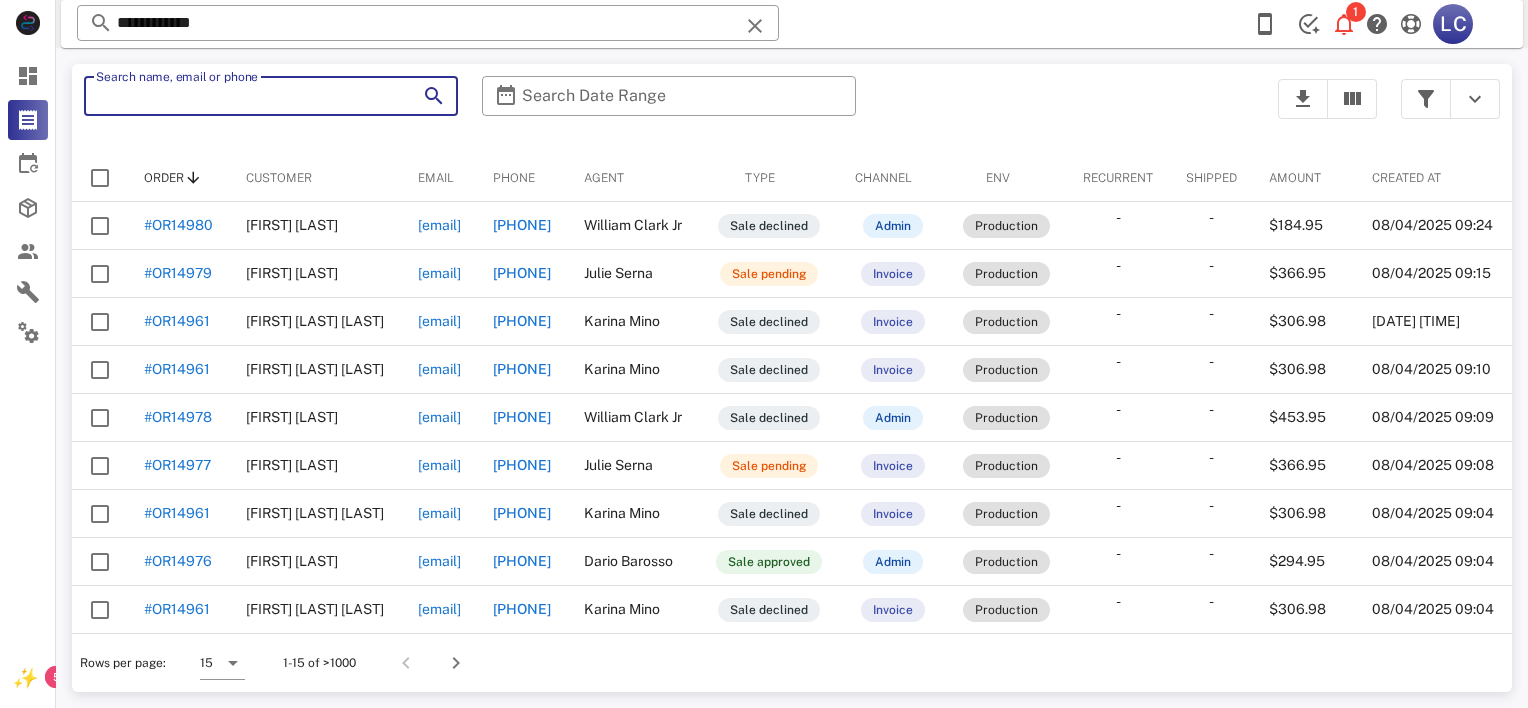 click on "Search name, email or phone" at bounding box center (243, 96) 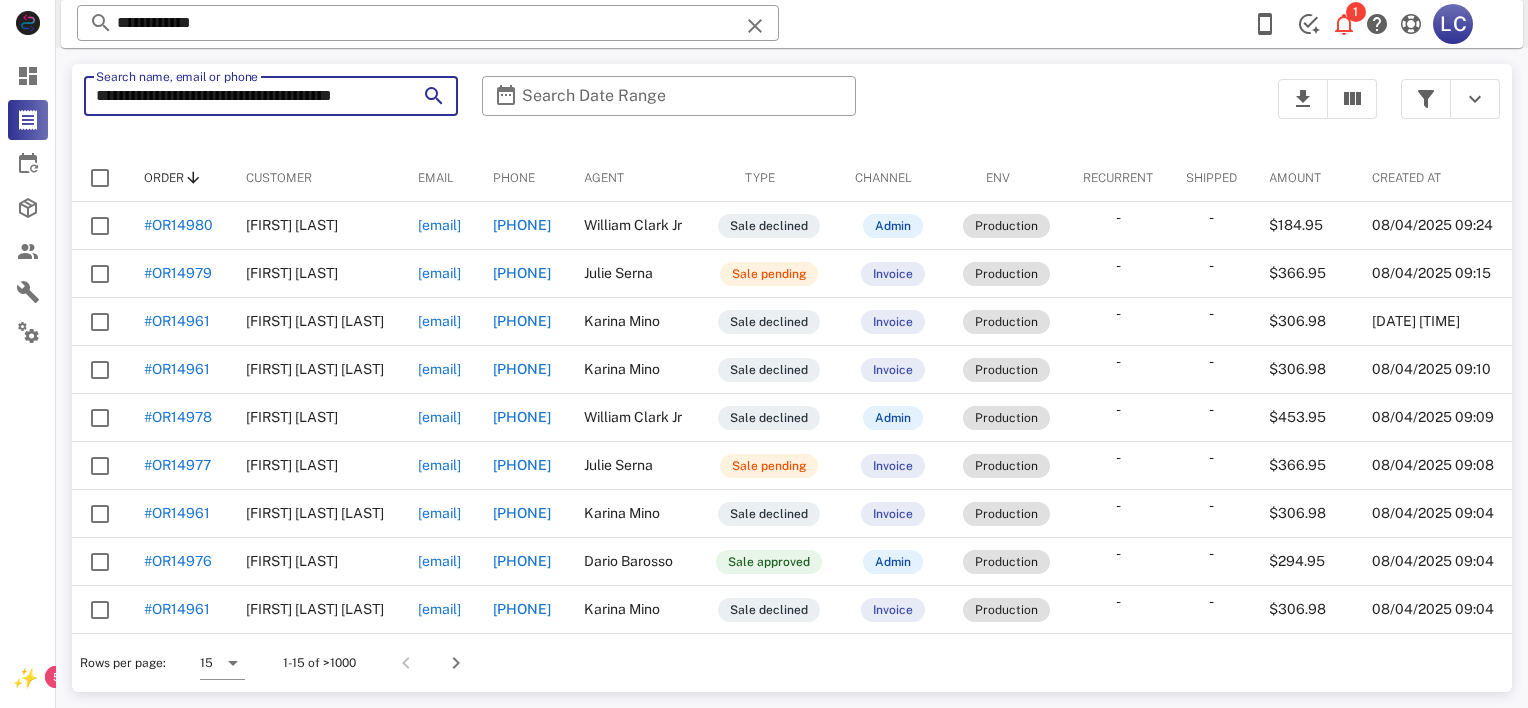 scroll, scrollTop: 0, scrollLeft: 11, axis: horizontal 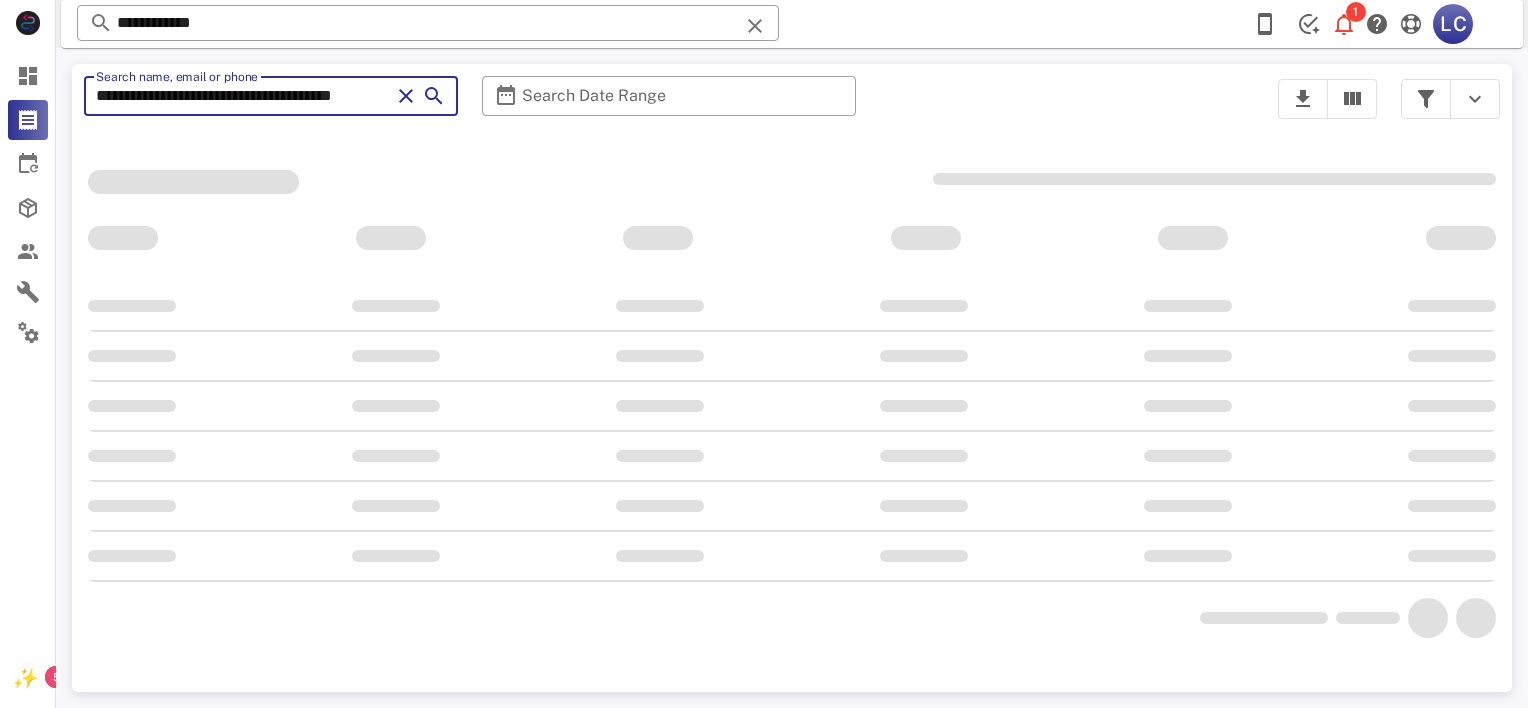 click on "**********" at bounding box center (243, 96) 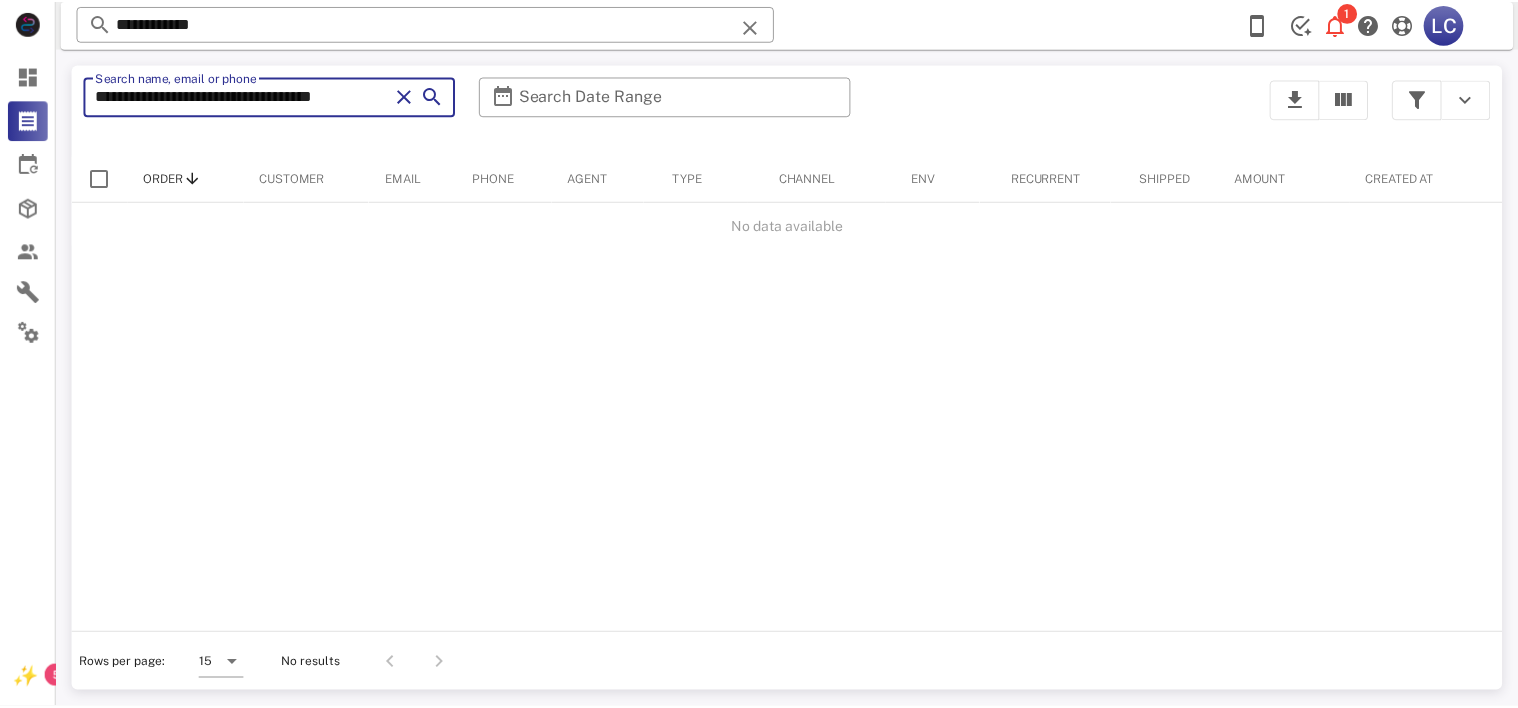 scroll, scrollTop: 0, scrollLeft: 0, axis: both 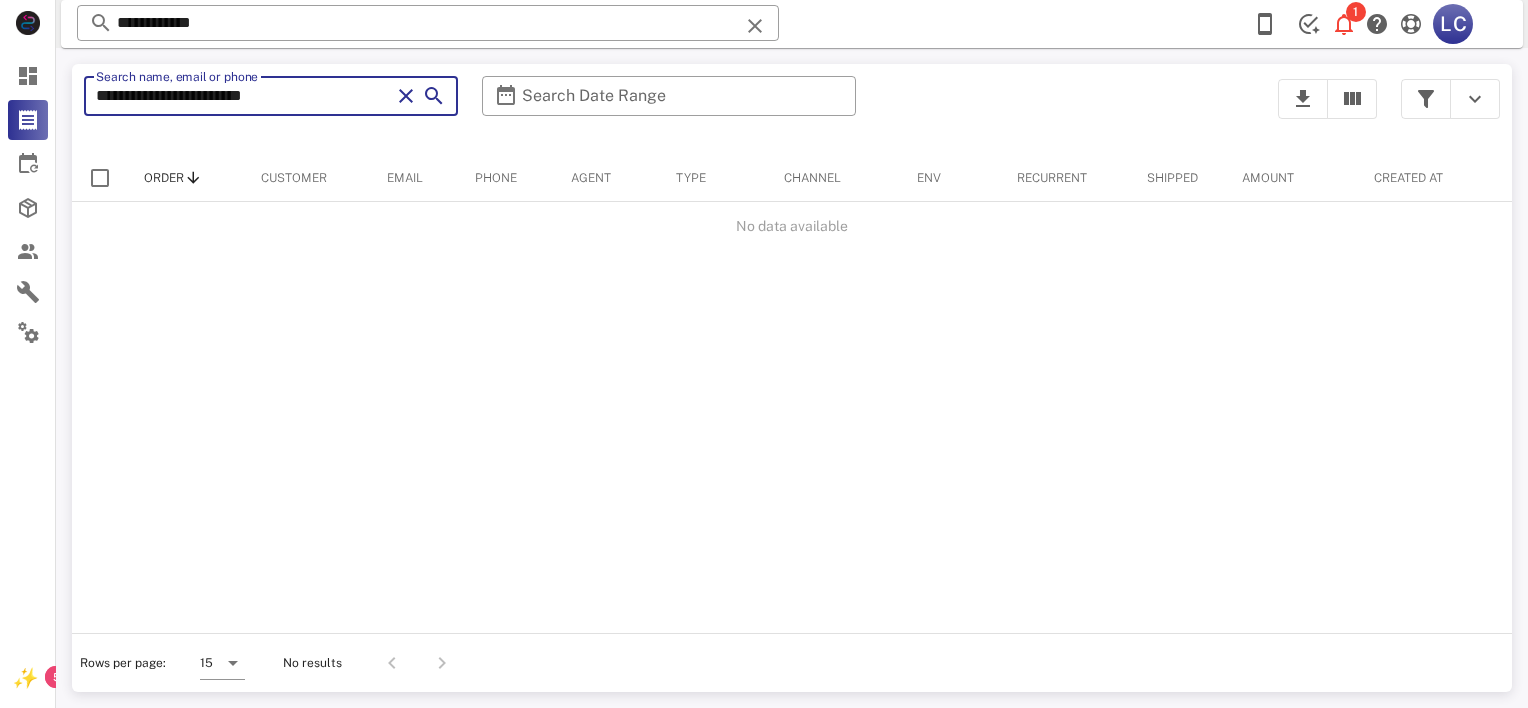 click at bounding box center [434, 96] 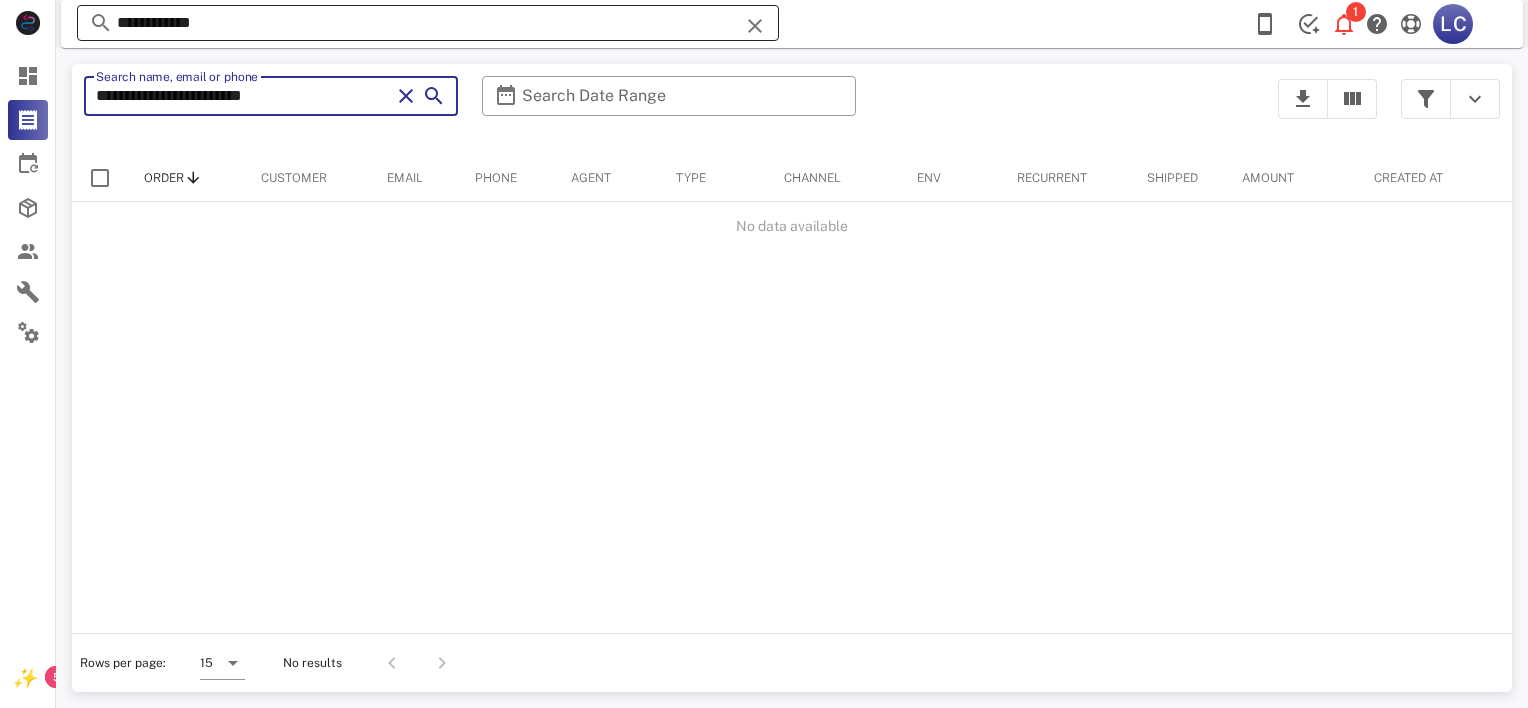 click at bounding box center [755, 26] 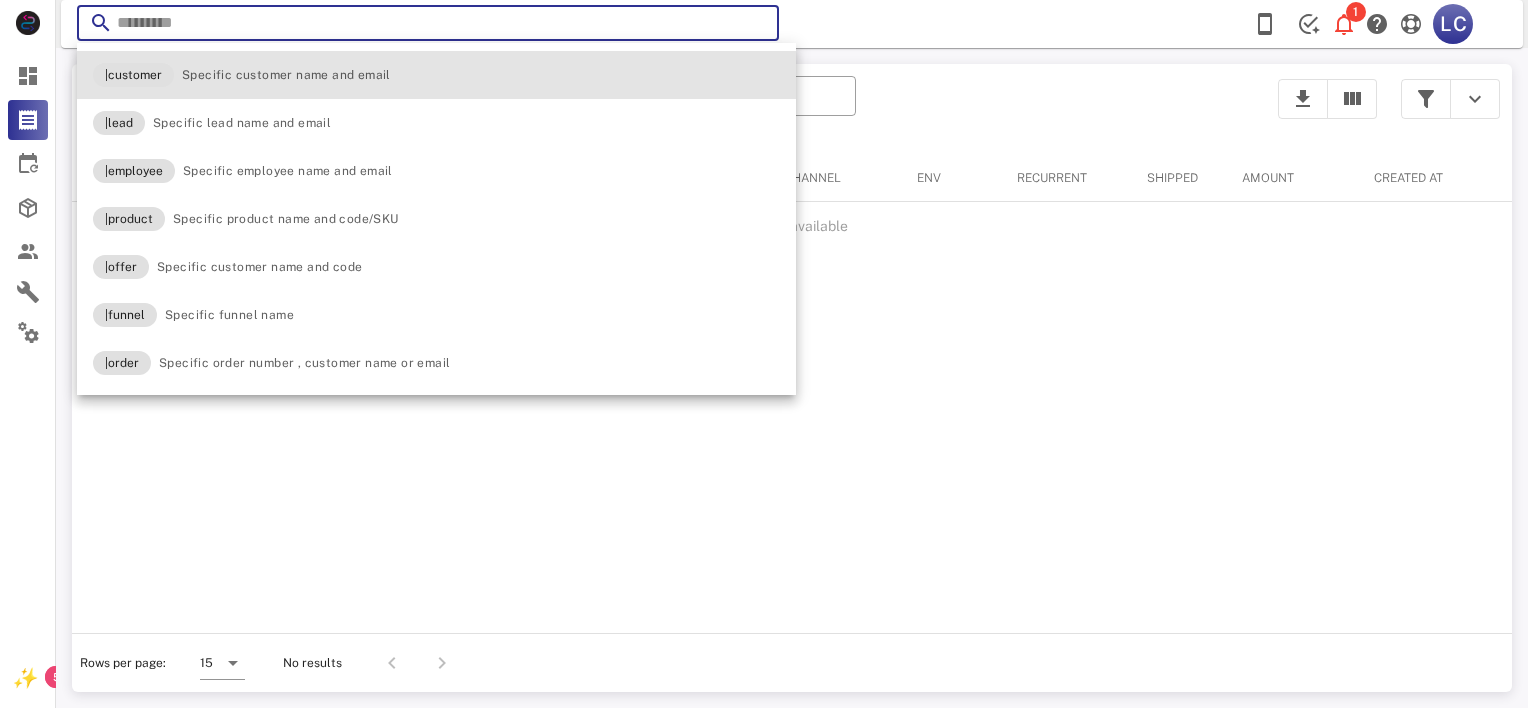 click on "Specific customer name and email" at bounding box center [286, 75] 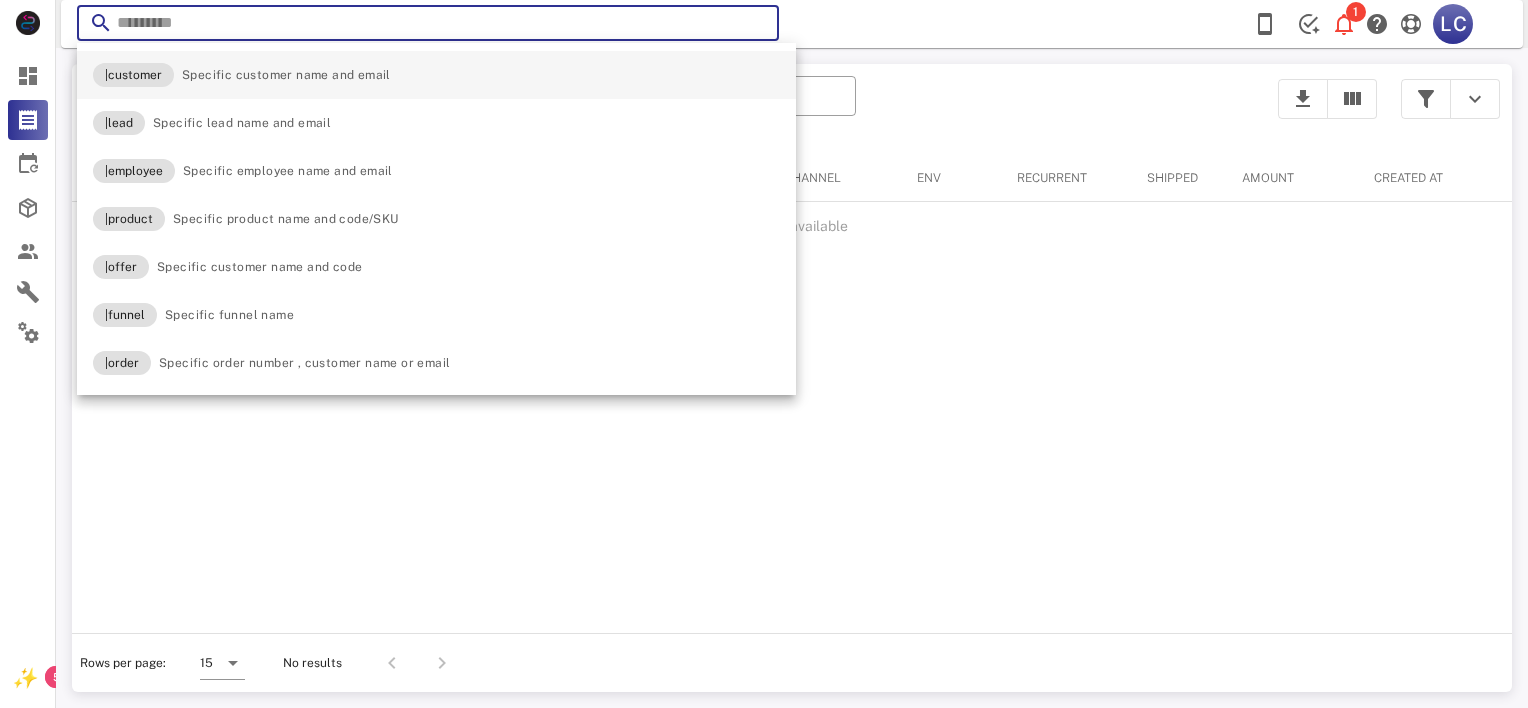 type on "*********" 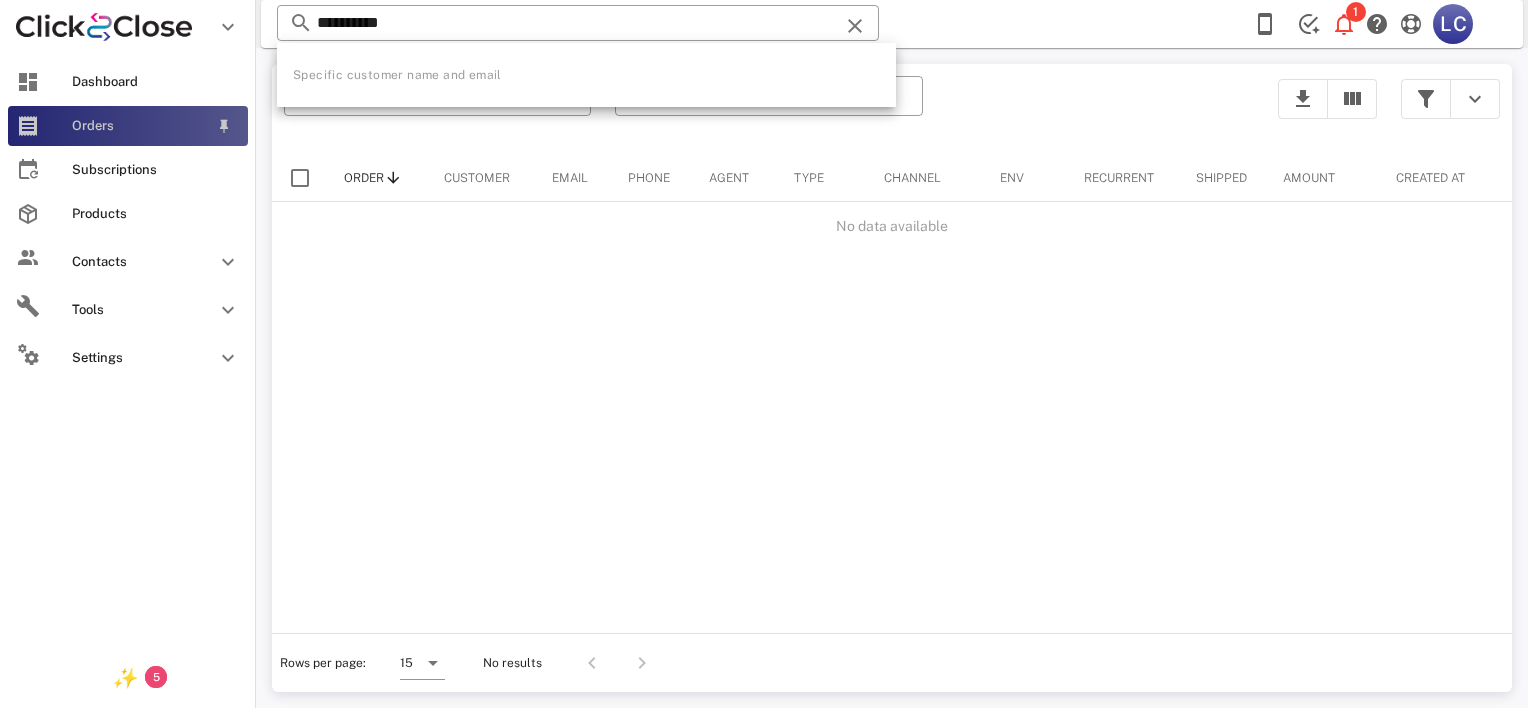 click on "Orders" at bounding box center [140, 126] 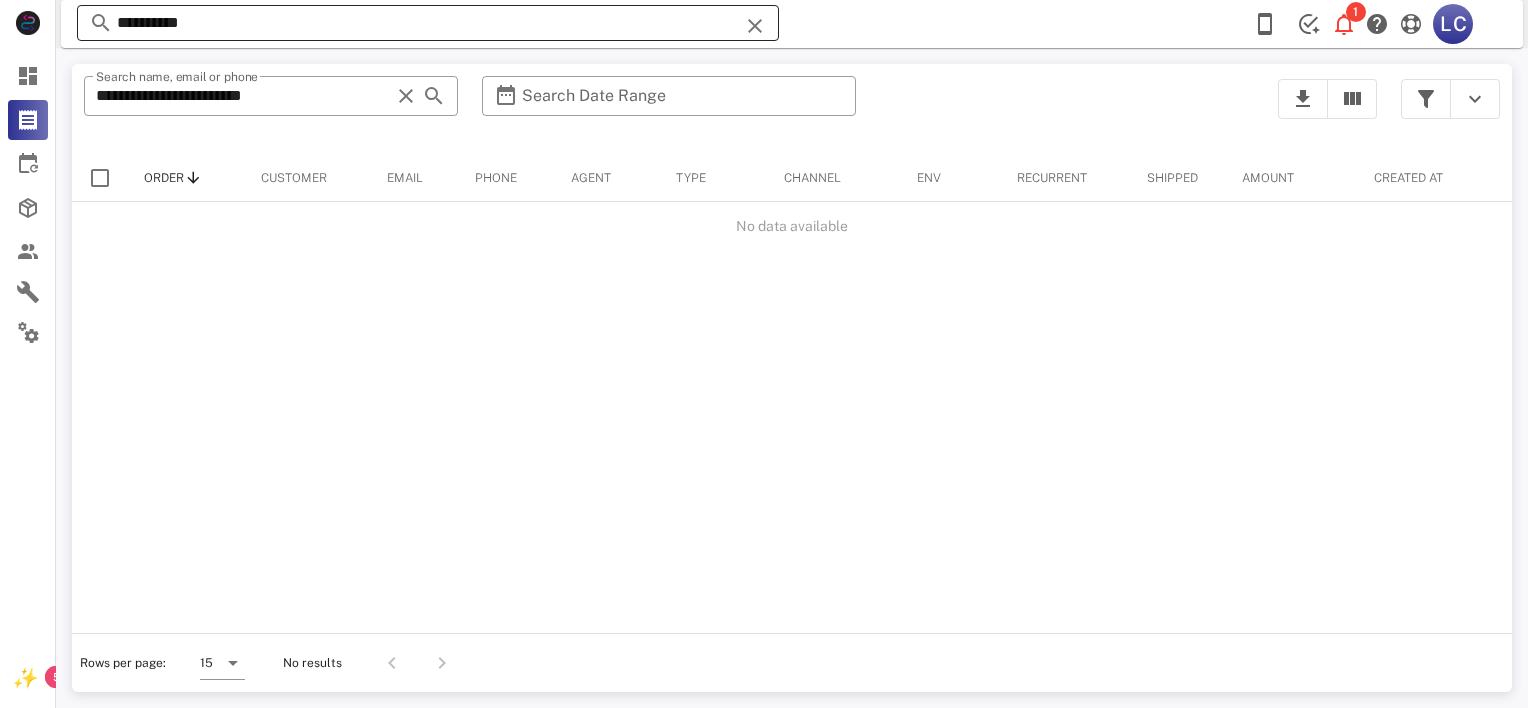 click at bounding box center (755, 26) 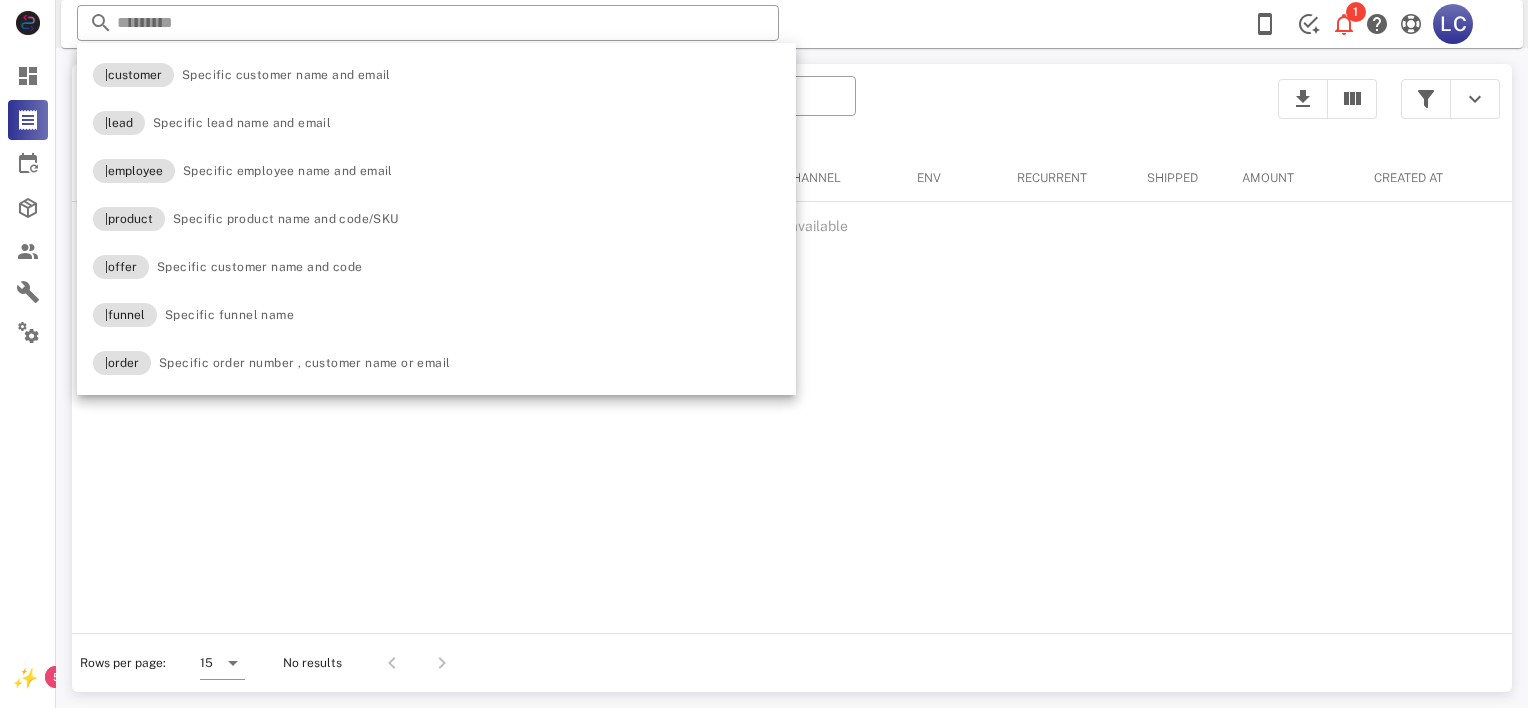 click on "**********" at bounding box center [669, 109] 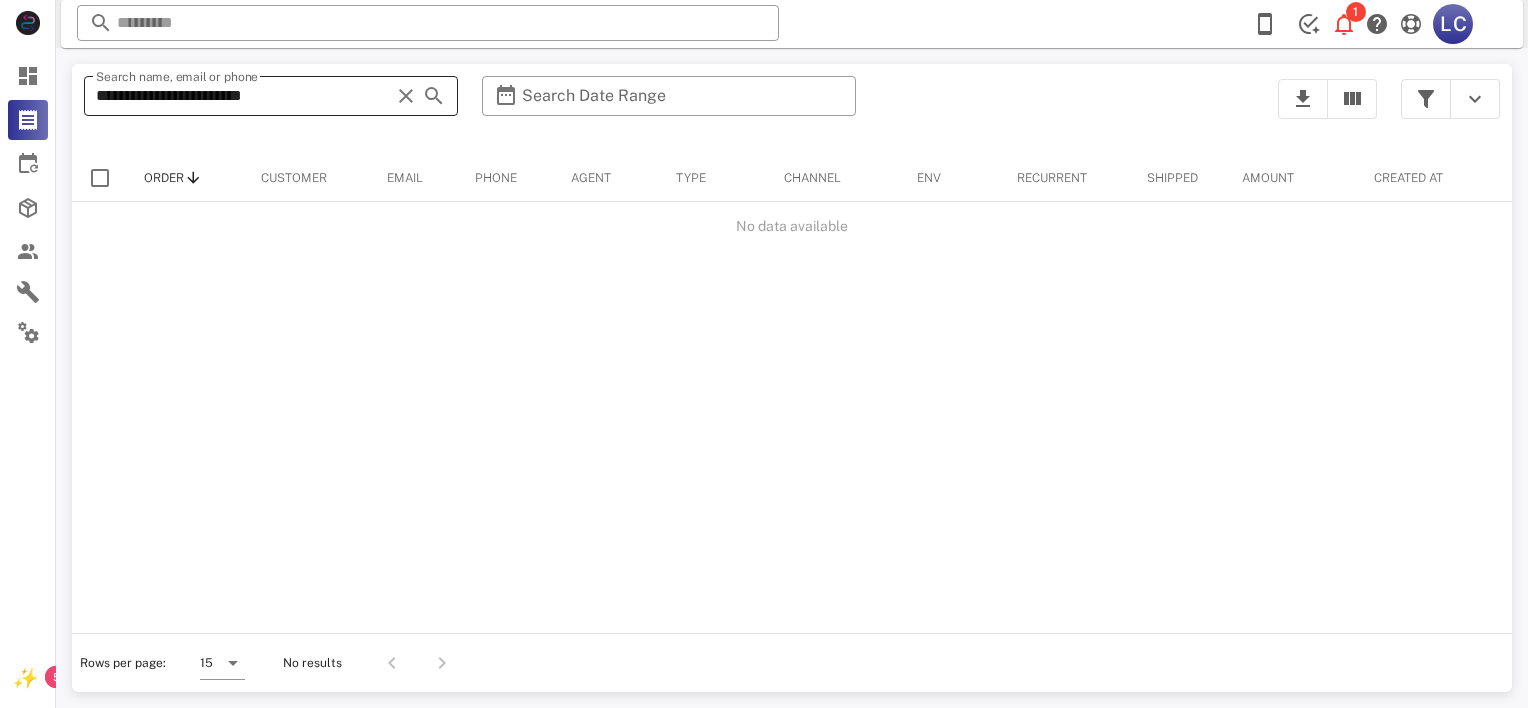 click at bounding box center [434, 96] 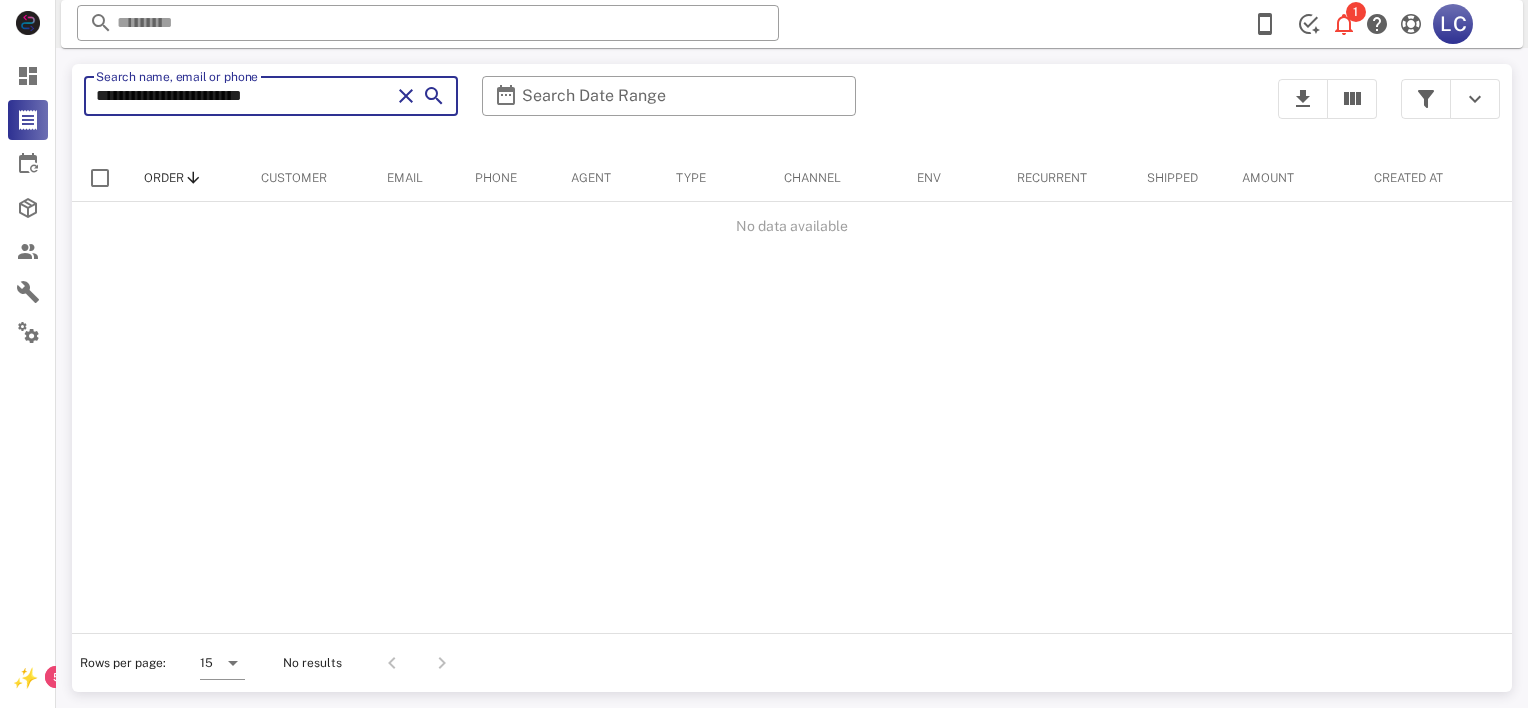 click on "**********" at bounding box center [243, 96] 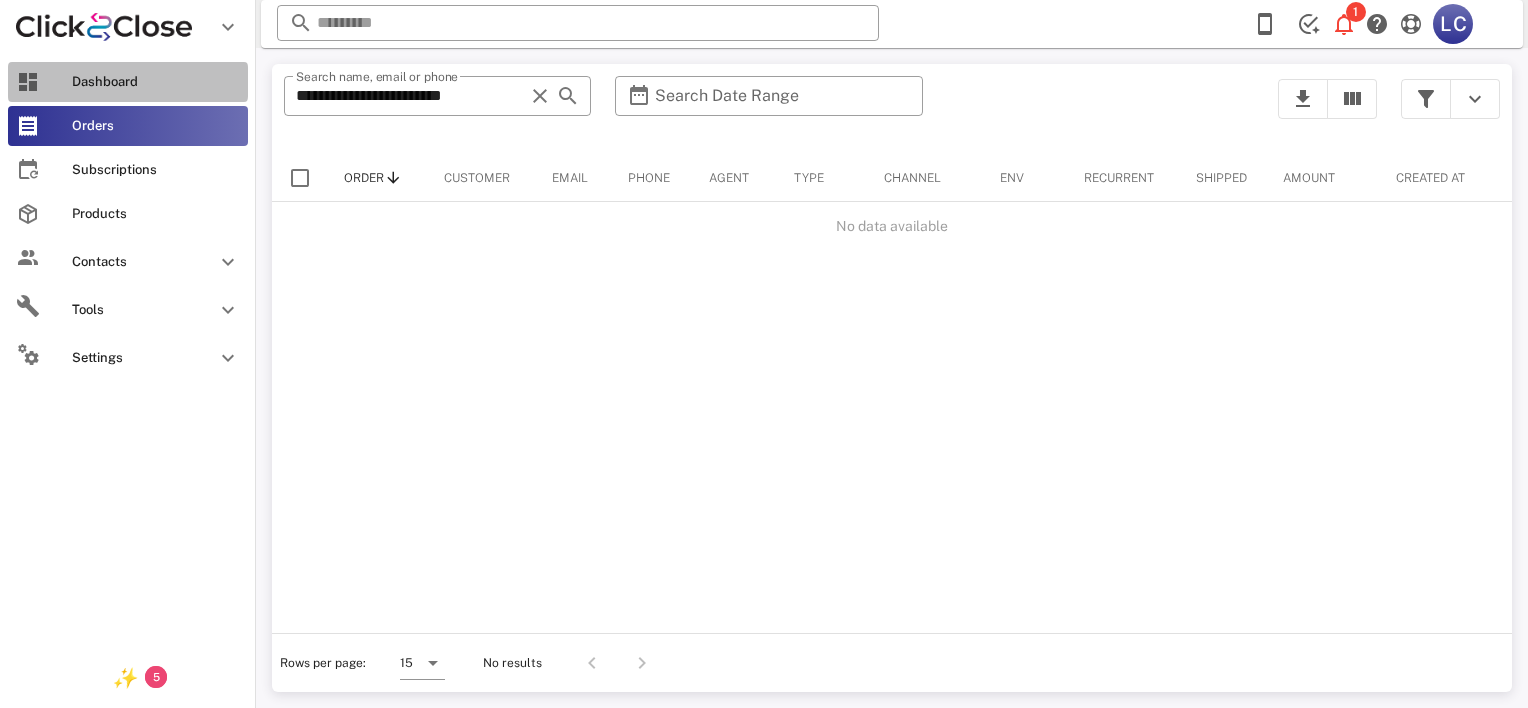 click on "Dashboard" at bounding box center [156, 82] 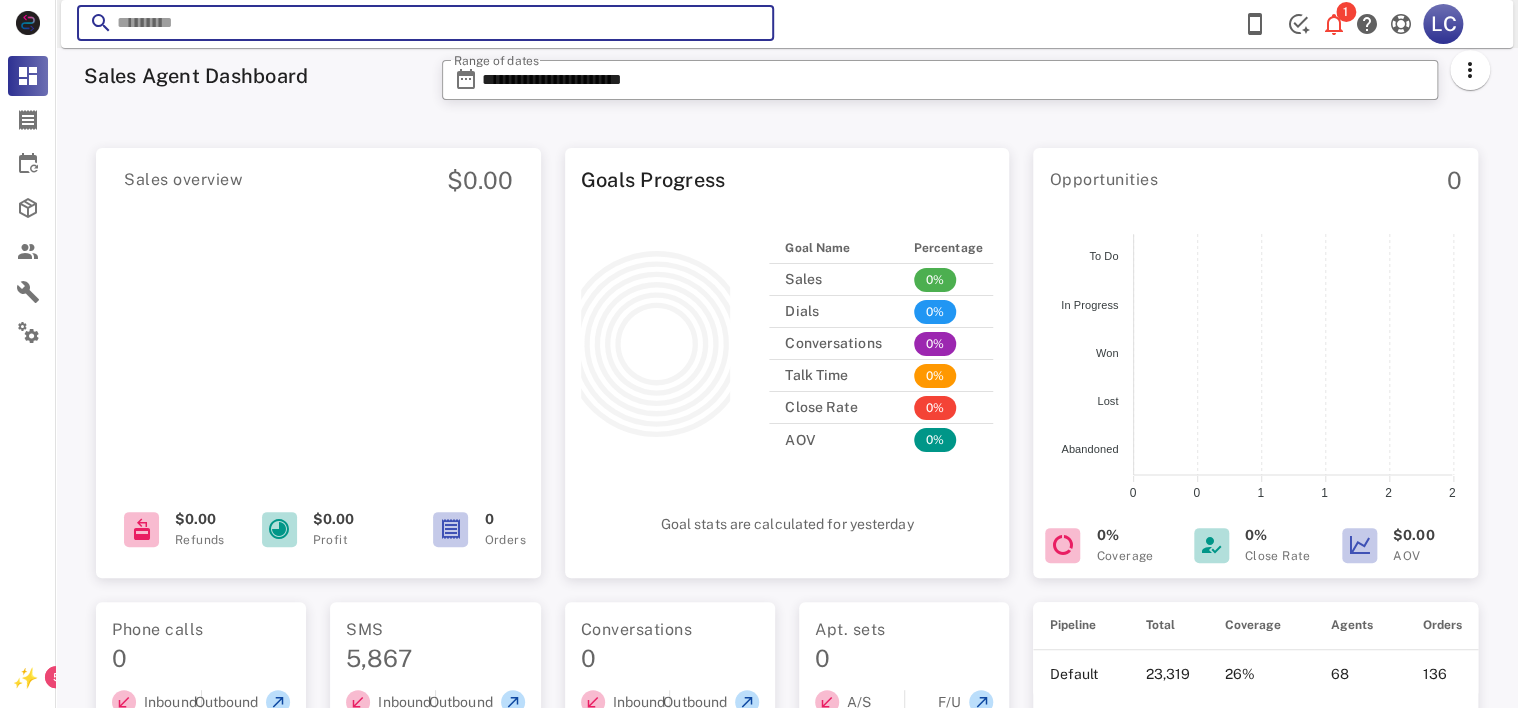 click at bounding box center (425, 23) 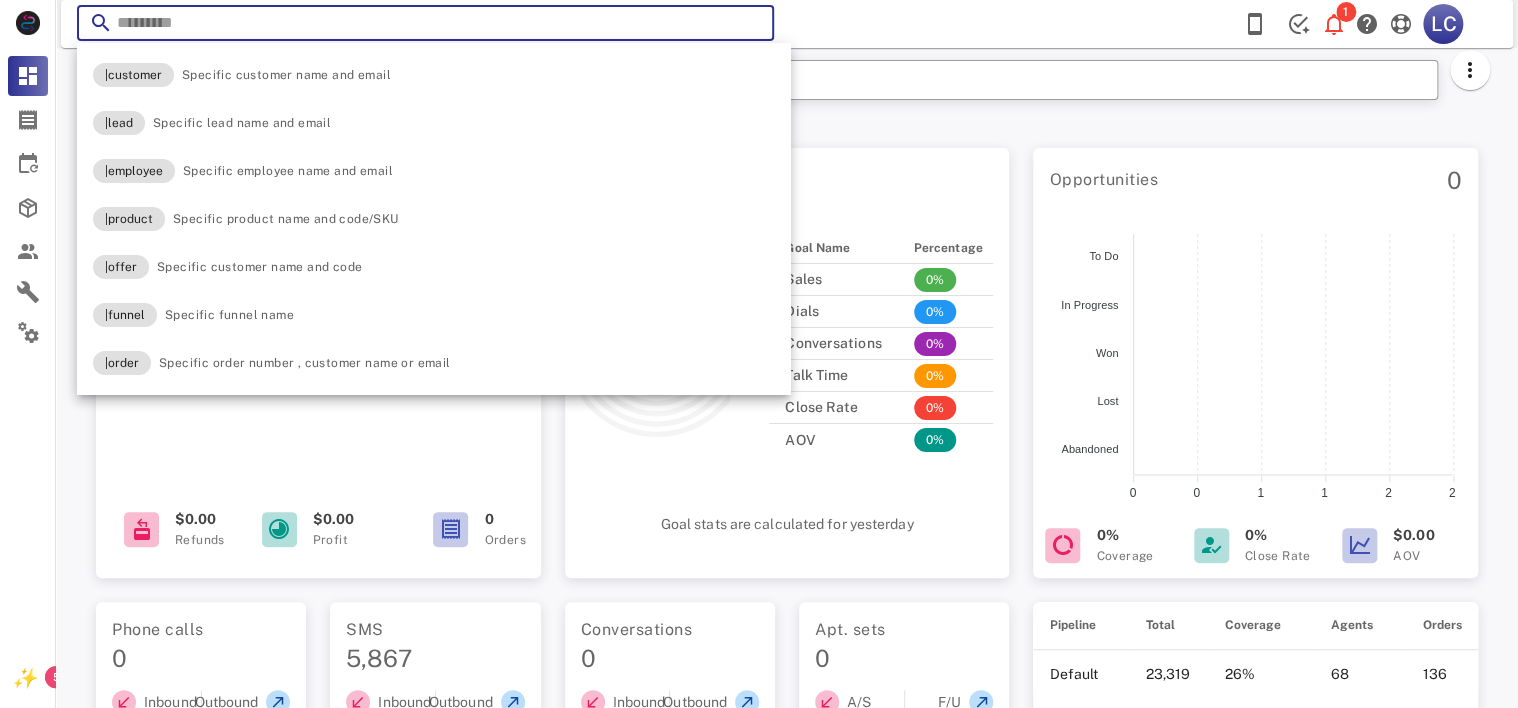 paste on "**********" 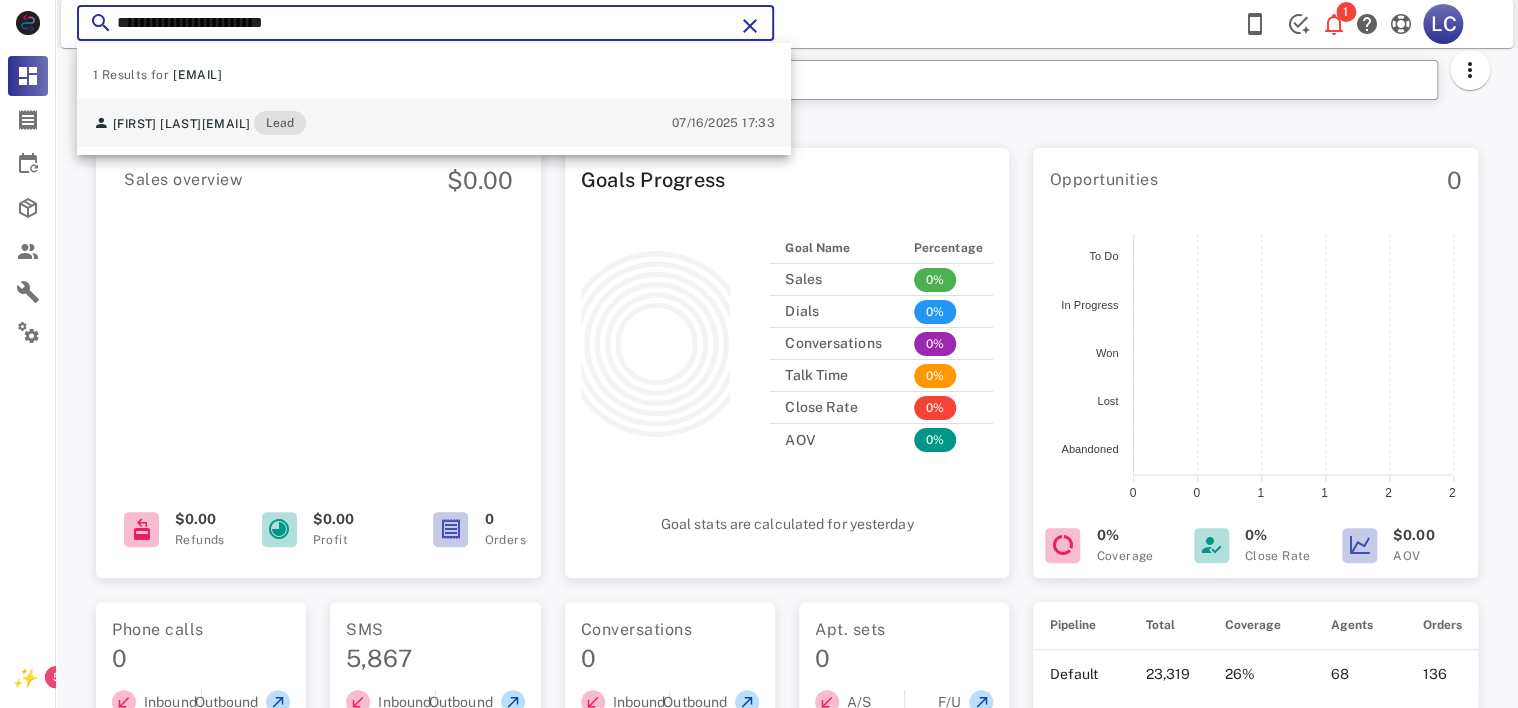 type on "**********" 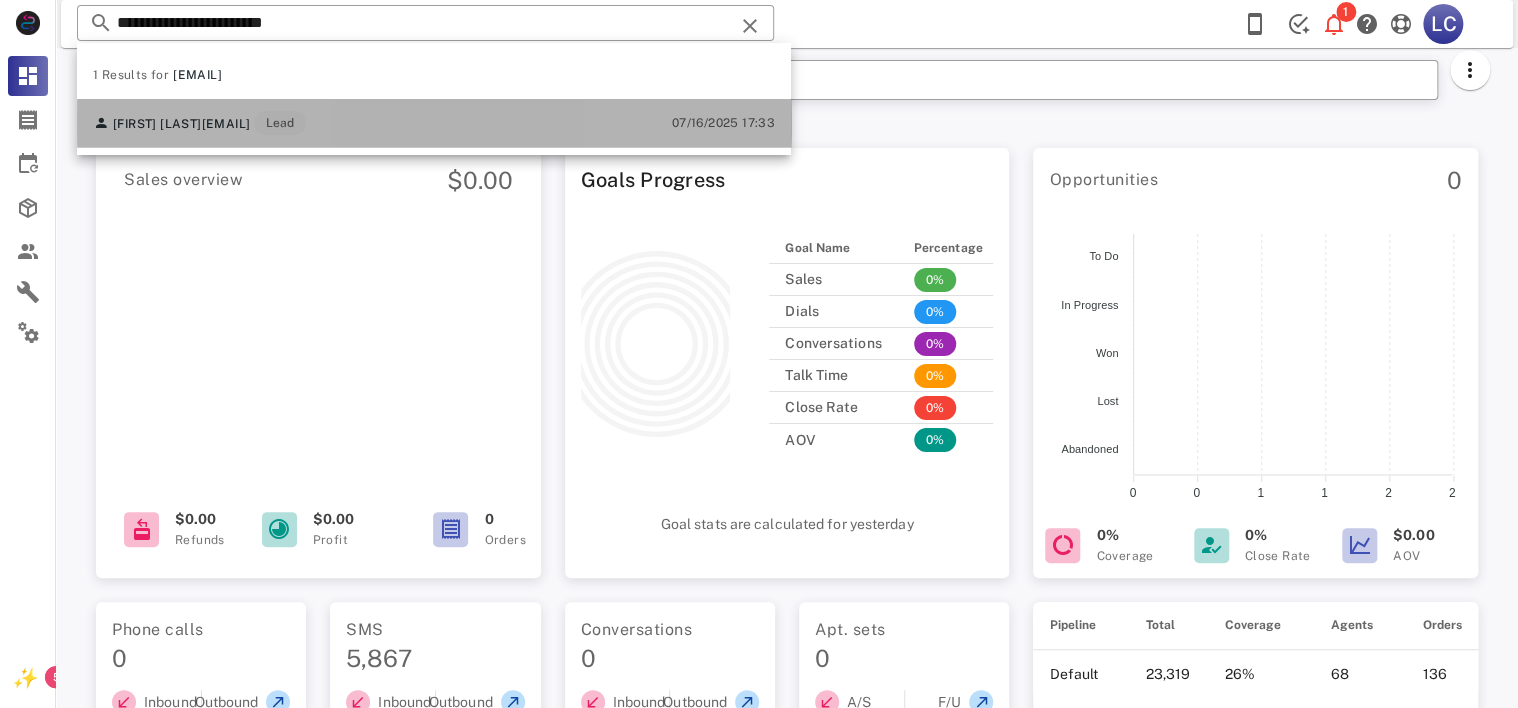 click on "[EMAIL]" at bounding box center [226, 124] 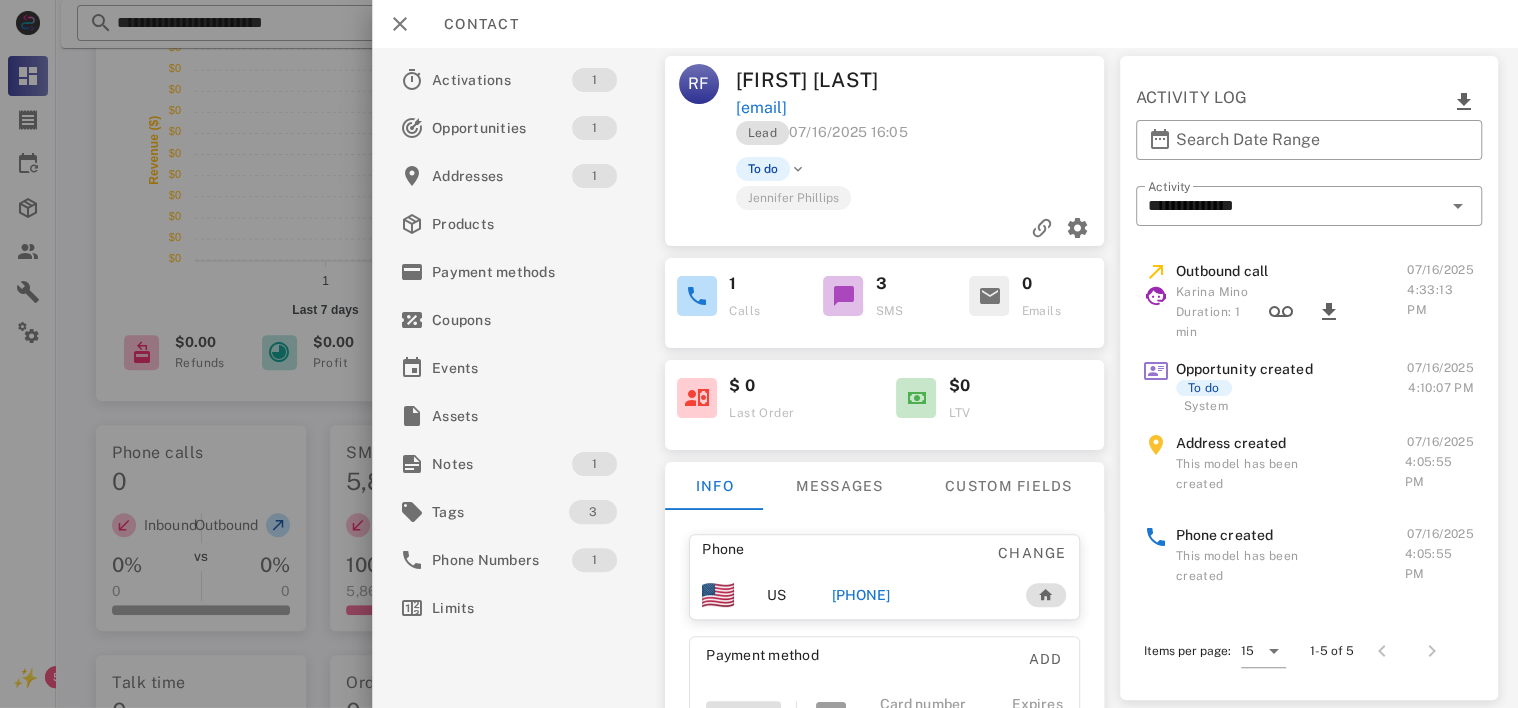 scroll, scrollTop: 104, scrollLeft: 0, axis: vertical 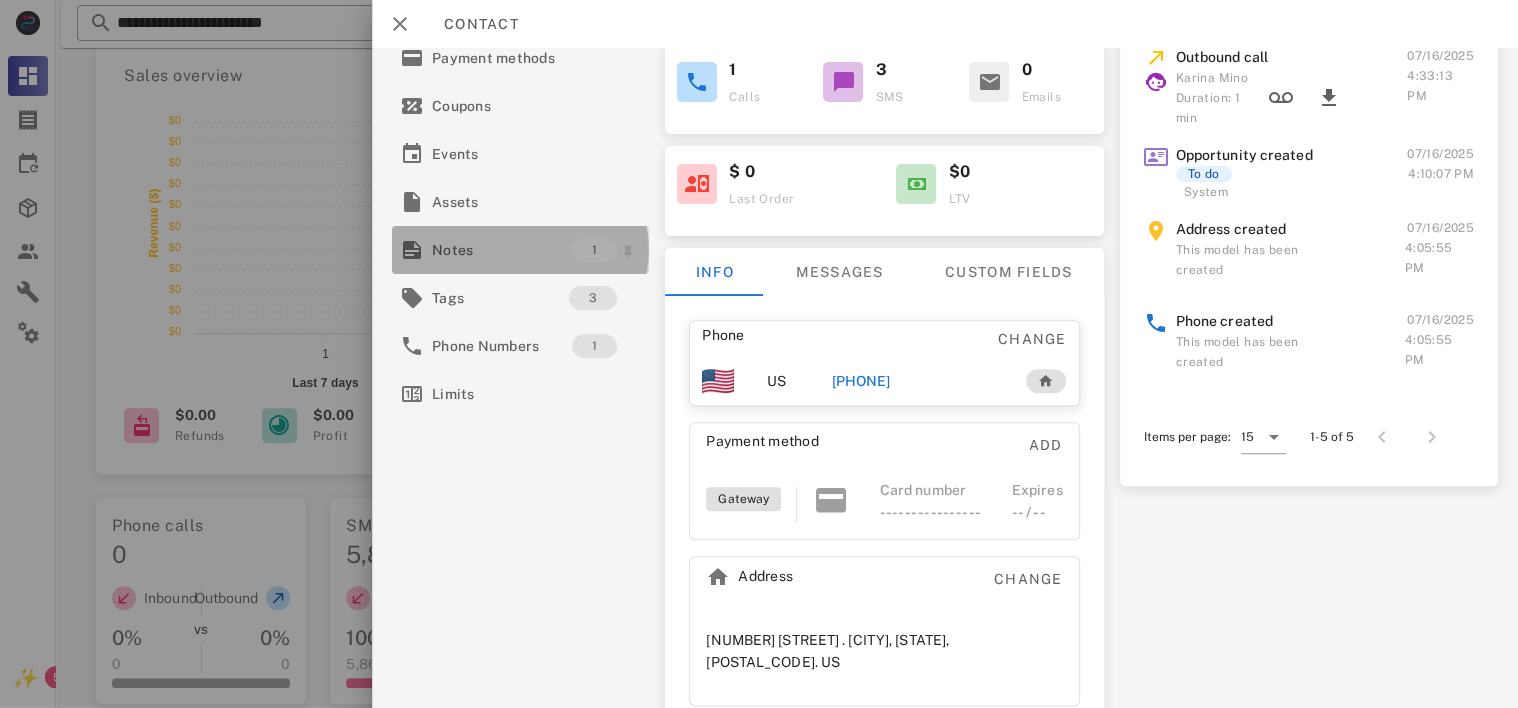 click on "Notes" at bounding box center [502, 250] 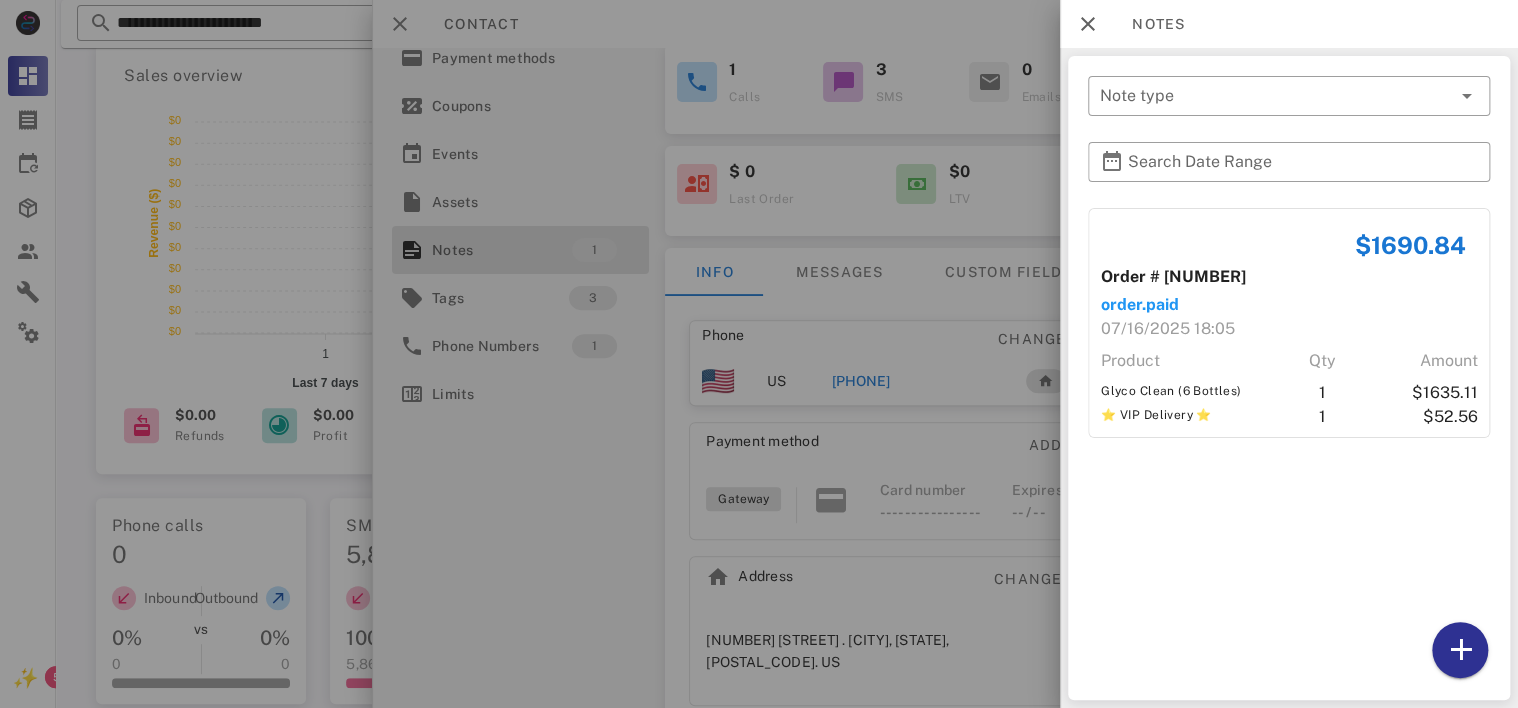 click at bounding box center [759, 354] 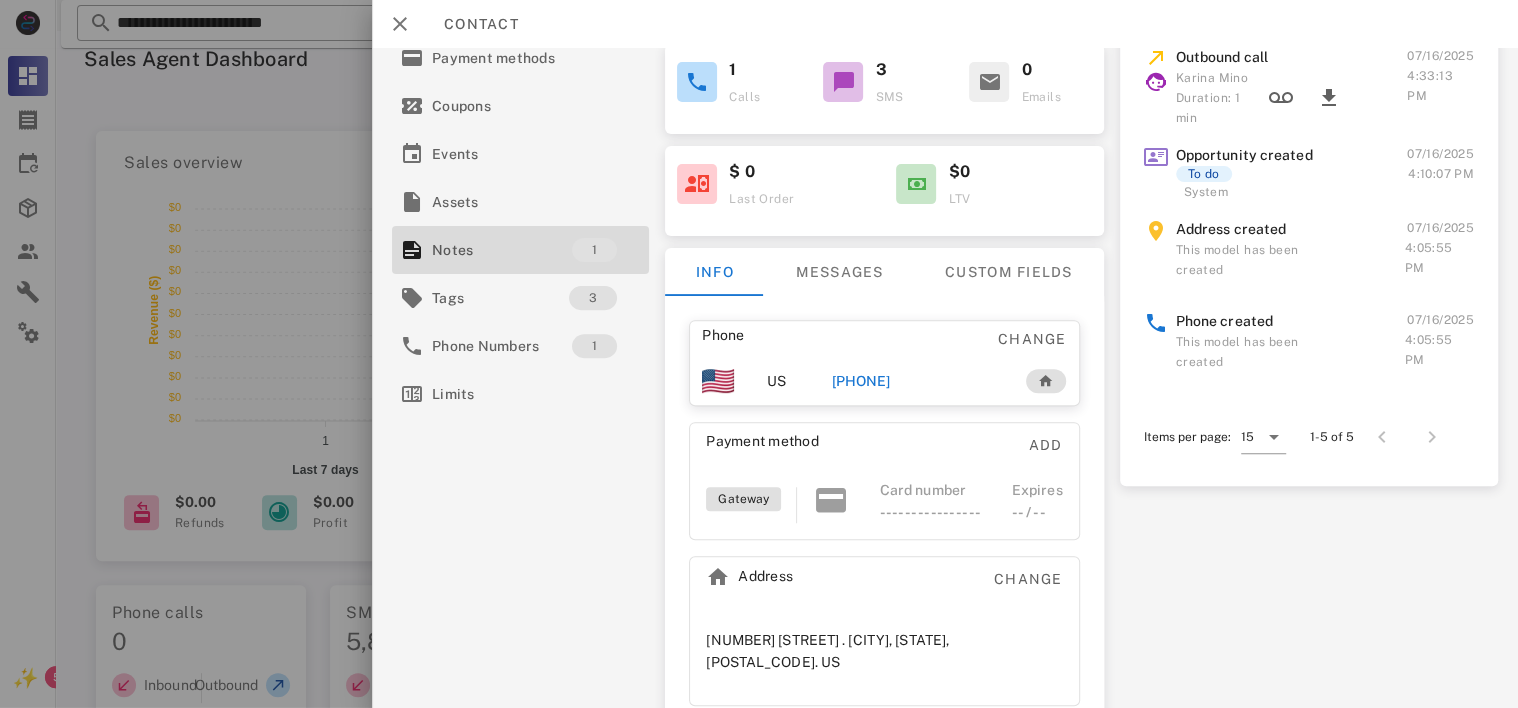 scroll, scrollTop: 0, scrollLeft: 0, axis: both 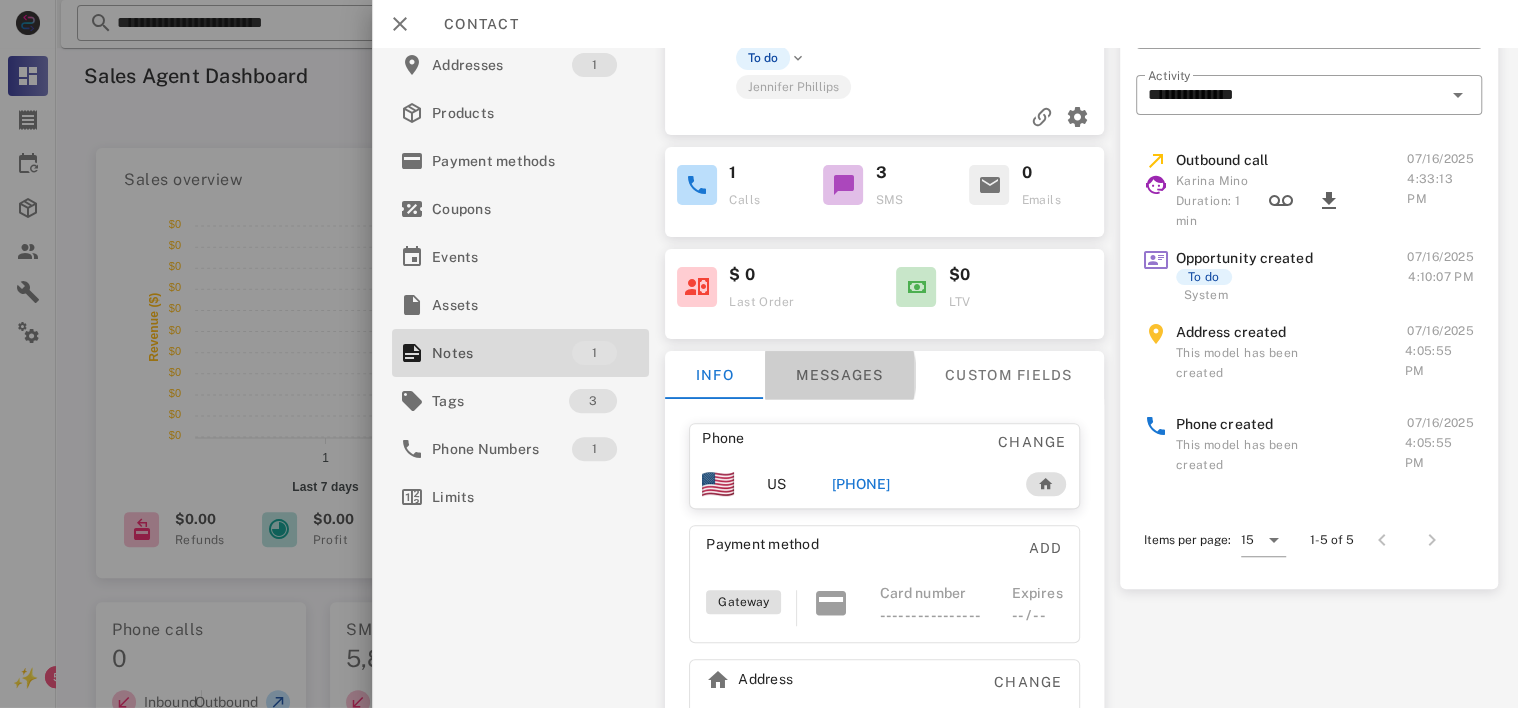 click on "Messages" at bounding box center (840, 375) 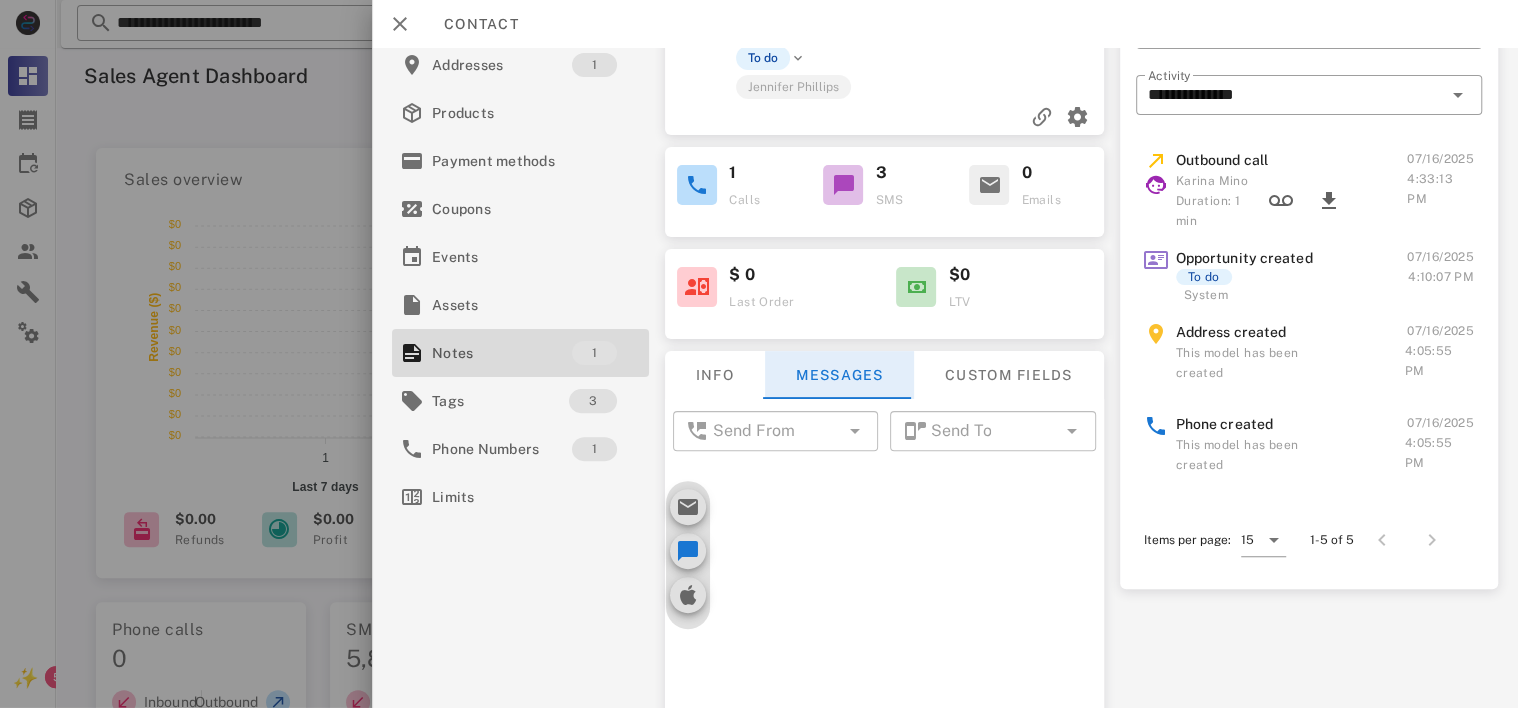 scroll, scrollTop: 680, scrollLeft: 0, axis: vertical 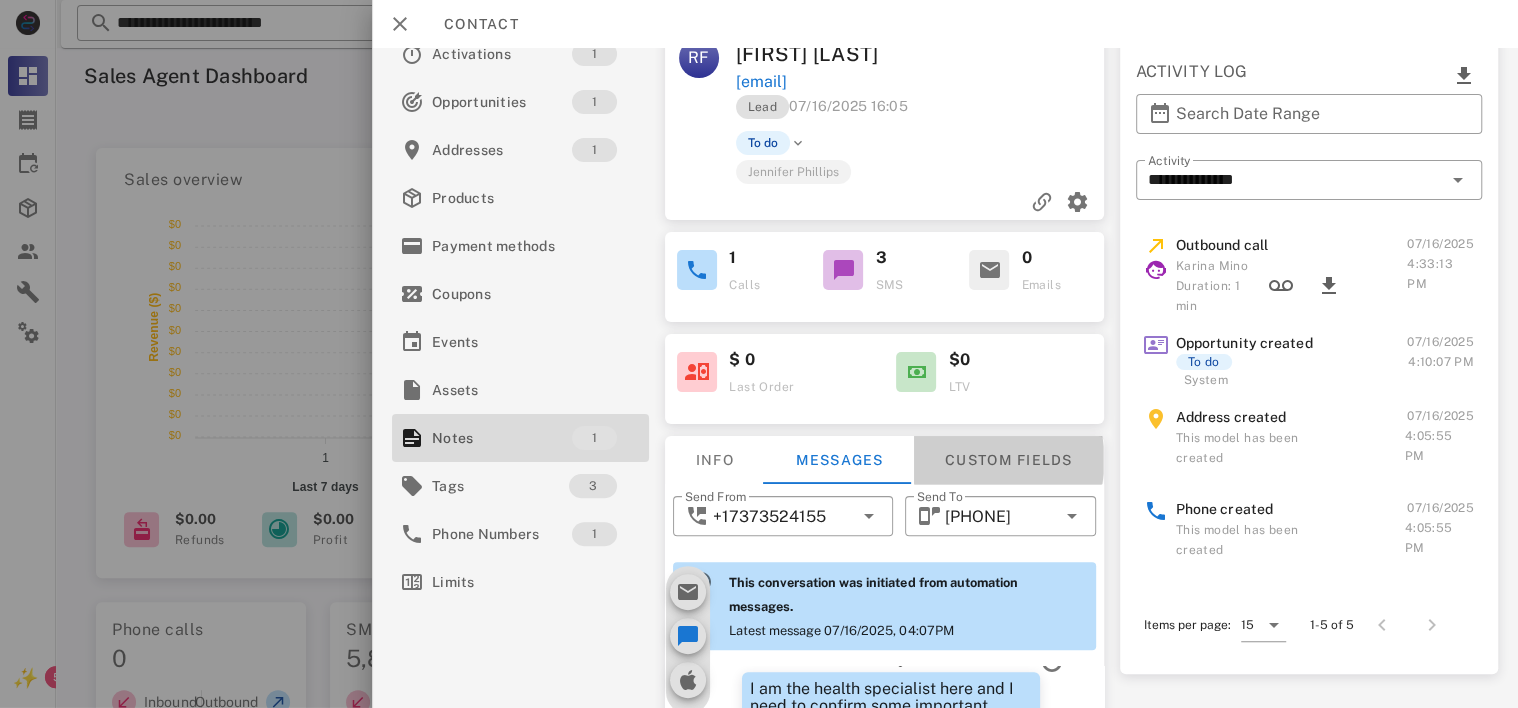 click on "Custom fields" at bounding box center (1009, 460) 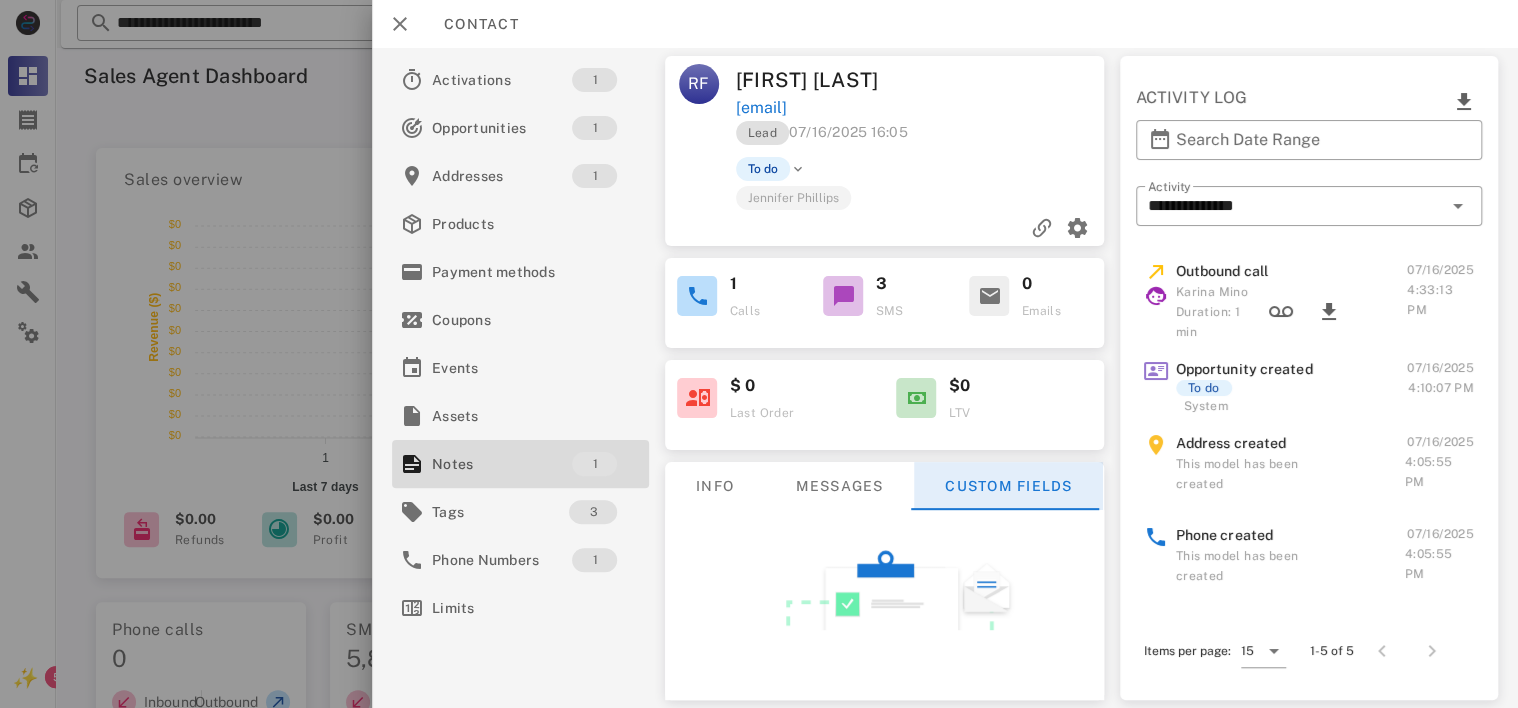 scroll, scrollTop: 0, scrollLeft: 0, axis: both 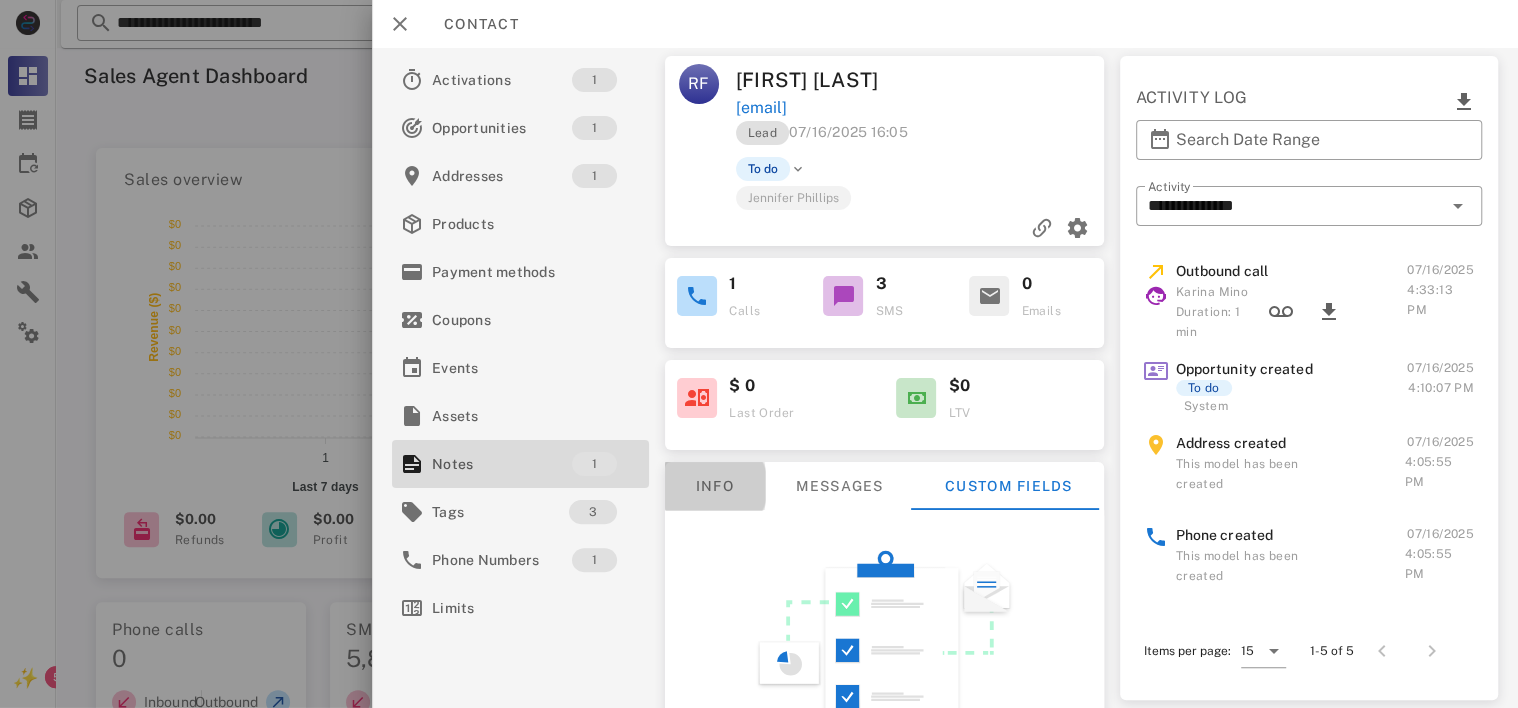 click on "Info" at bounding box center [715, 486] 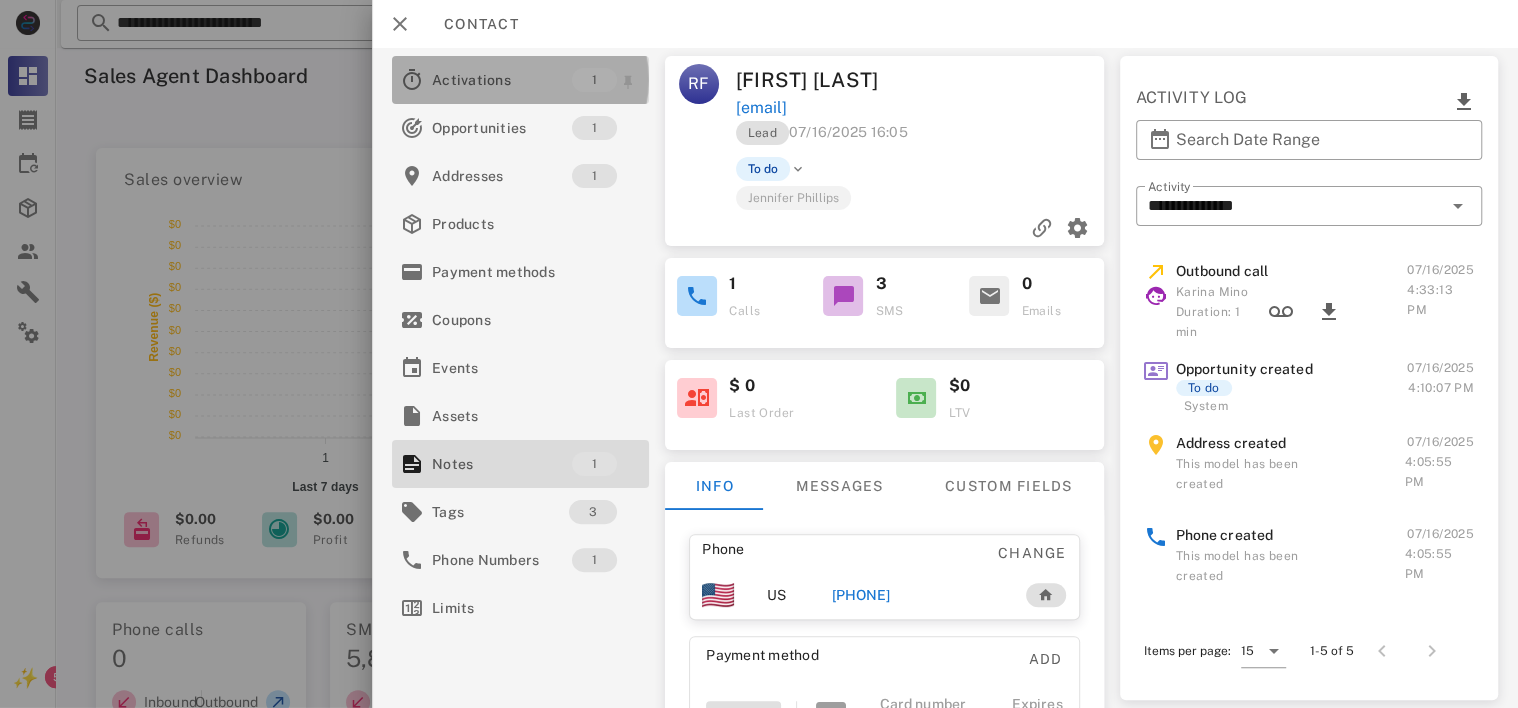 click on "Activations" at bounding box center (502, 80) 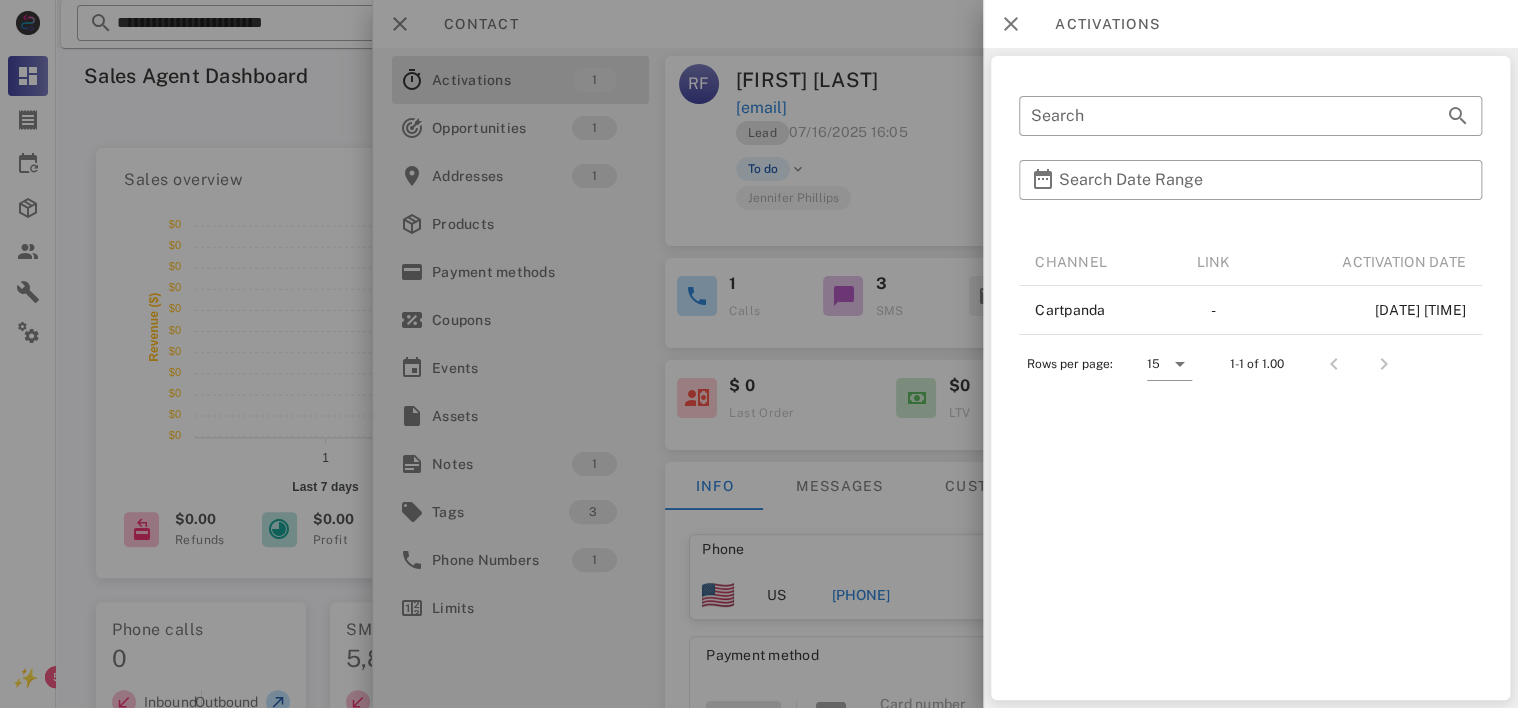 click at bounding box center (759, 354) 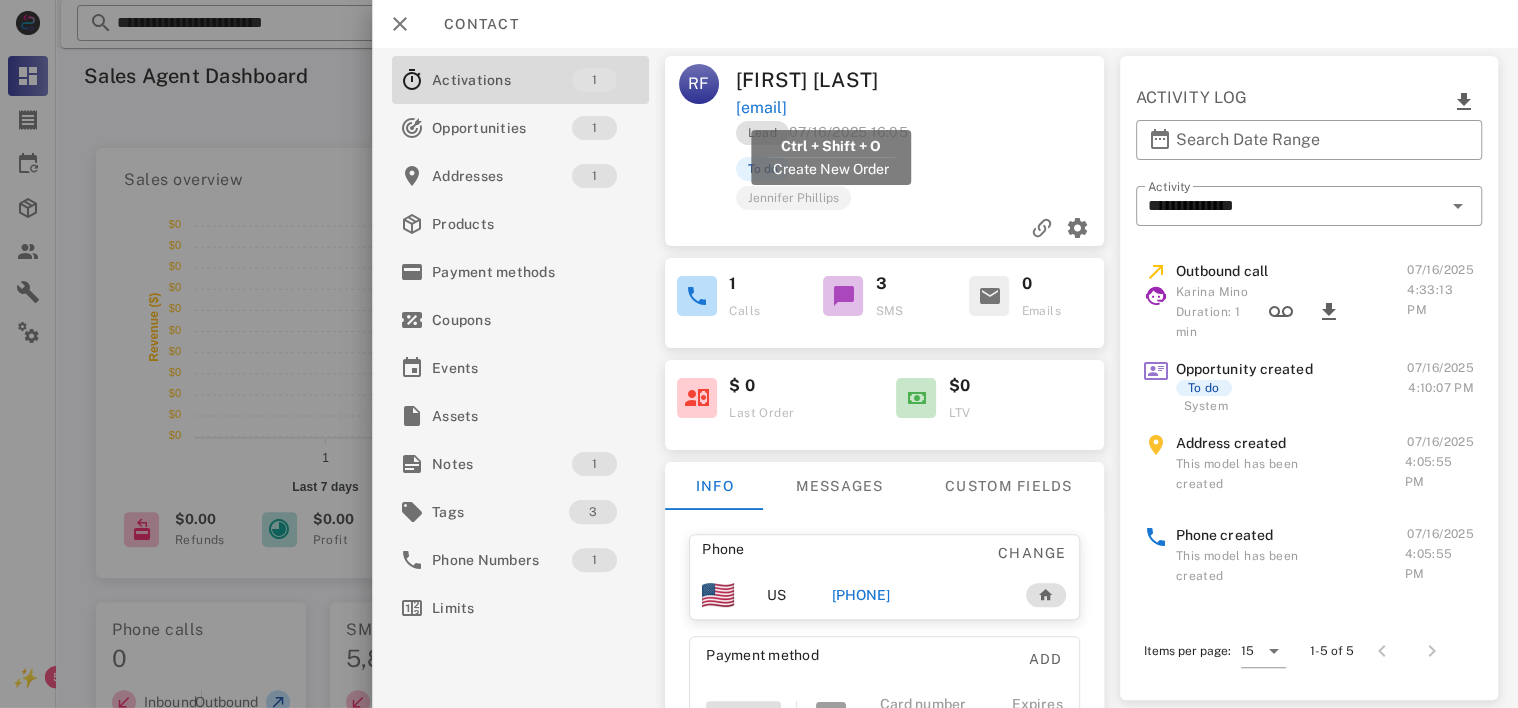 drag, startPoint x: 716, startPoint y: 106, endPoint x: 934, endPoint y: 109, distance: 218.02065 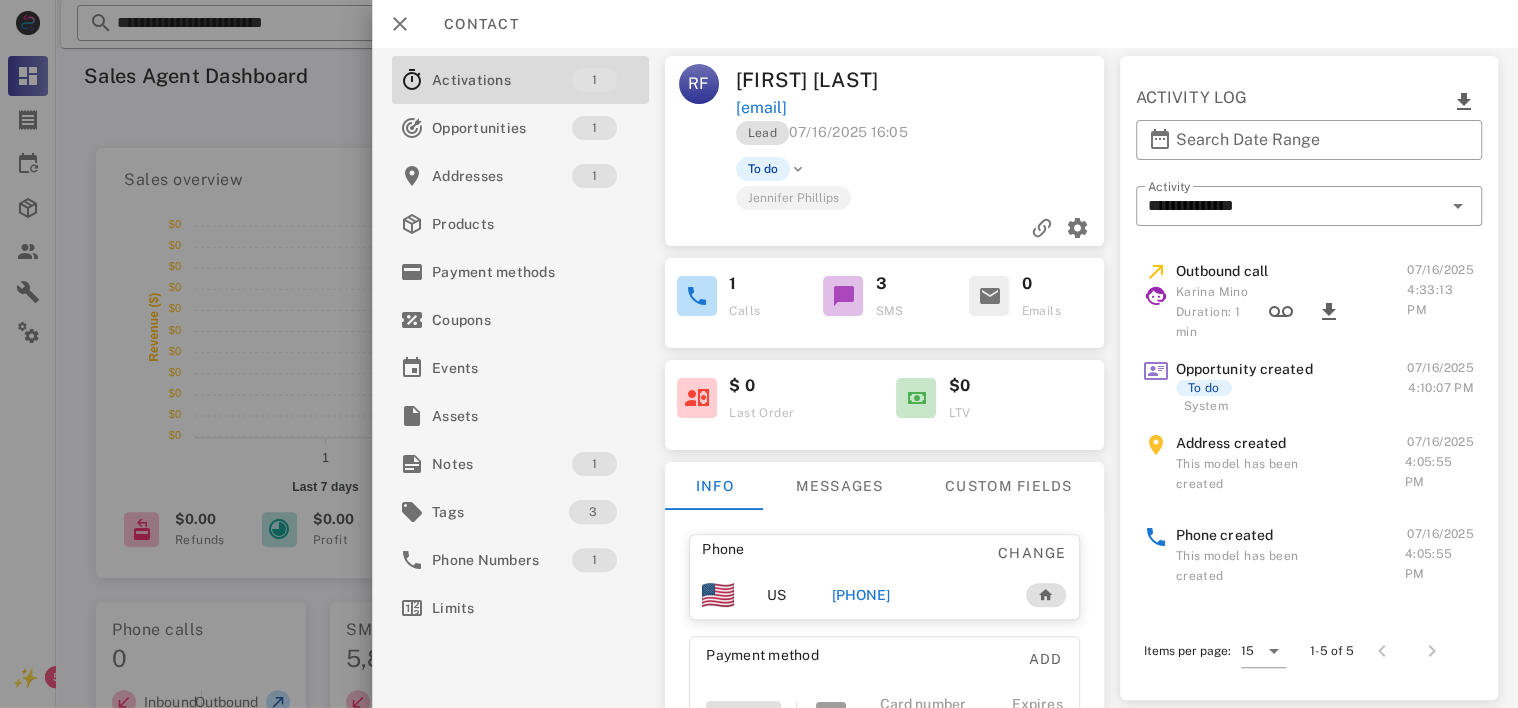 copy on "[FIRST] [LAST]  [EMAIL]" 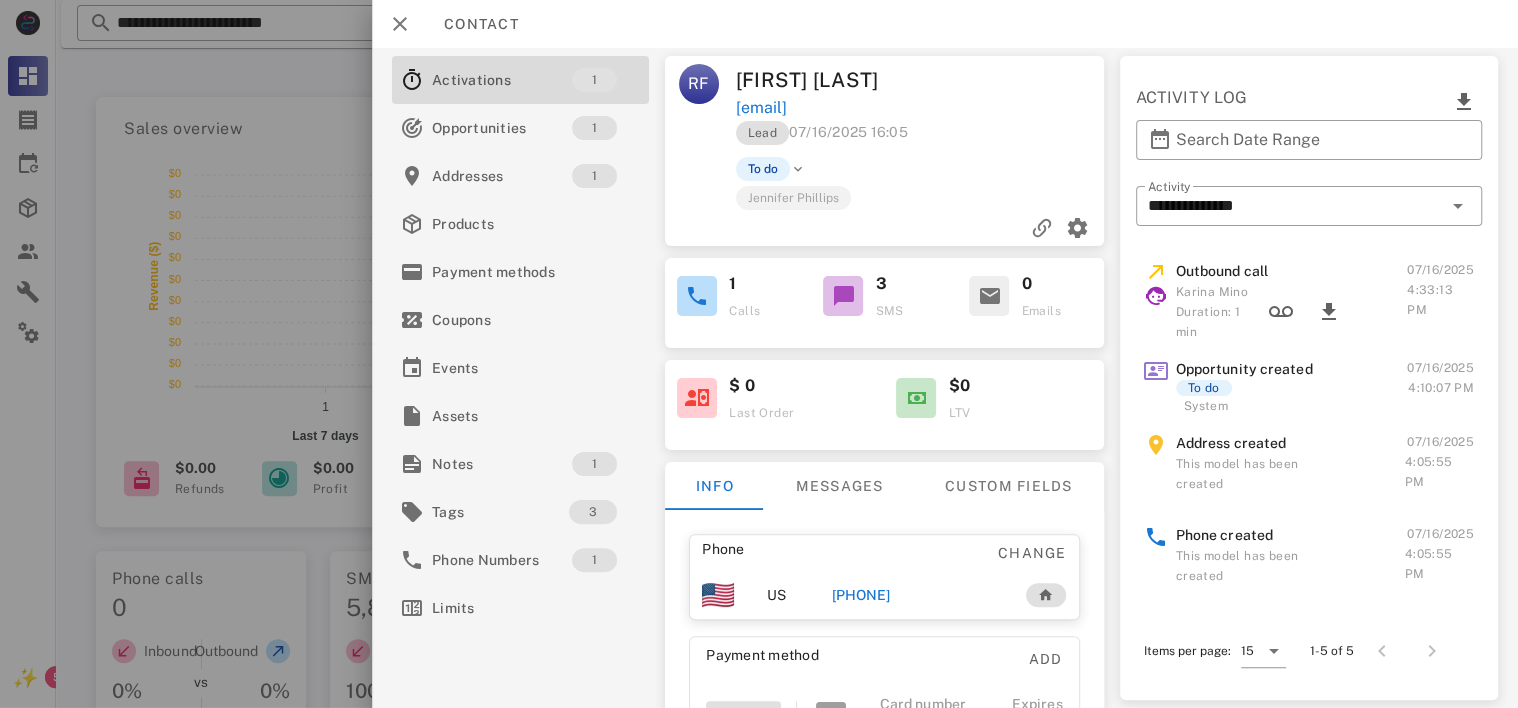 scroll, scrollTop: 0, scrollLeft: 0, axis: both 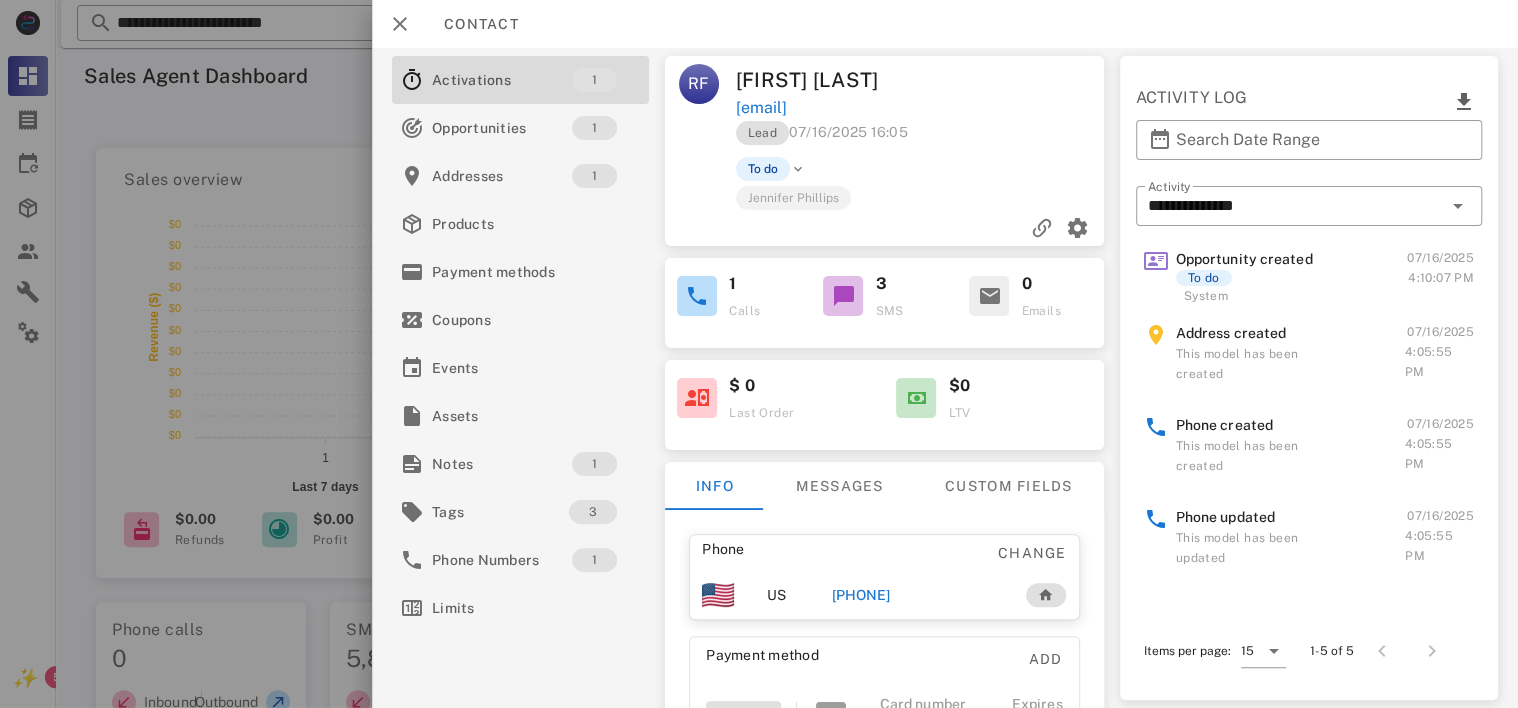 click at bounding box center (1428, 651) 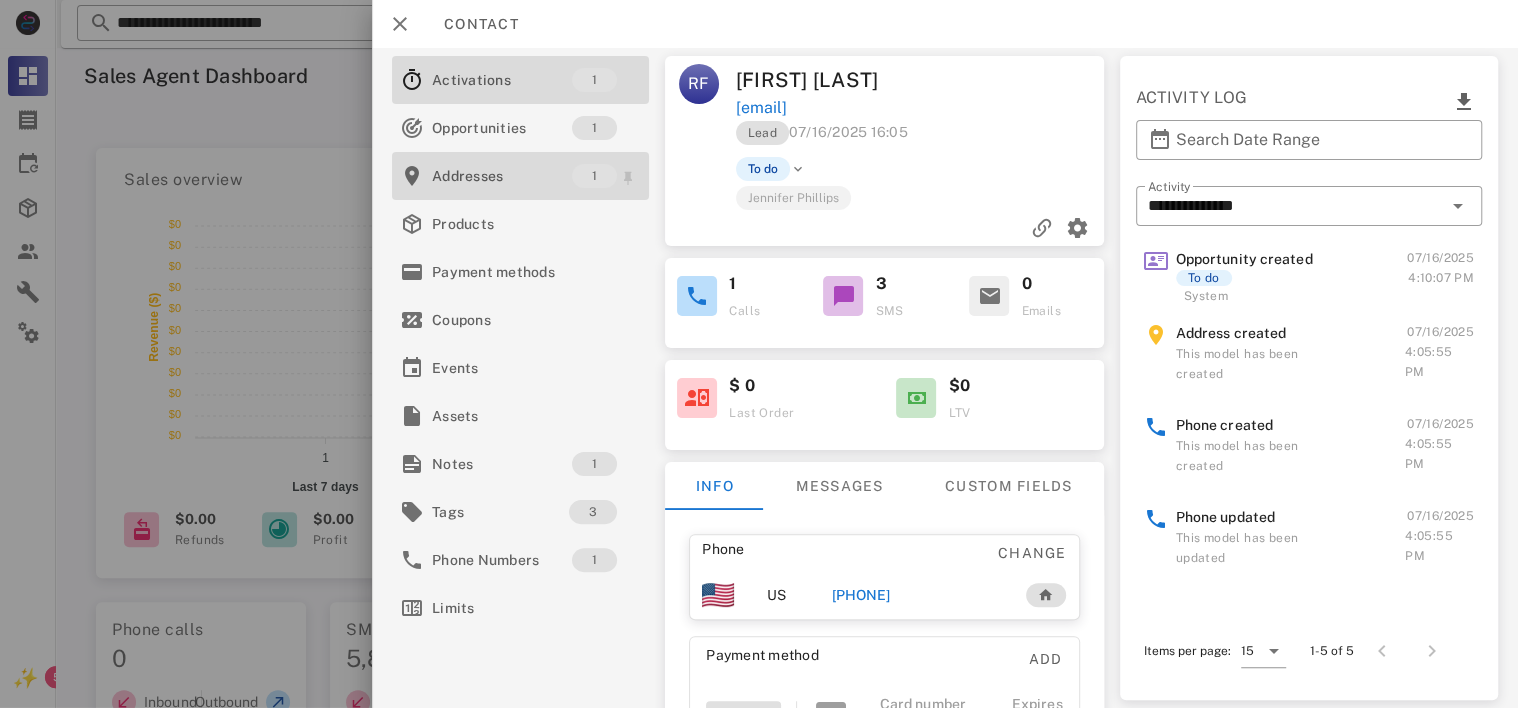 click on "Addresses" at bounding box center (502, 176) 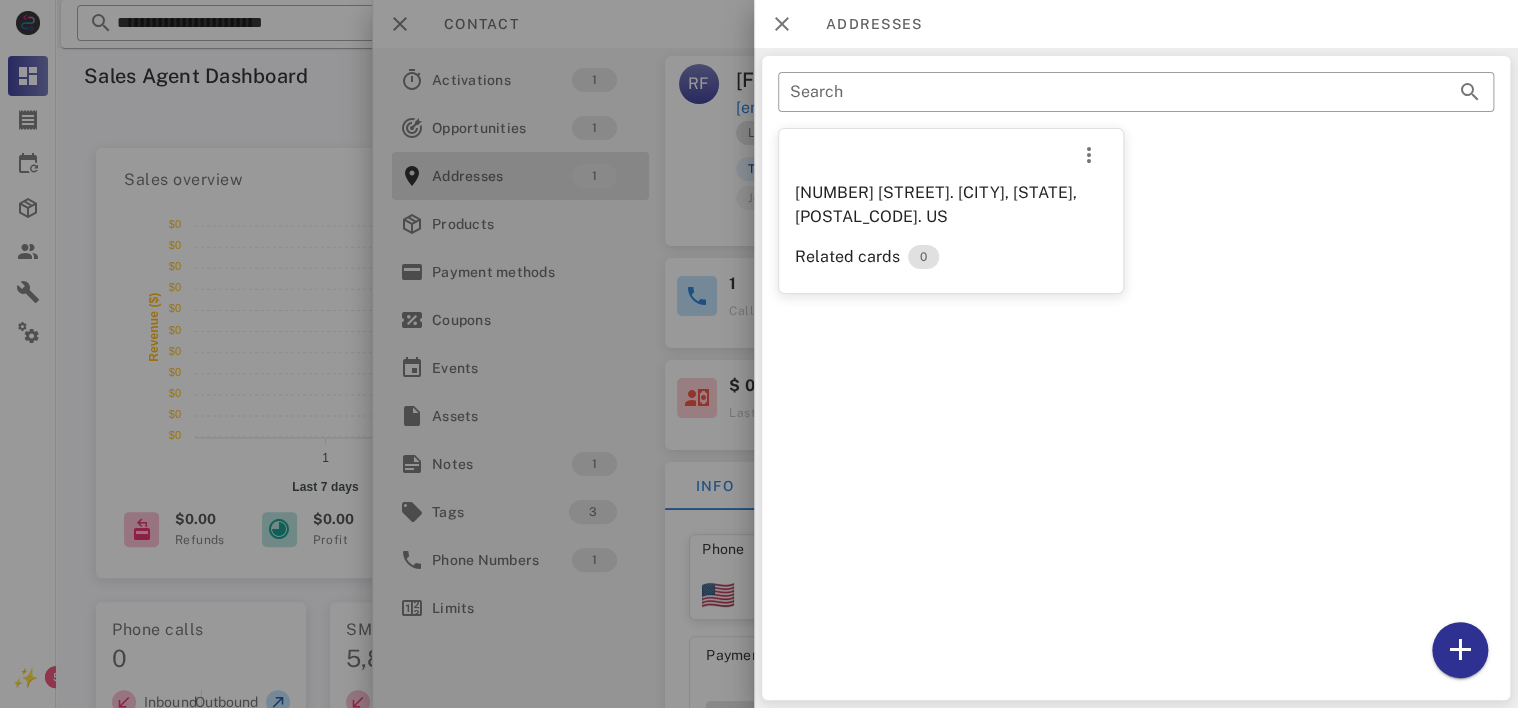 click at bounding box center (759, 354) 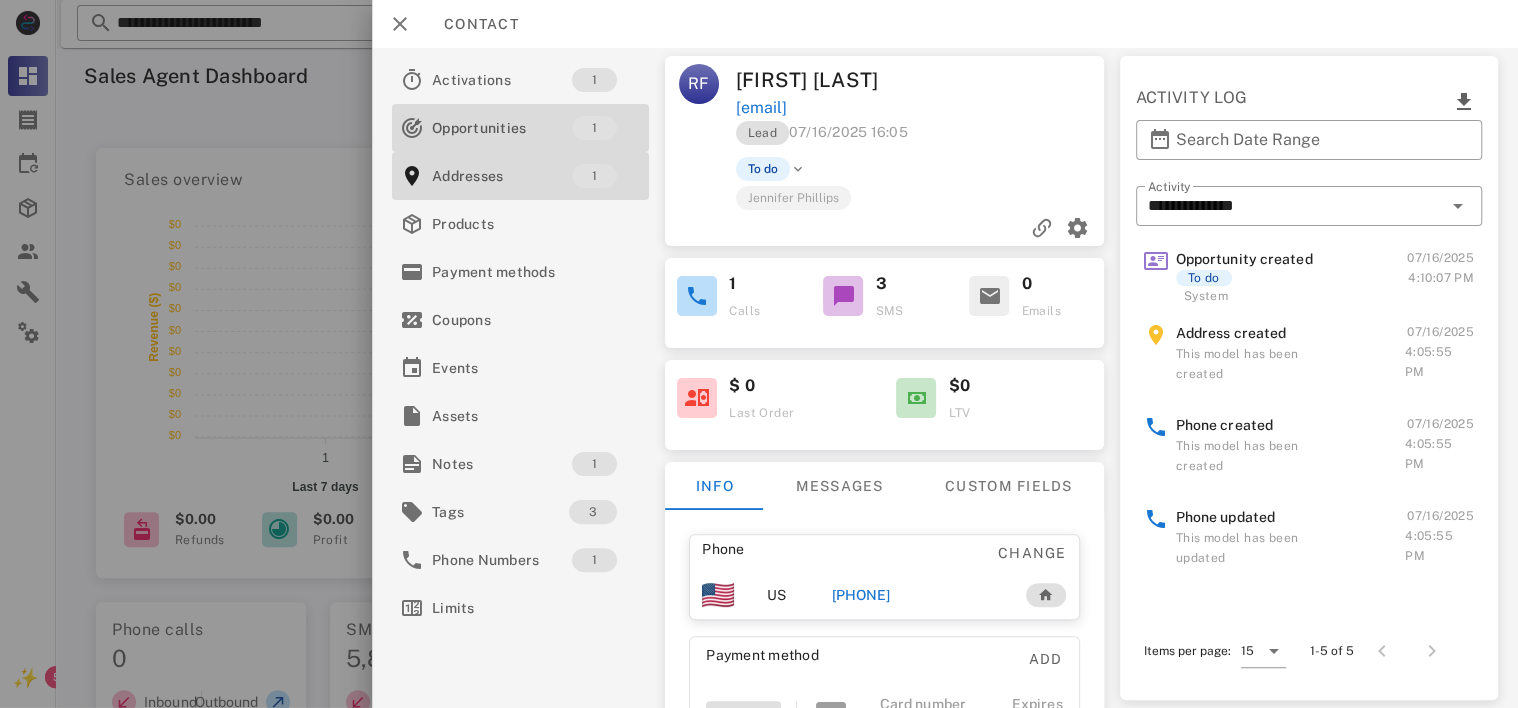 click on "Opportunities" at bounding box center (502, 128) 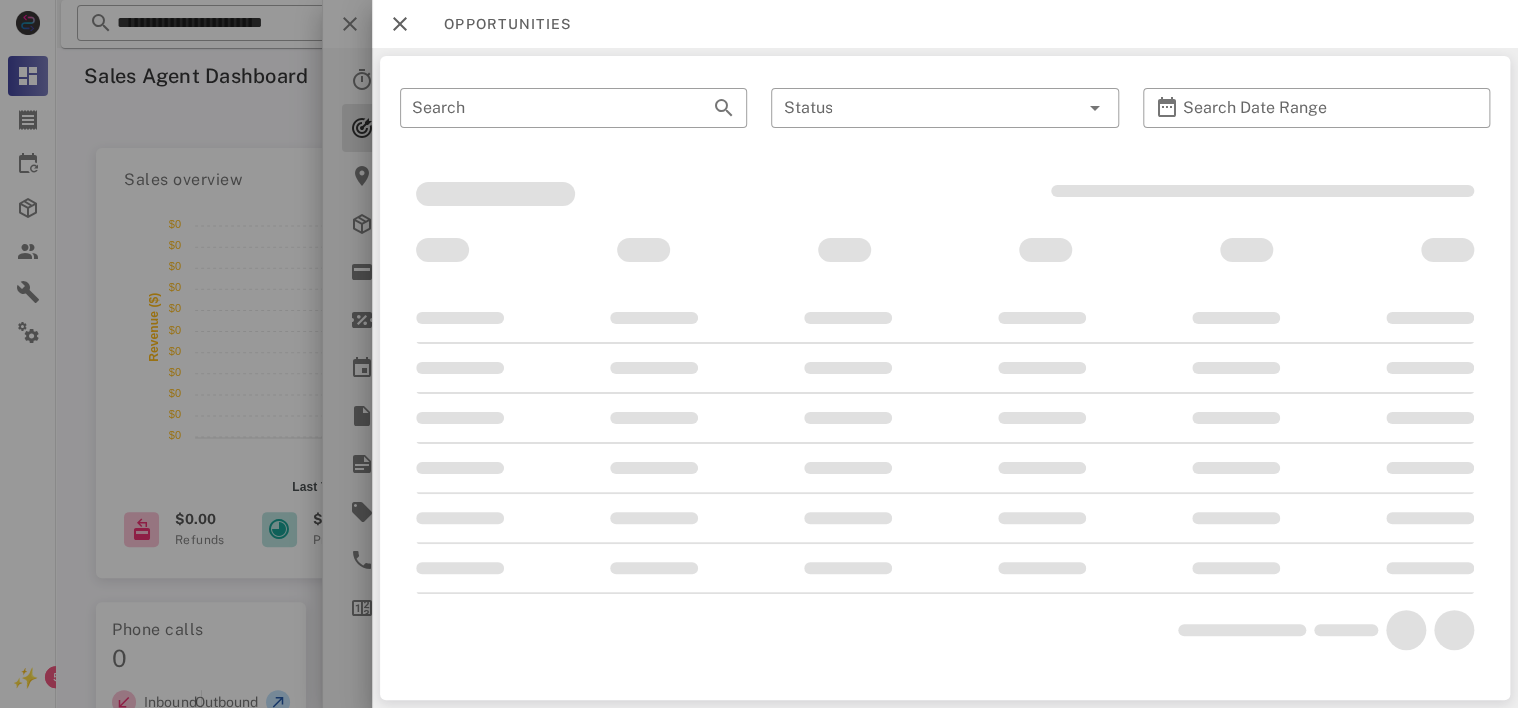 scroll, scrollTop: 69, scrollLeft: 0, axis: vertical 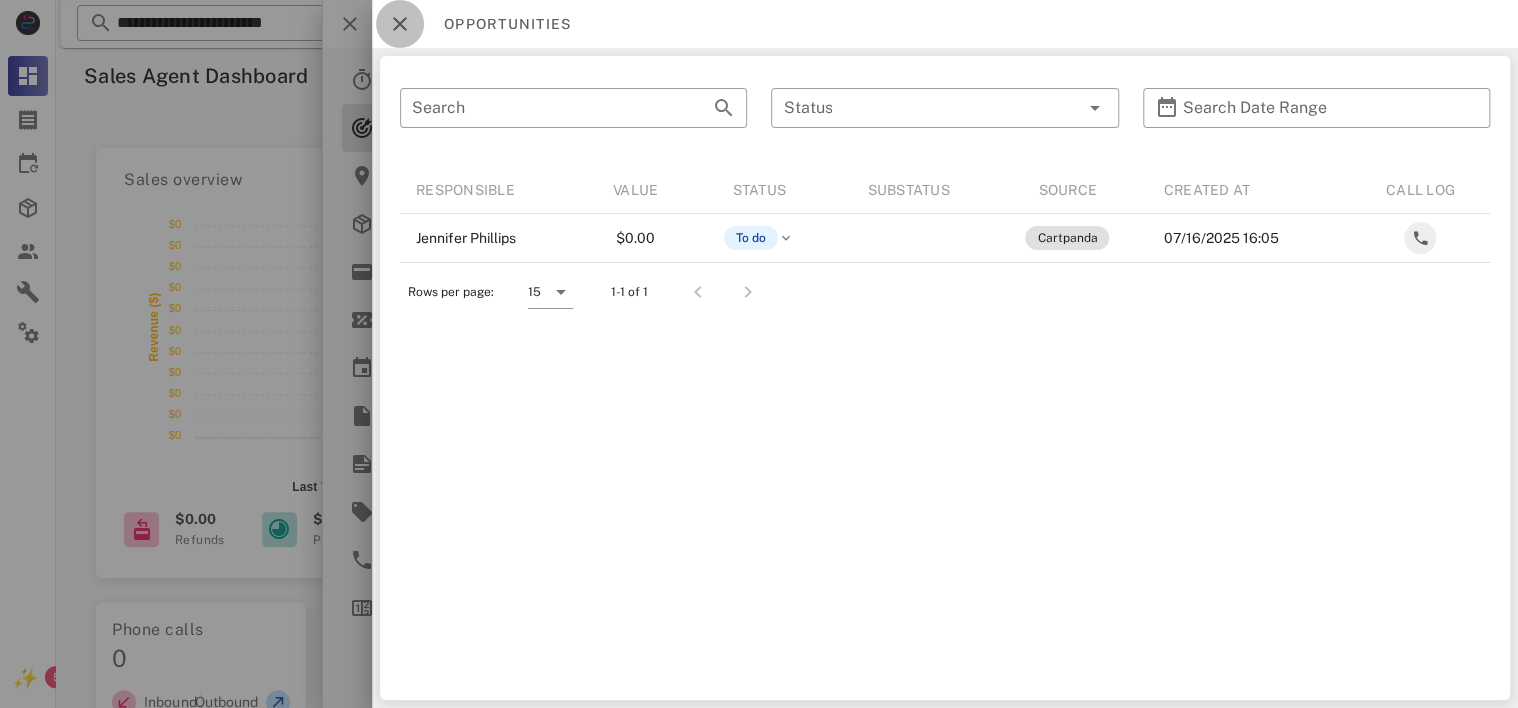 click at bounding box center (400, 24) 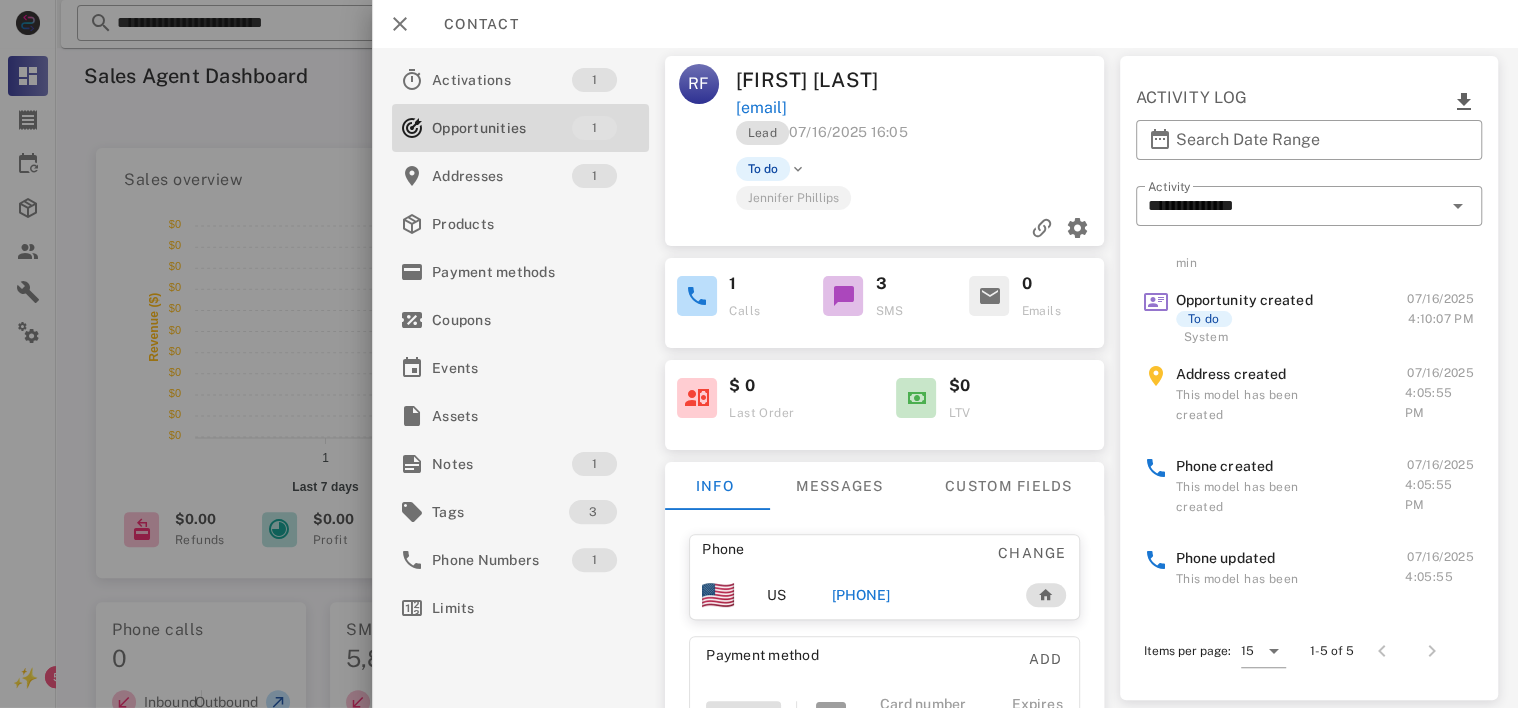 scroll, scrollTop: 129, scrollLeft: 0, axis: vertical 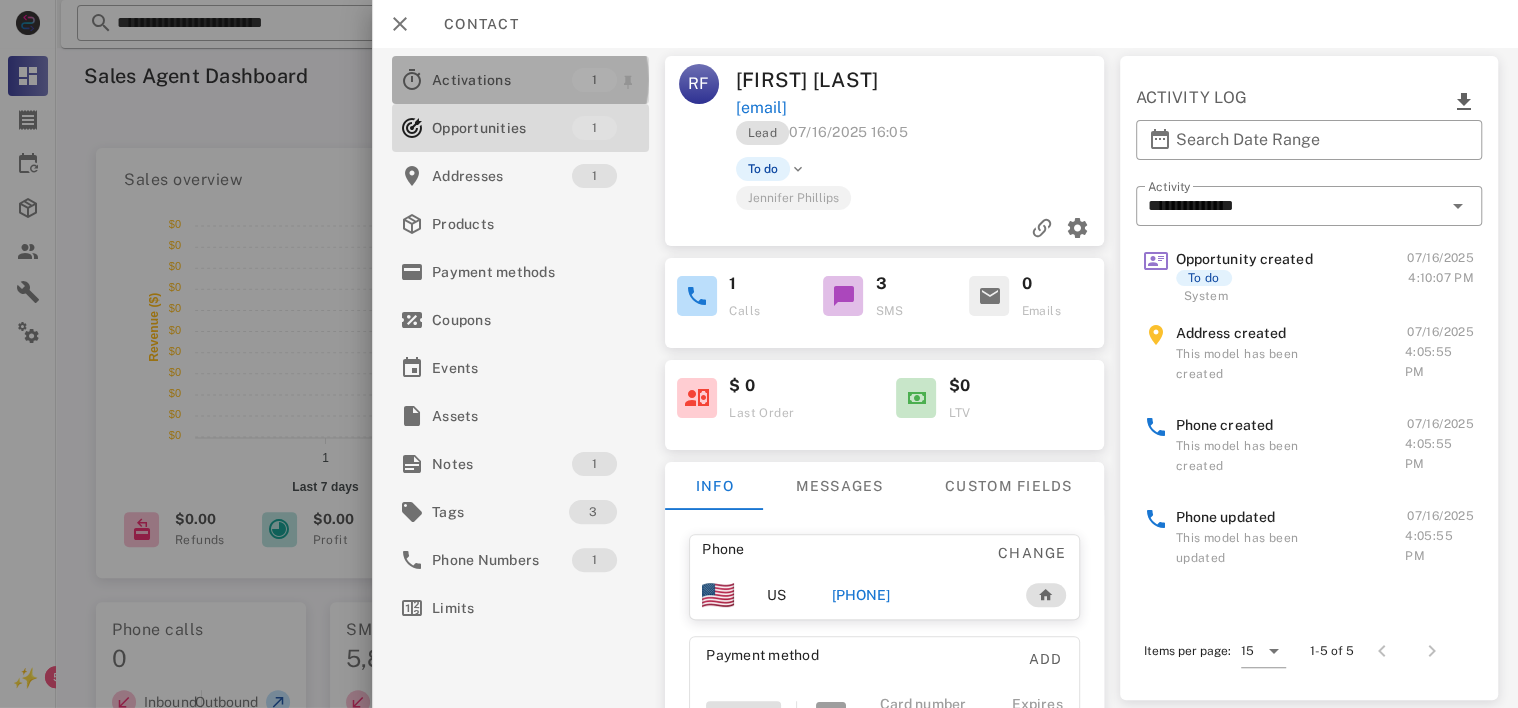 click on "Activations" at bounding box center [502, 80] 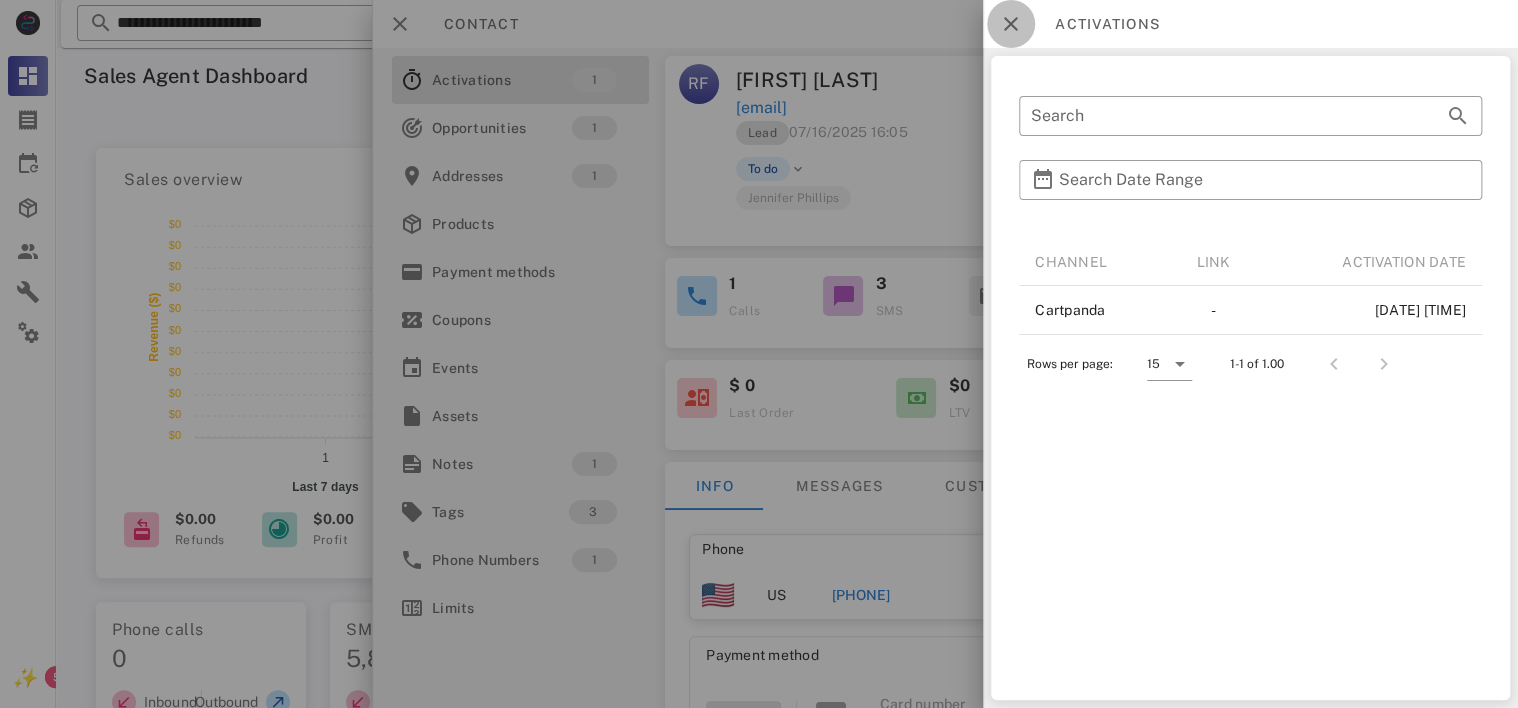 click at bounding box center (1011, 24) 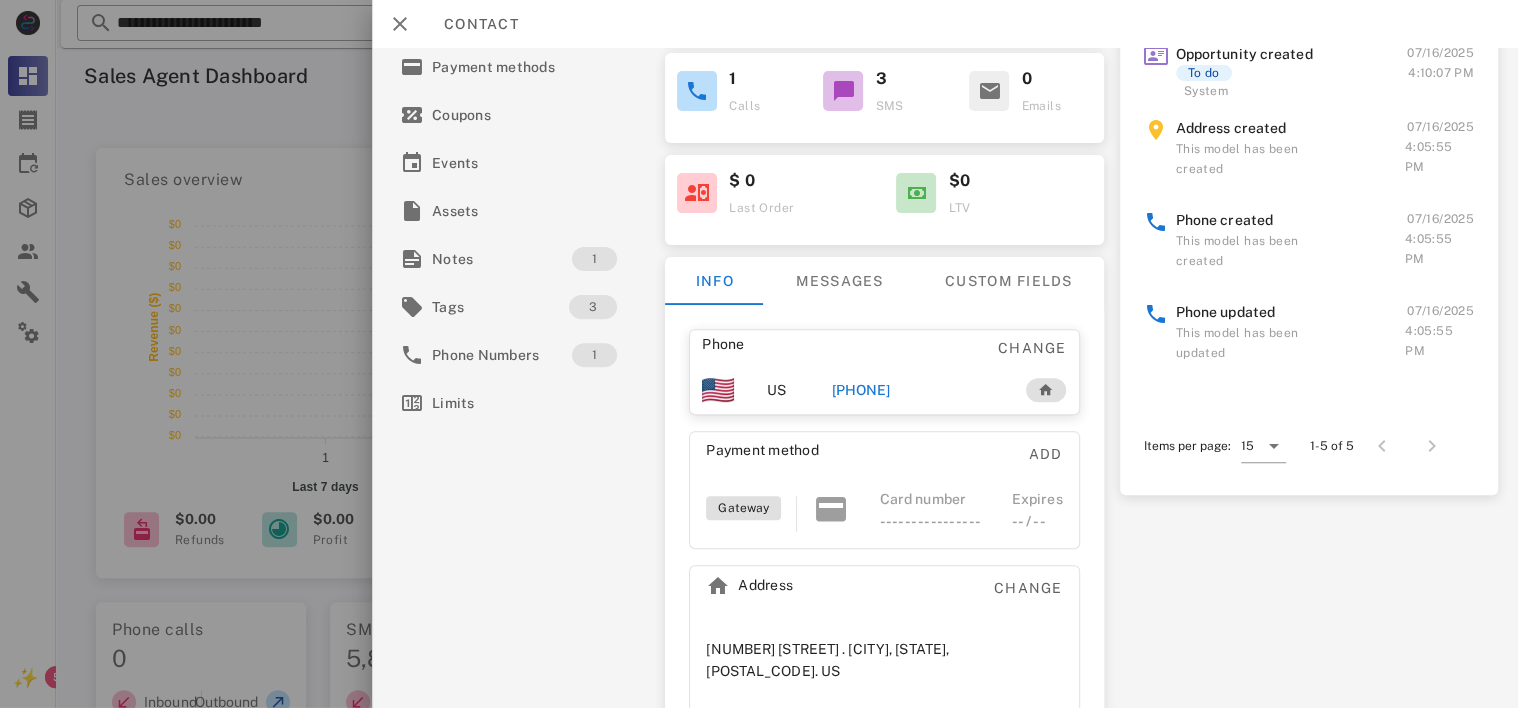 scroll, scrollTop: 214, scrollLeft: 0, axis: vertical 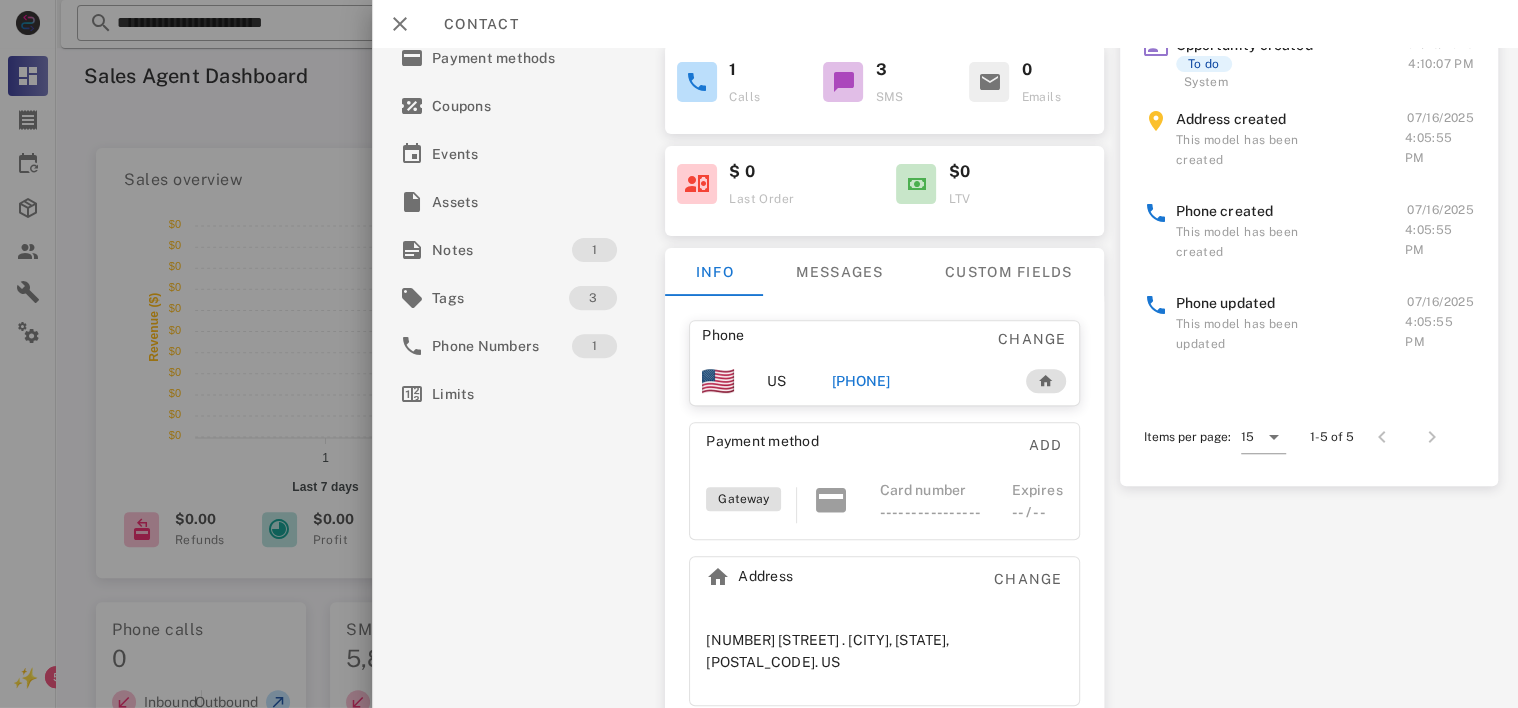 click on "Activations  1  Opportunities  1  Addresses  1  Products Payment methodsCoupons Events Assets Notes  1  Tags  3  Phone Numbers  1  Limits RF [FIRST] [LAST]  [EMAIL]   [TITLE]   [DATE] [TIME]   To do   [FIRST] [LAST]  1 Calls 3 SMS 0 Emails $ 0 LTV  Info   Messages   Custom fields   Phone   Change   US   [PHONE]   Payment method   Add  Gateway  Card number  ---- ---- ---- ----  Expires  -- / --  Address   Change   [NUMBER] [STREET] .
[CITY], [STATE], [POSTAL_CODE].
US   ​ Send From [PHONE] ​ Send To [PHONE]  This conversation was initiated from automation messages.  Latest message [DATE], [TIME] [DATE], [TIME] System automation  Hi  [FIRST], This is the Glyco Clean (6 bottles) you ordered for your blood sugar with Dr. Prescott. We need to verify some important details about your order. If you can please return the call at your earliest convenience. Otherwise we will try back at another time. The phone number is [PHONE]. Thank you have a great day." at bounding box center [945, 378] 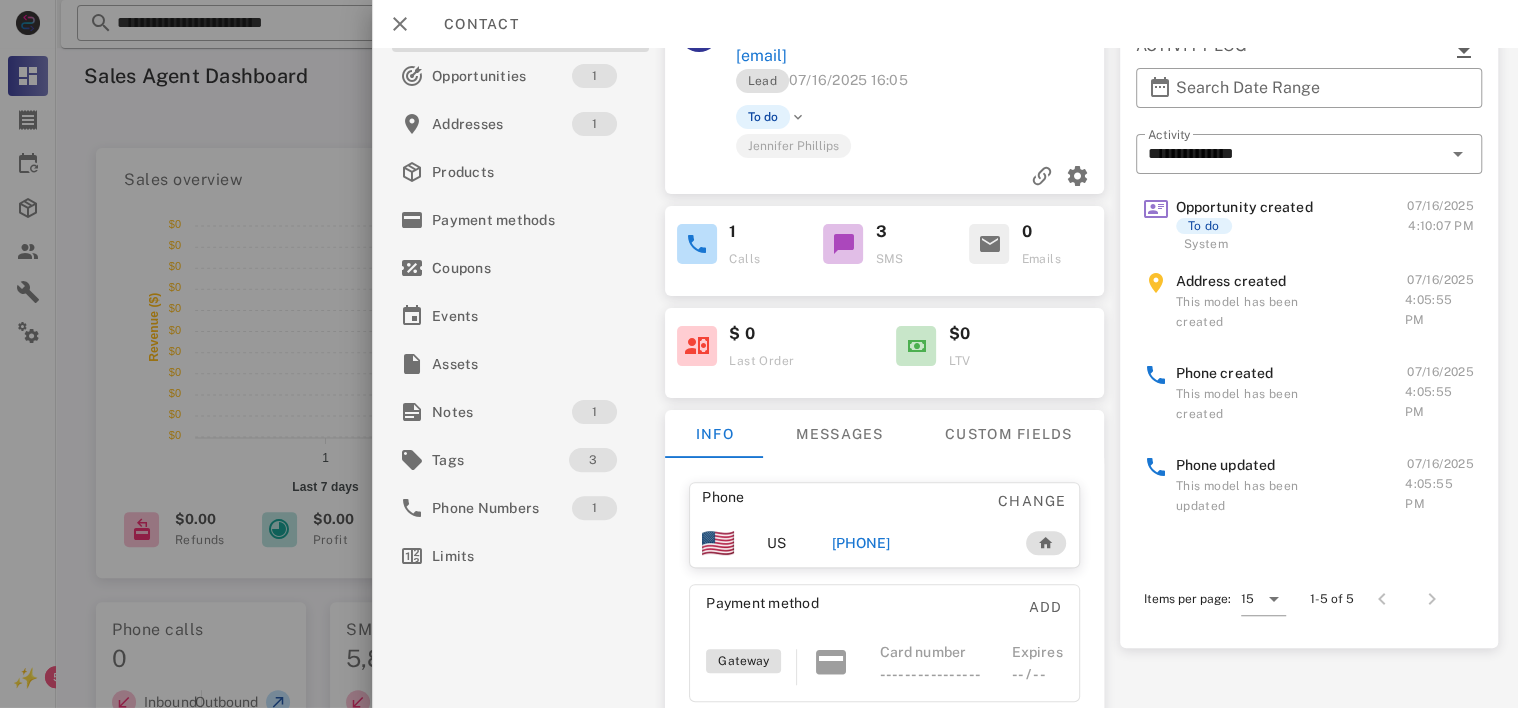 scroll, scrollTop: 0, scrollLeft: 0, axis: both 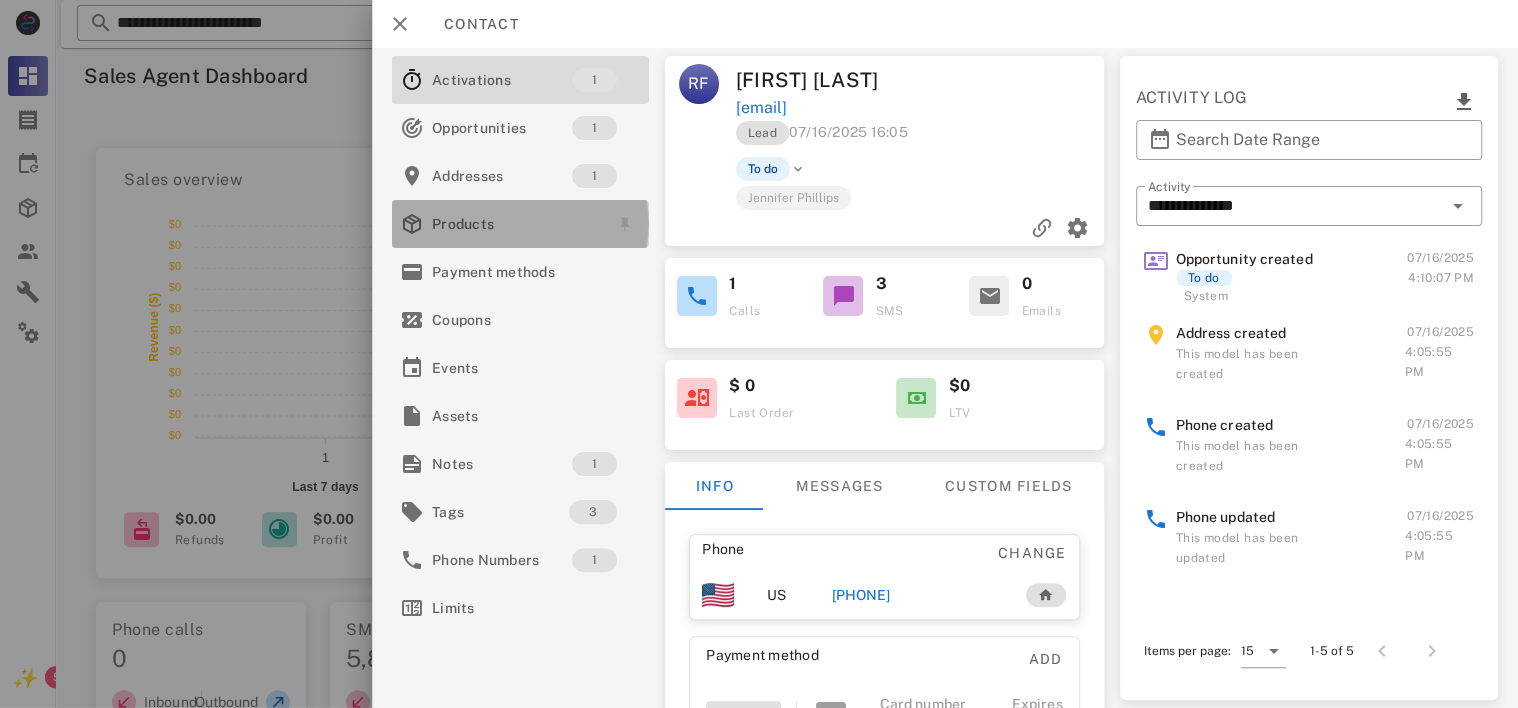 click on "Products" at bounding box center [516, 224] 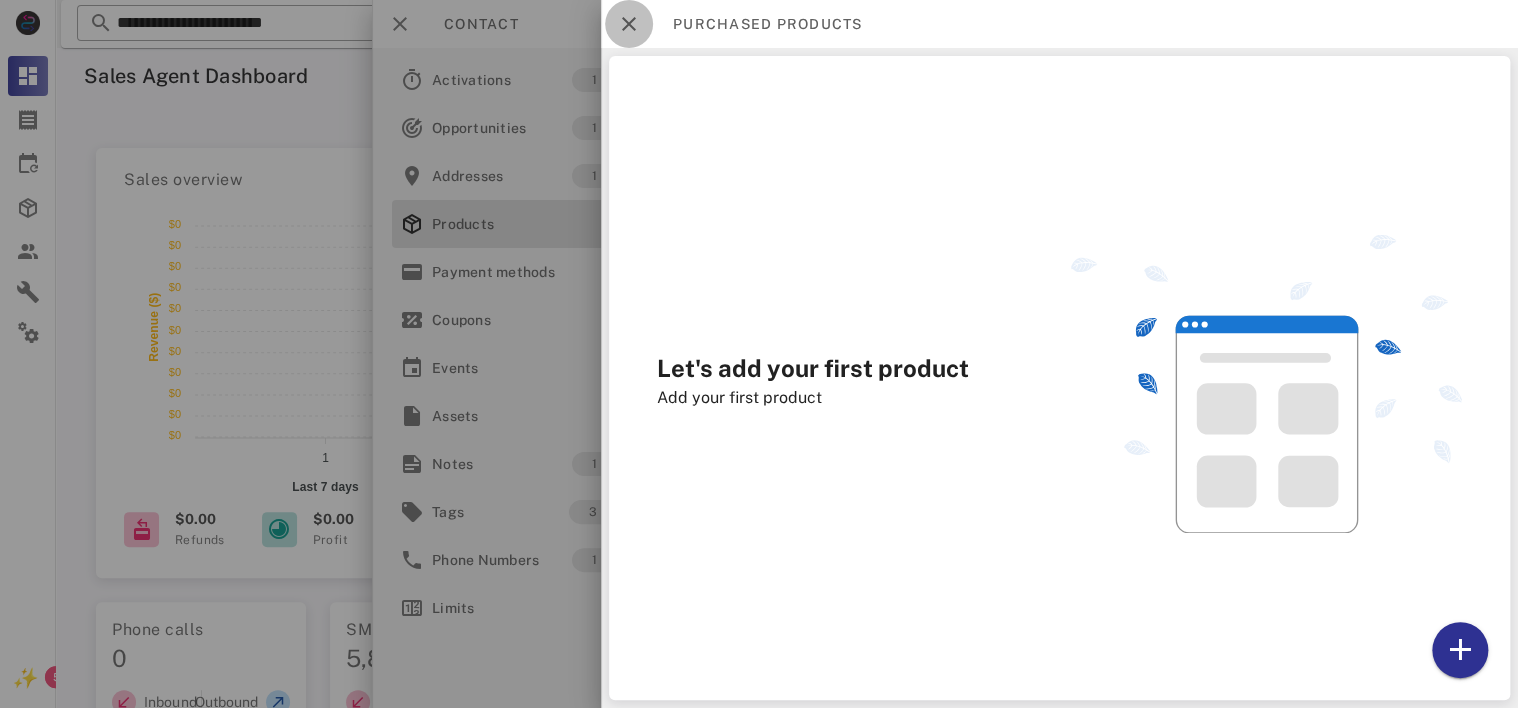 click at bounding box center (629, 24) 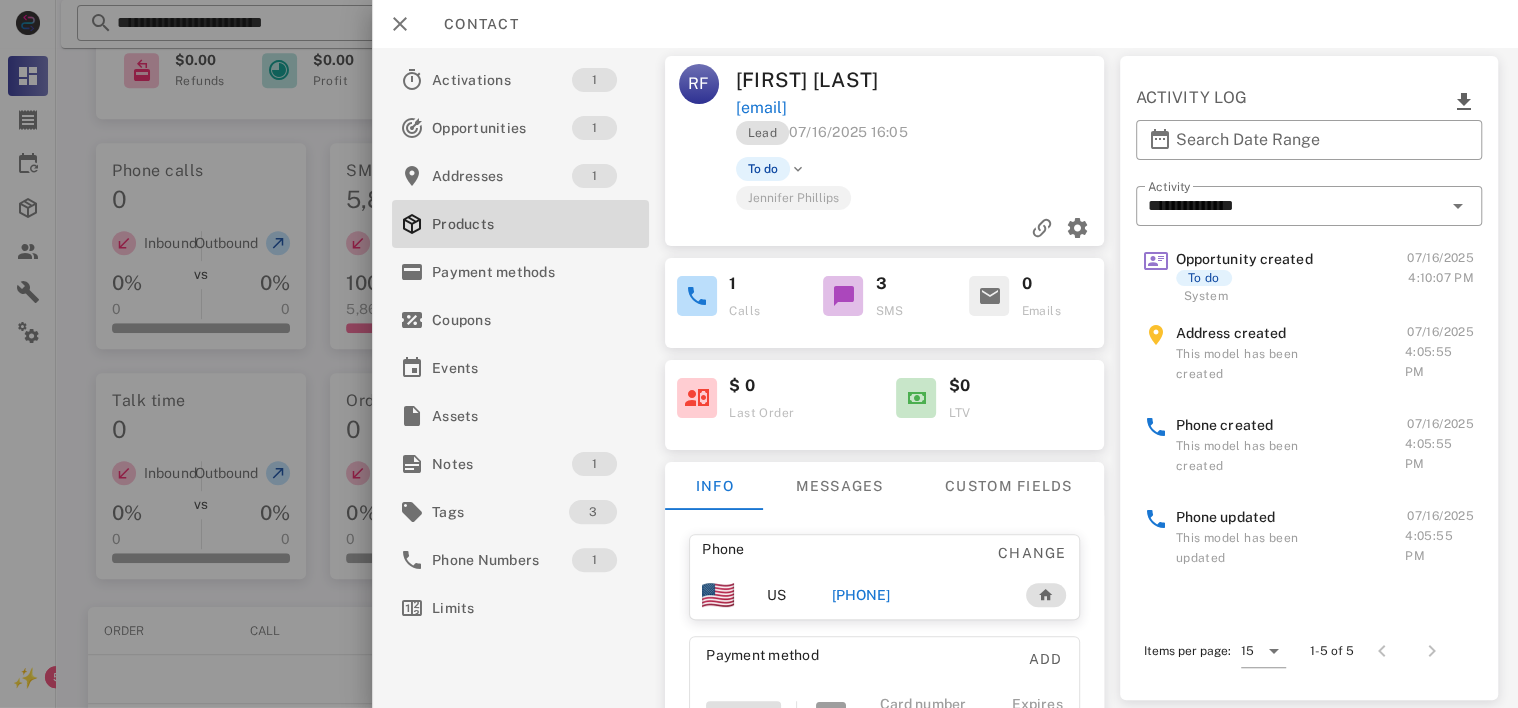 scroll, scrollTop: 460, scrollLeft: 0, axis: vertical 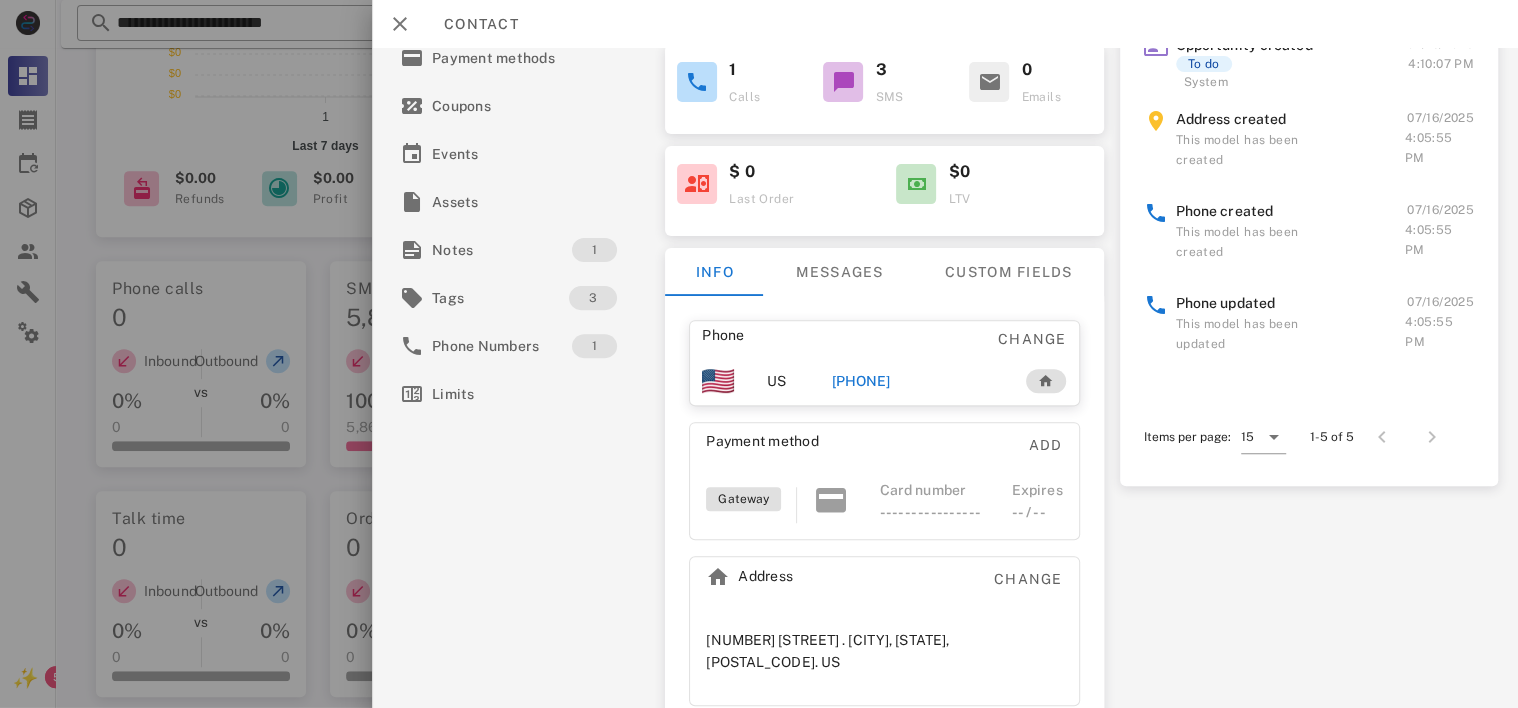 click at bounding box center (1428, 437) 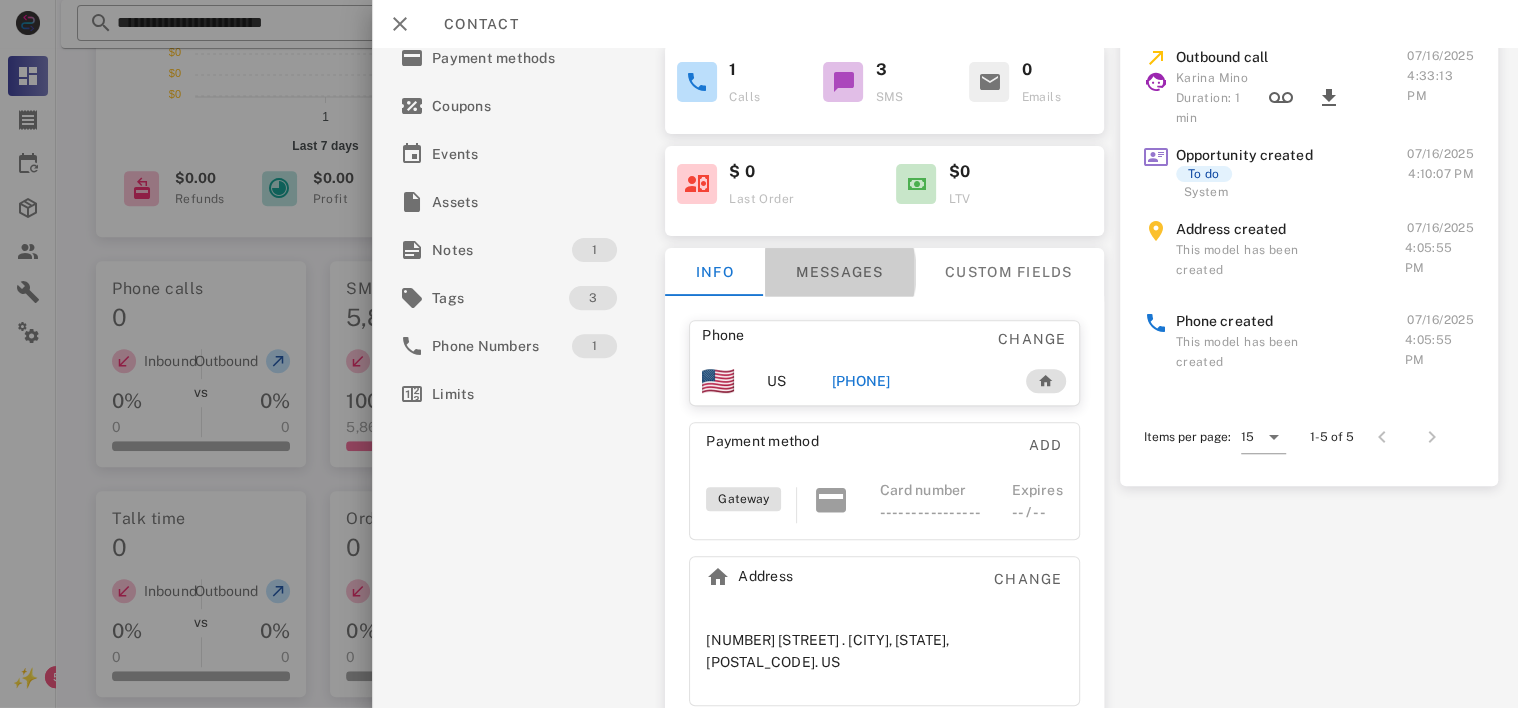 click on "Messages" at bounding box center (840, 272) 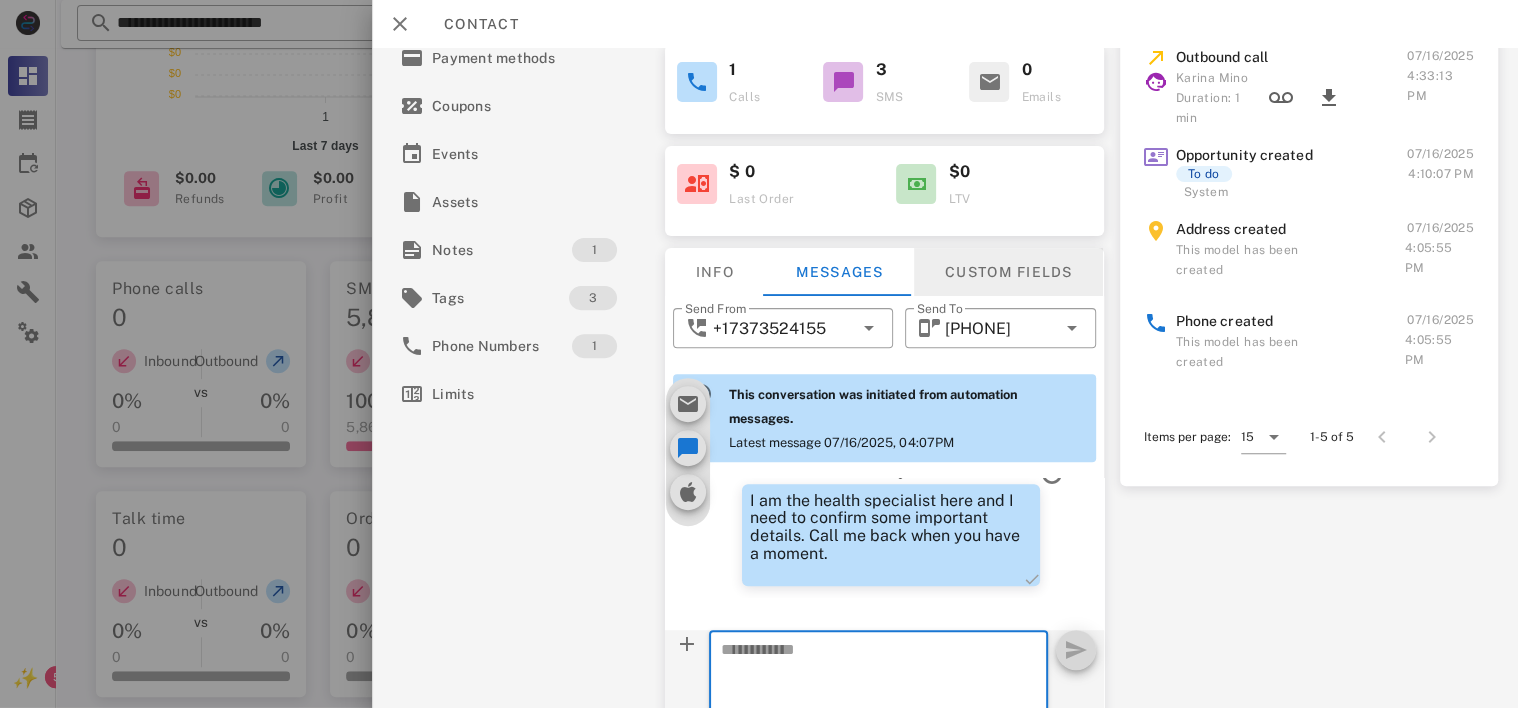 click on "Custom fields" at bounding box center (1009, 272) 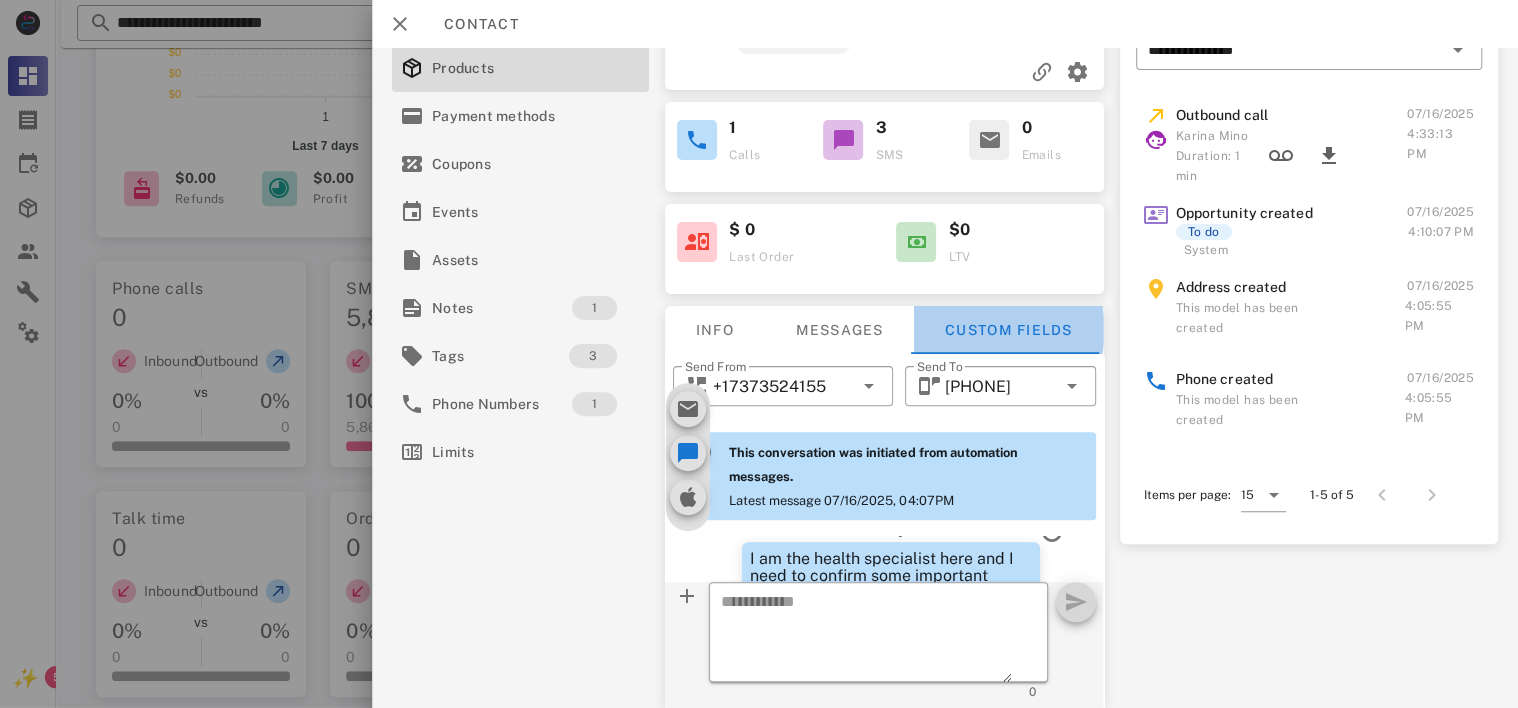 scroll, scrollTop: 157, scrollLeft: 0, axis: vertical 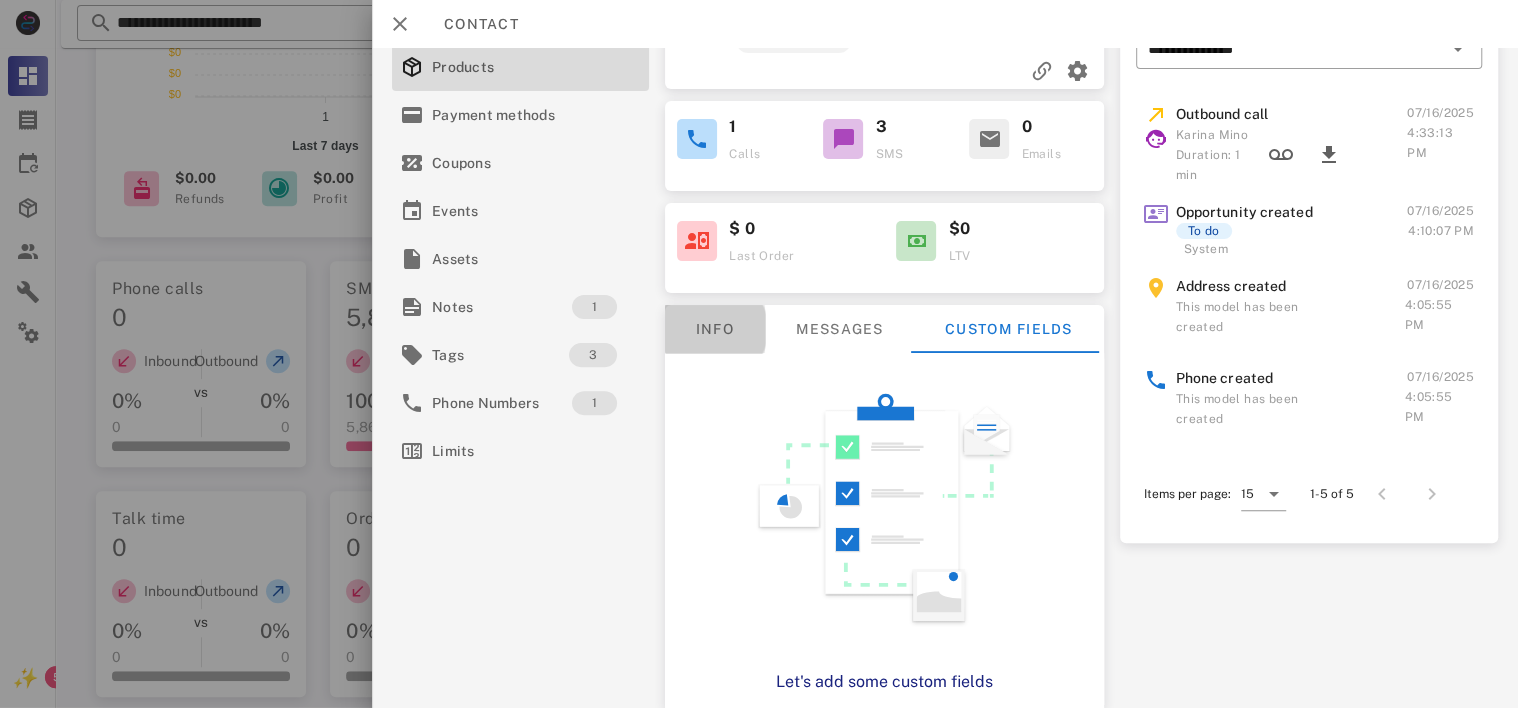 click on "Info" at bounding box center (715, 329) 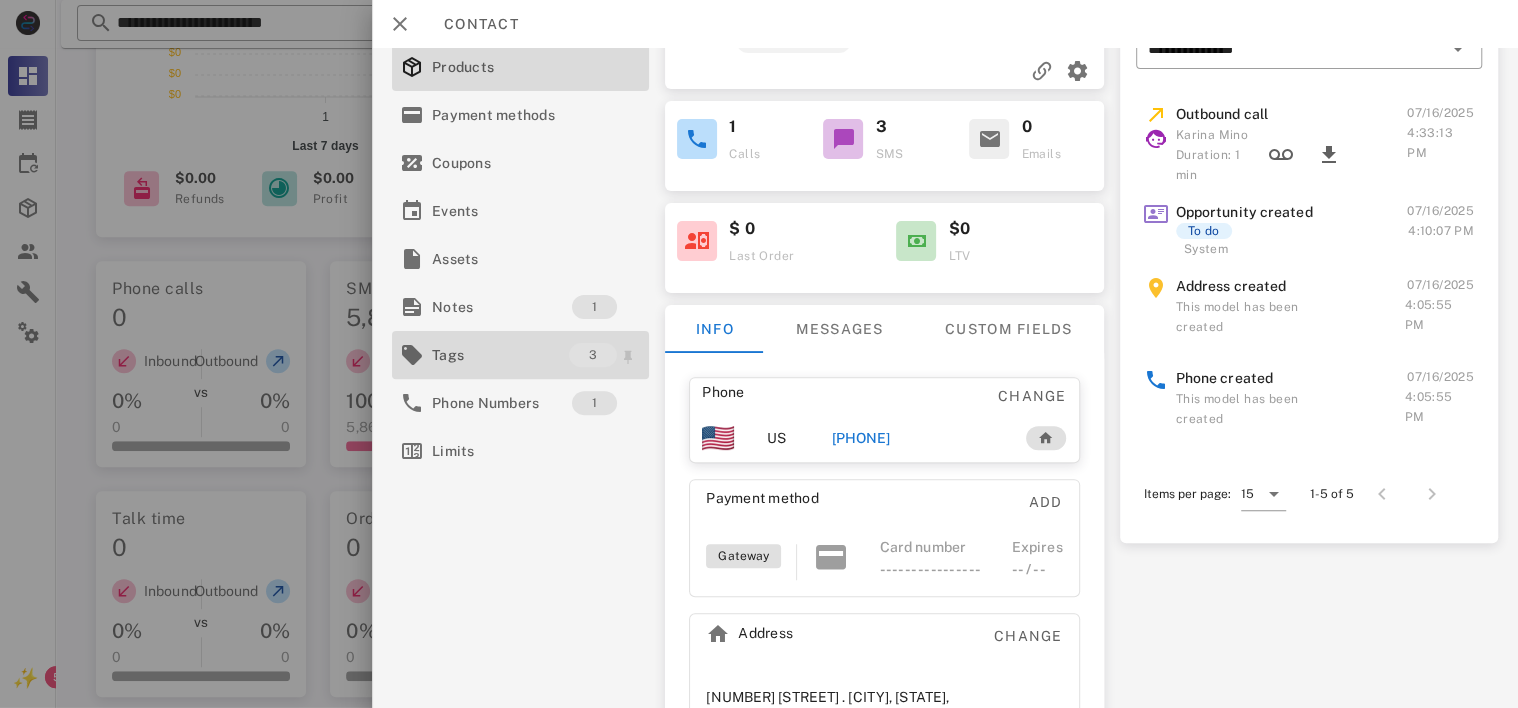 click on "Tags" at bounding box center [500, 355] 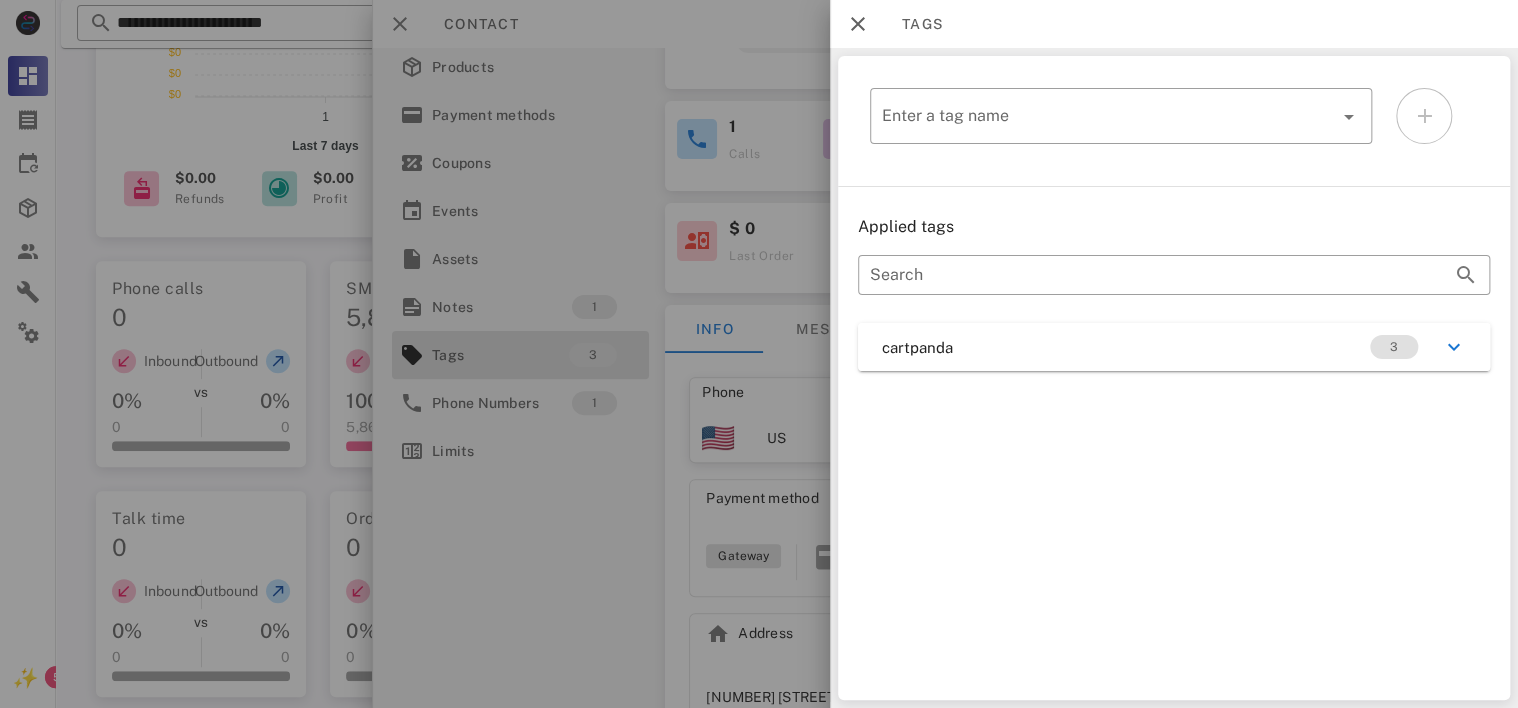 click at bounding box center [1454, 347] 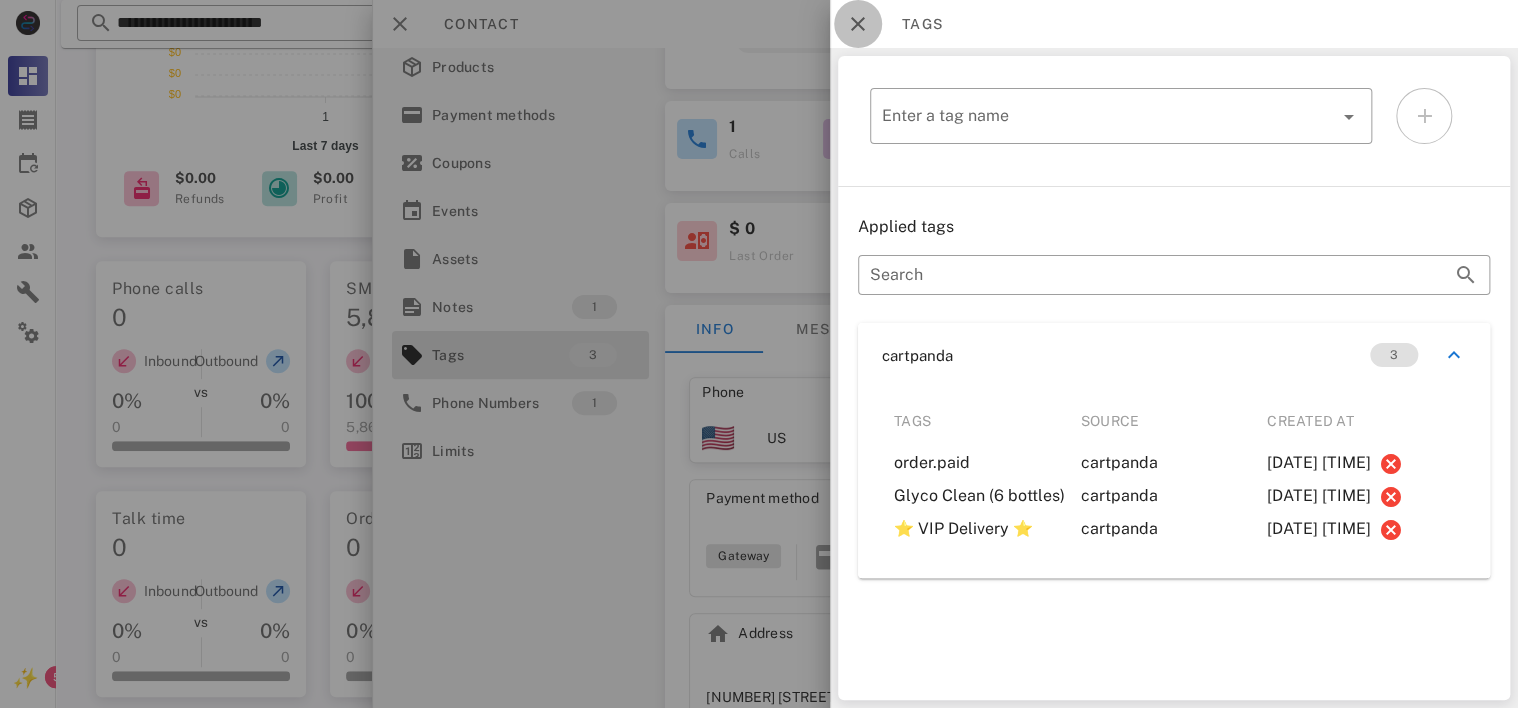 click at bounding box center [858, 24] 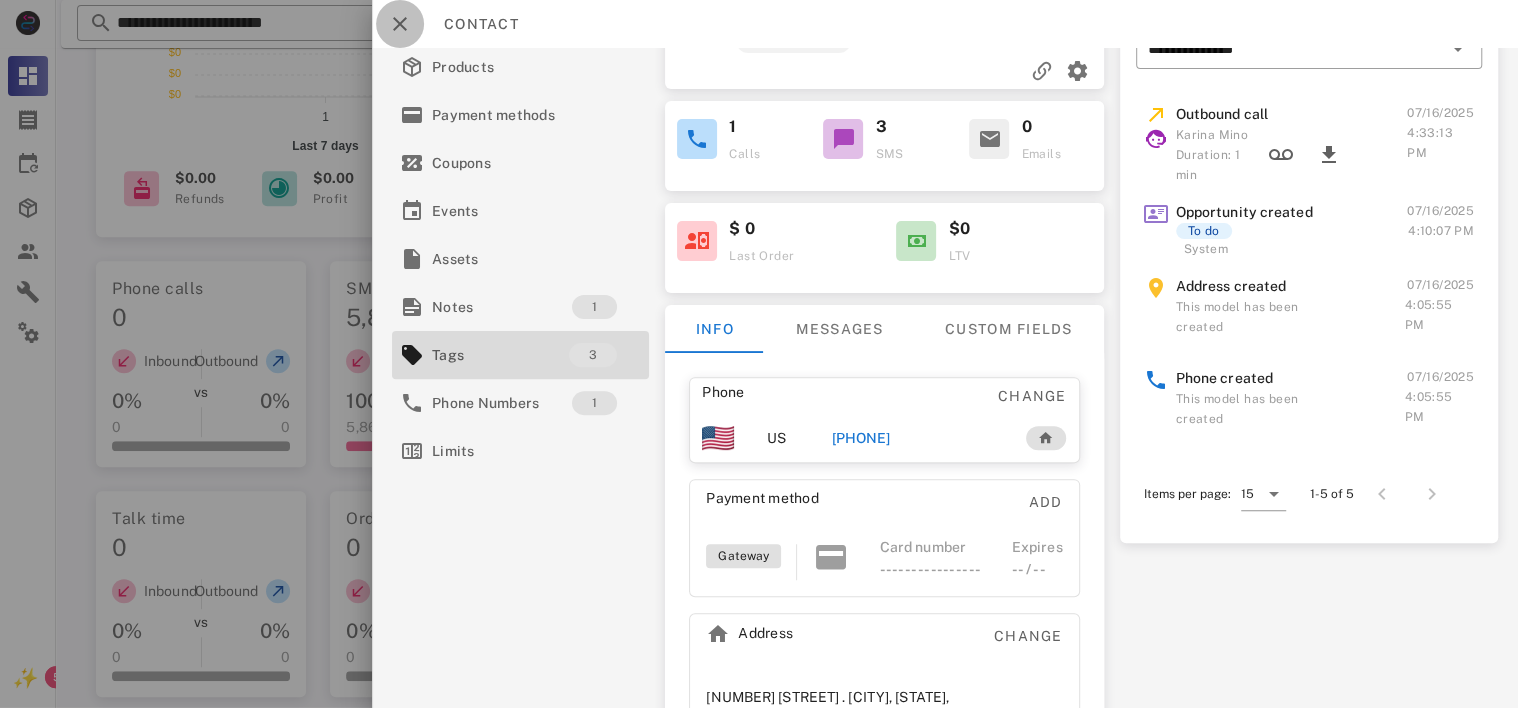click at bounding box center [400, 24] 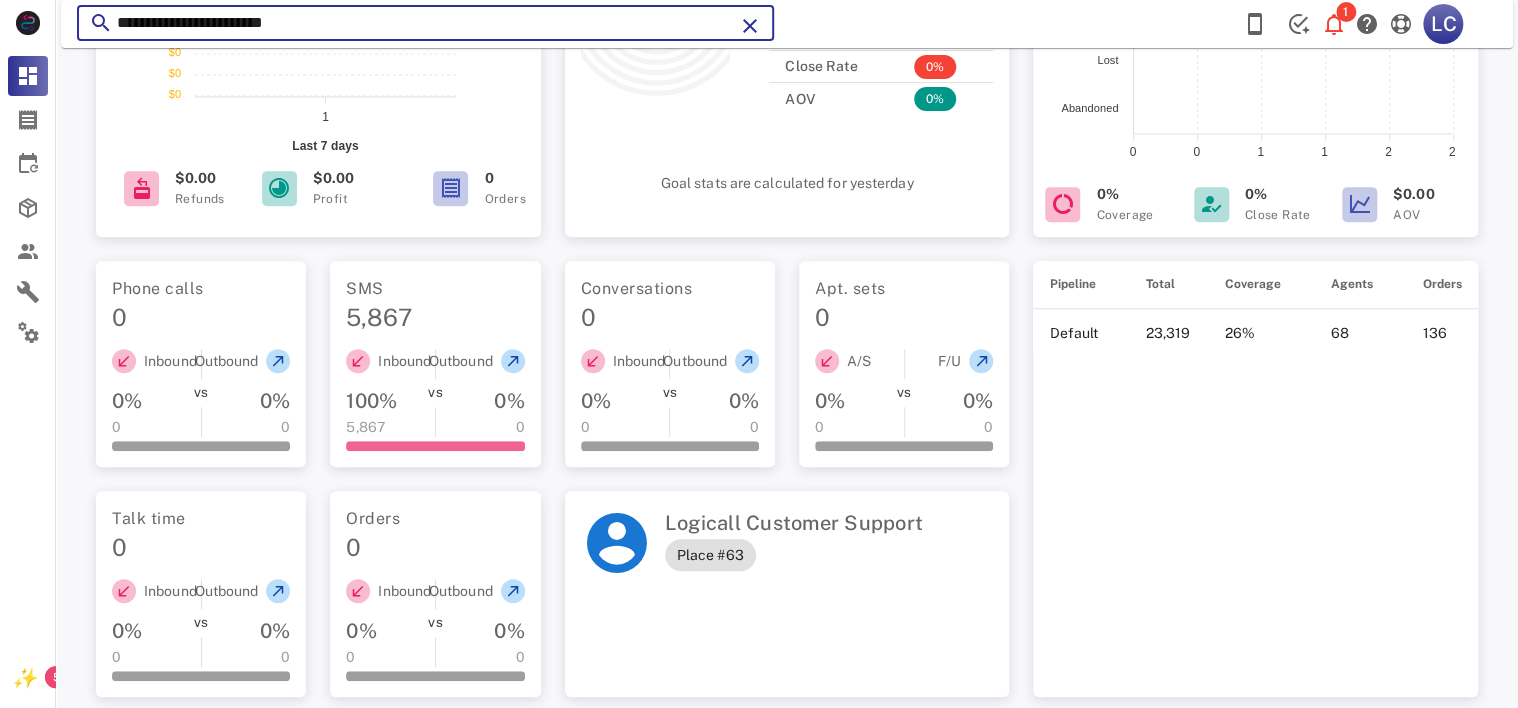 drag, startPoint x: 322, startPoint y: 24, endPoint x: 119, endPoint y: 24, distance: 203 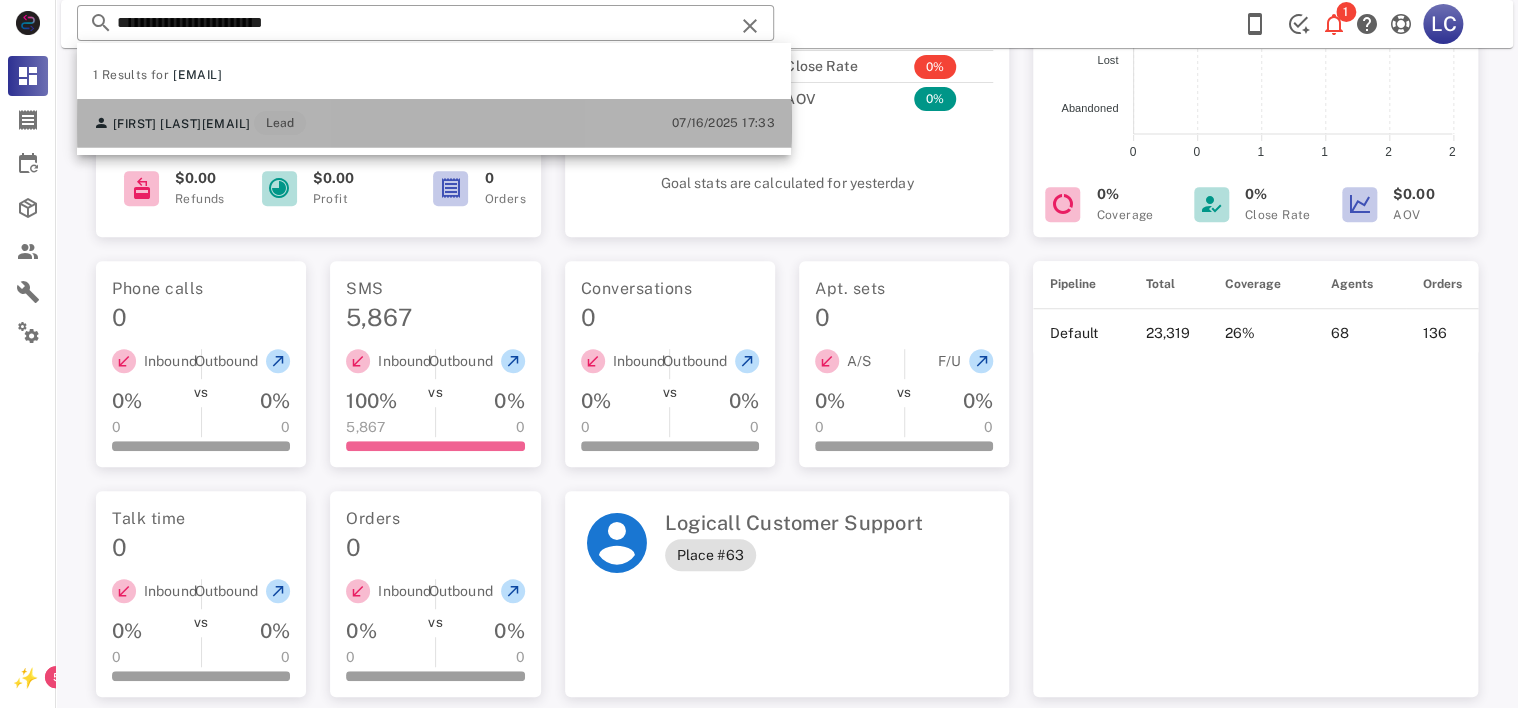 click on "[EMAIL]" at bounding box center (226, 124) 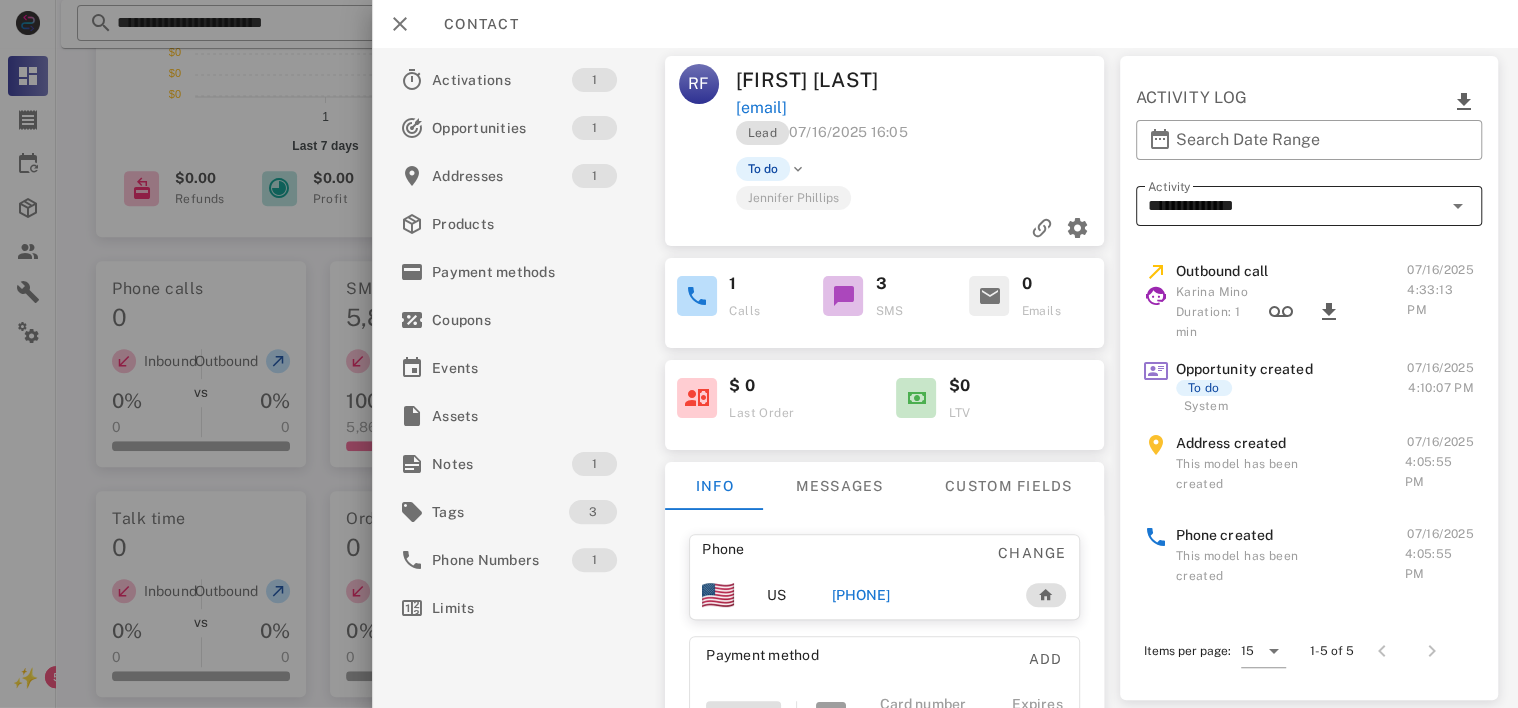 click at bounding box center [1458, 206] 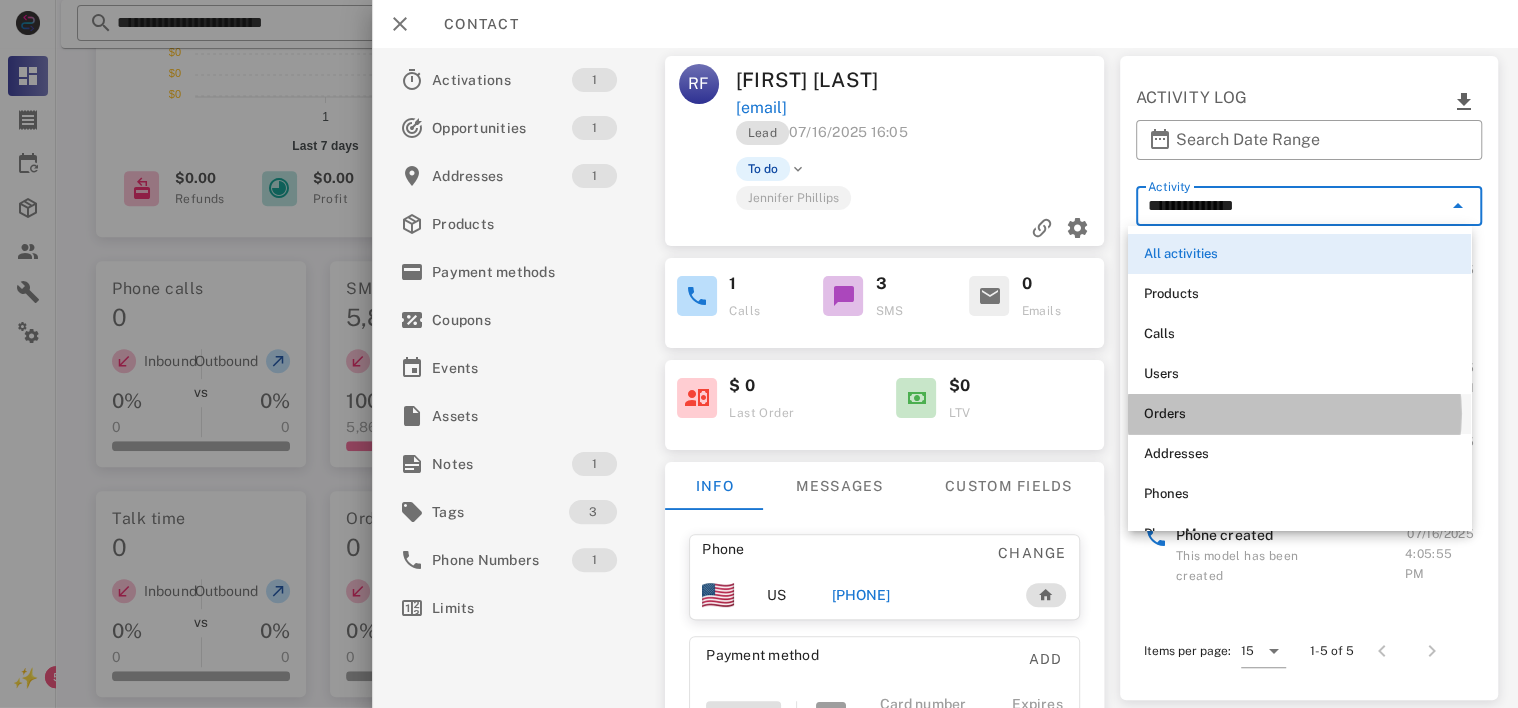 click on "Orders" at bounding box center (1299, 414) 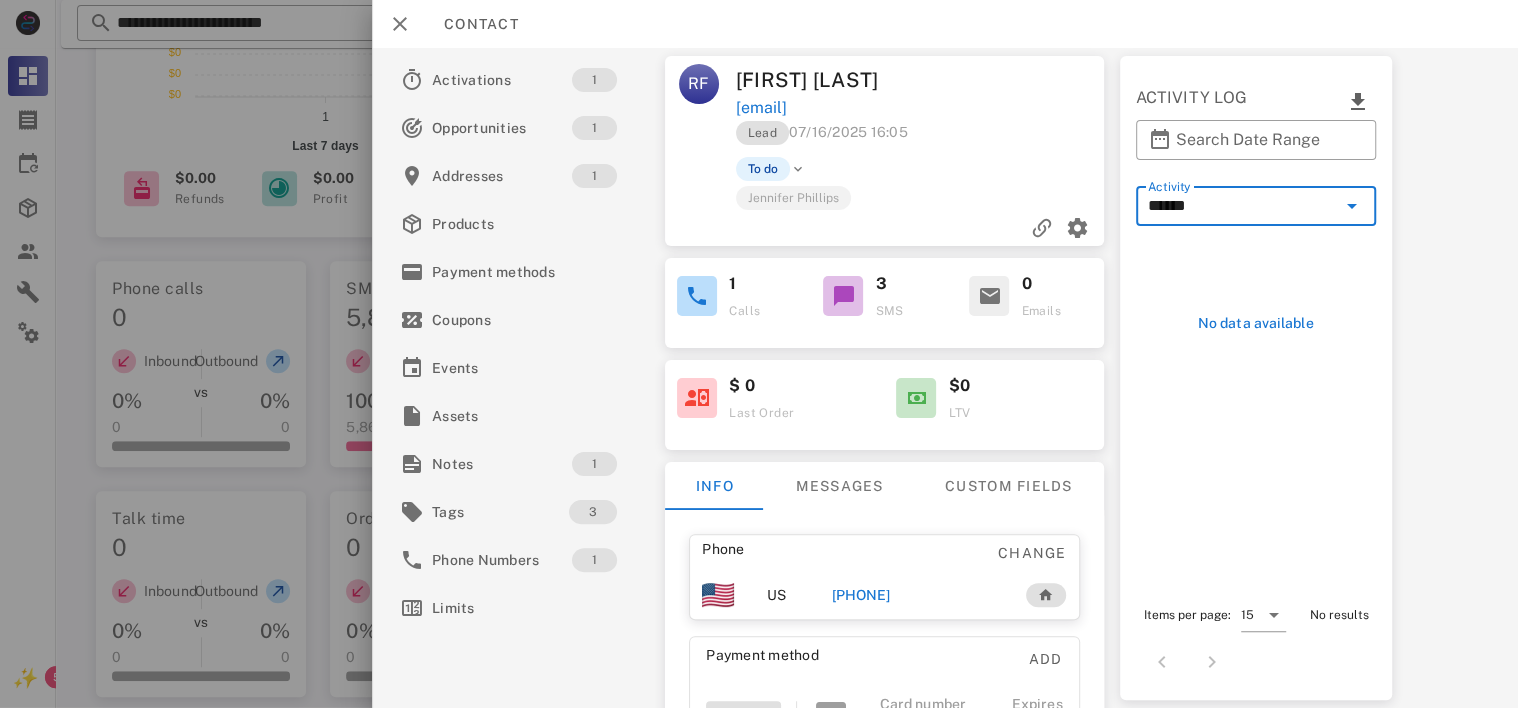 scroll, scrollTop: 544, scrollLeft: 0, axis: vertical 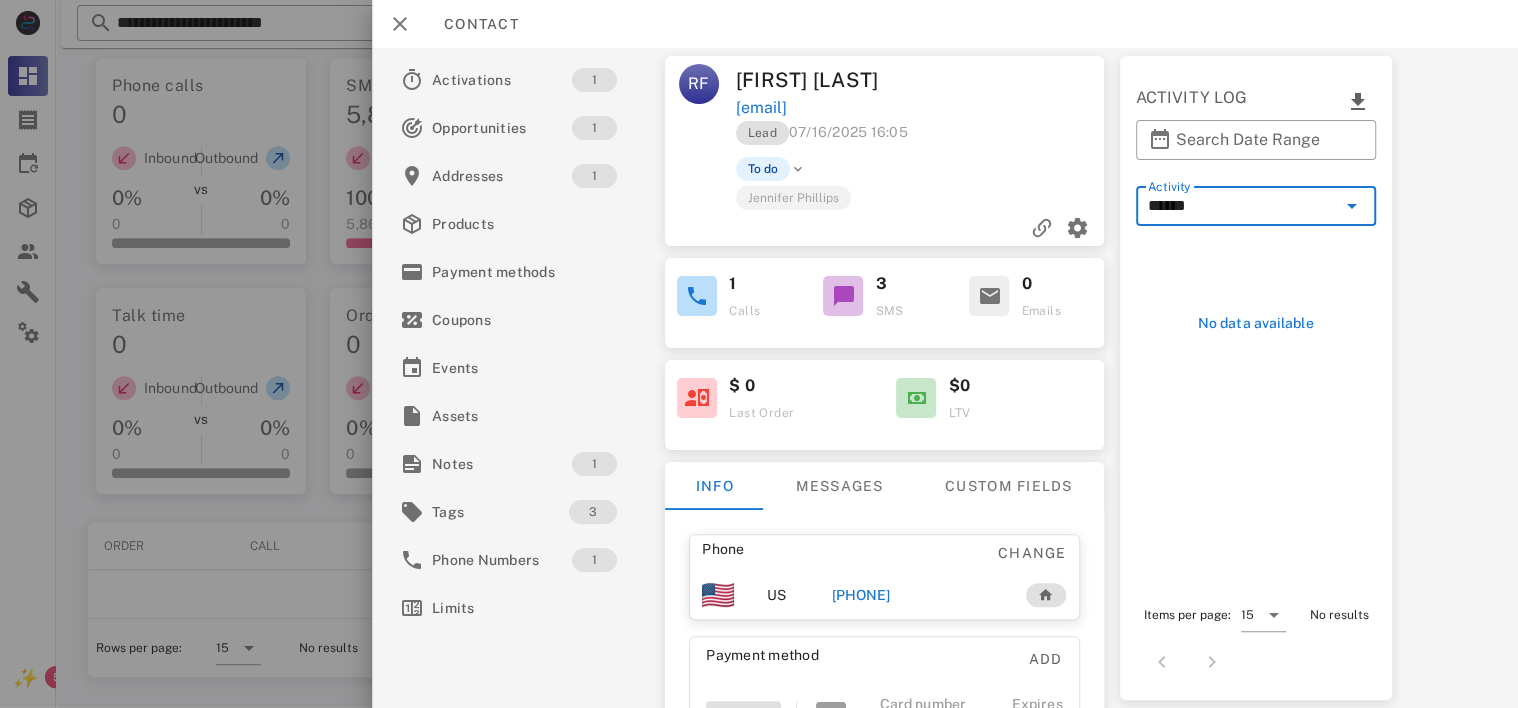 click at bounding box center [1352, 206] 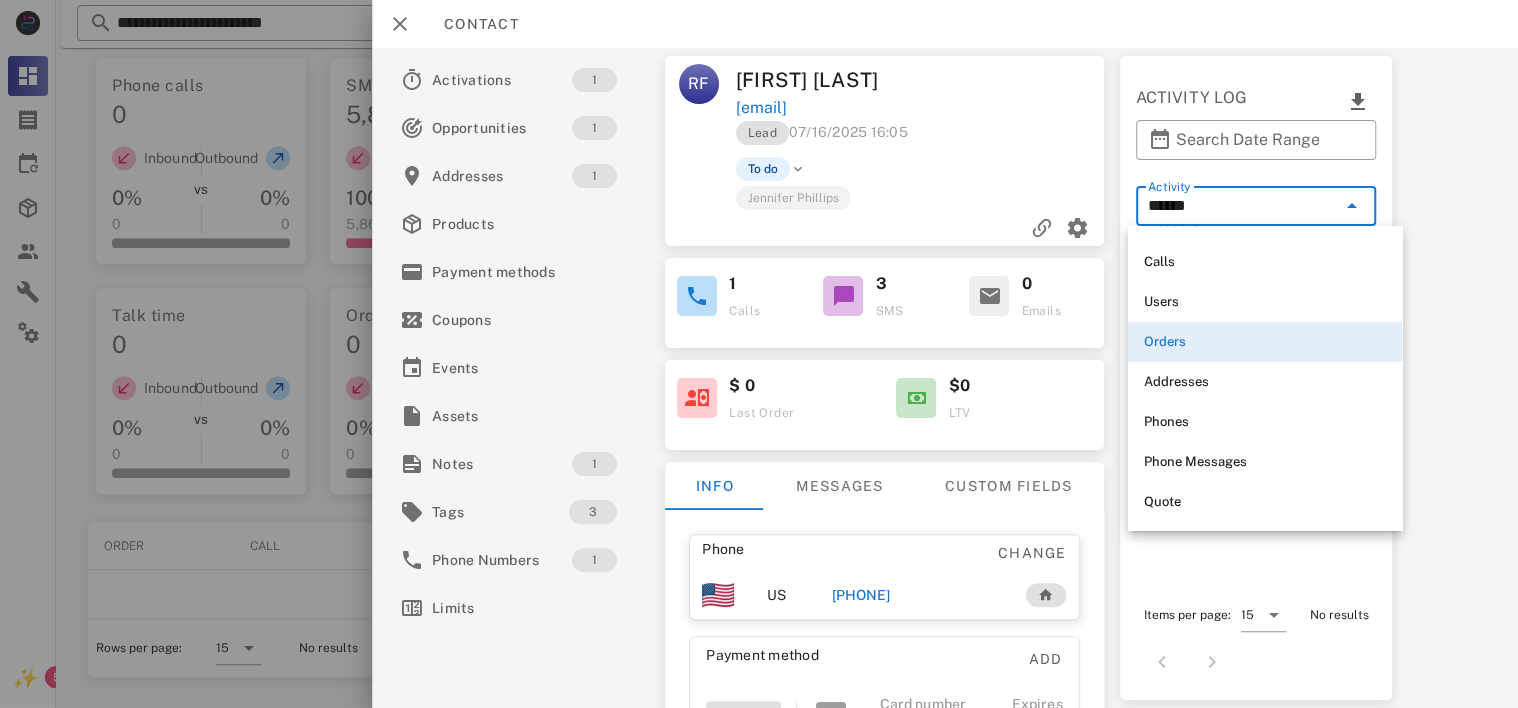 scroll, scrollTop: 0, scrollLeft: 0, axis: both 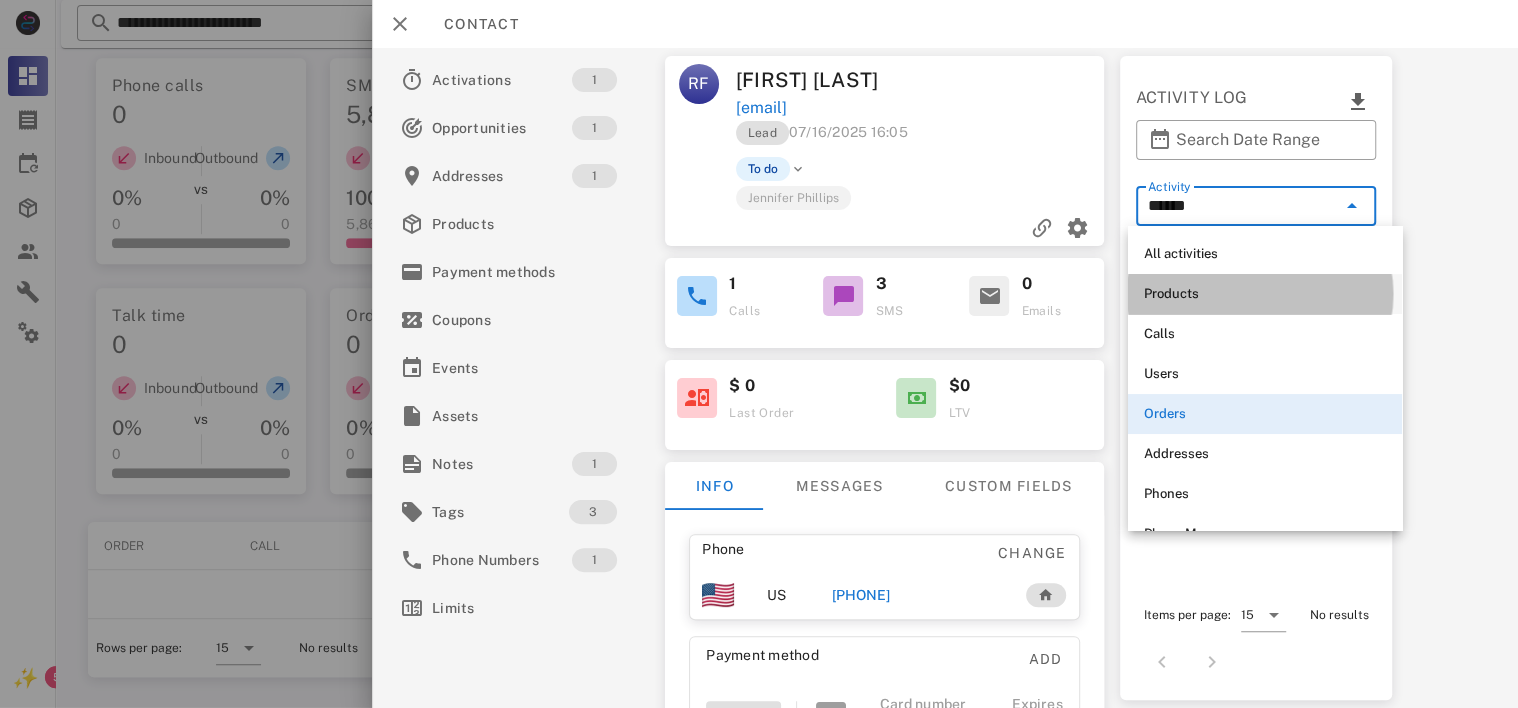 click on "Products" at bounding box center [1265, 294] 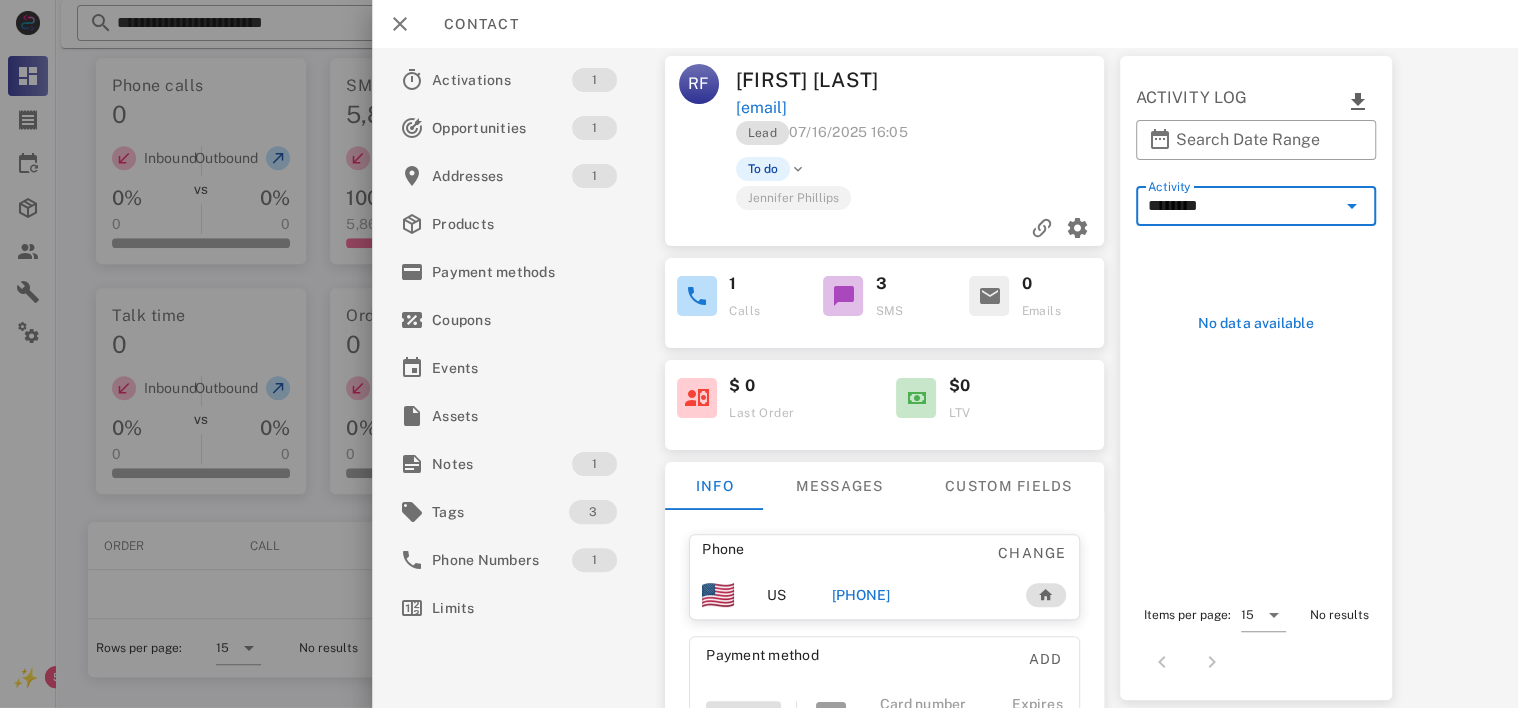 click at bounding box center [1352, 206] 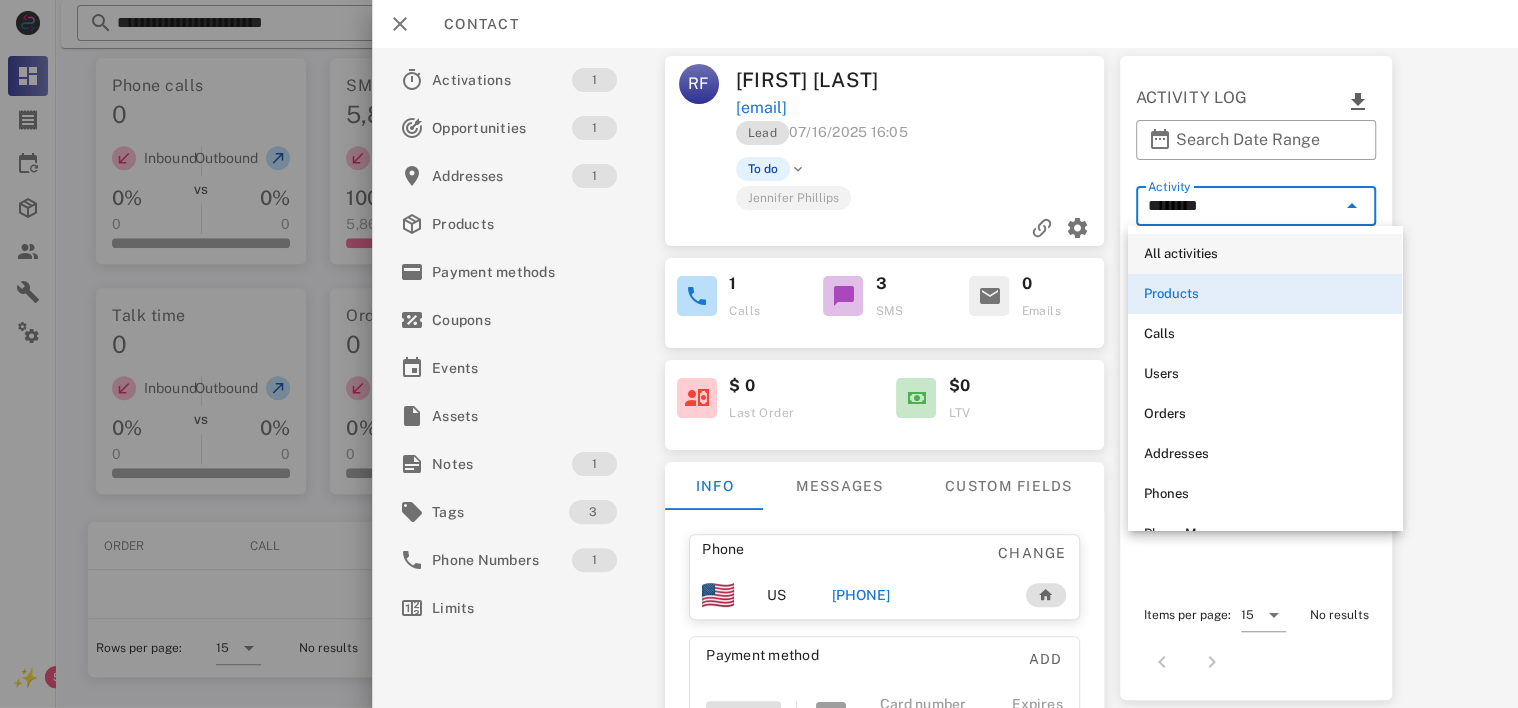 click on "All activities" at bounding box center (1265, 254) 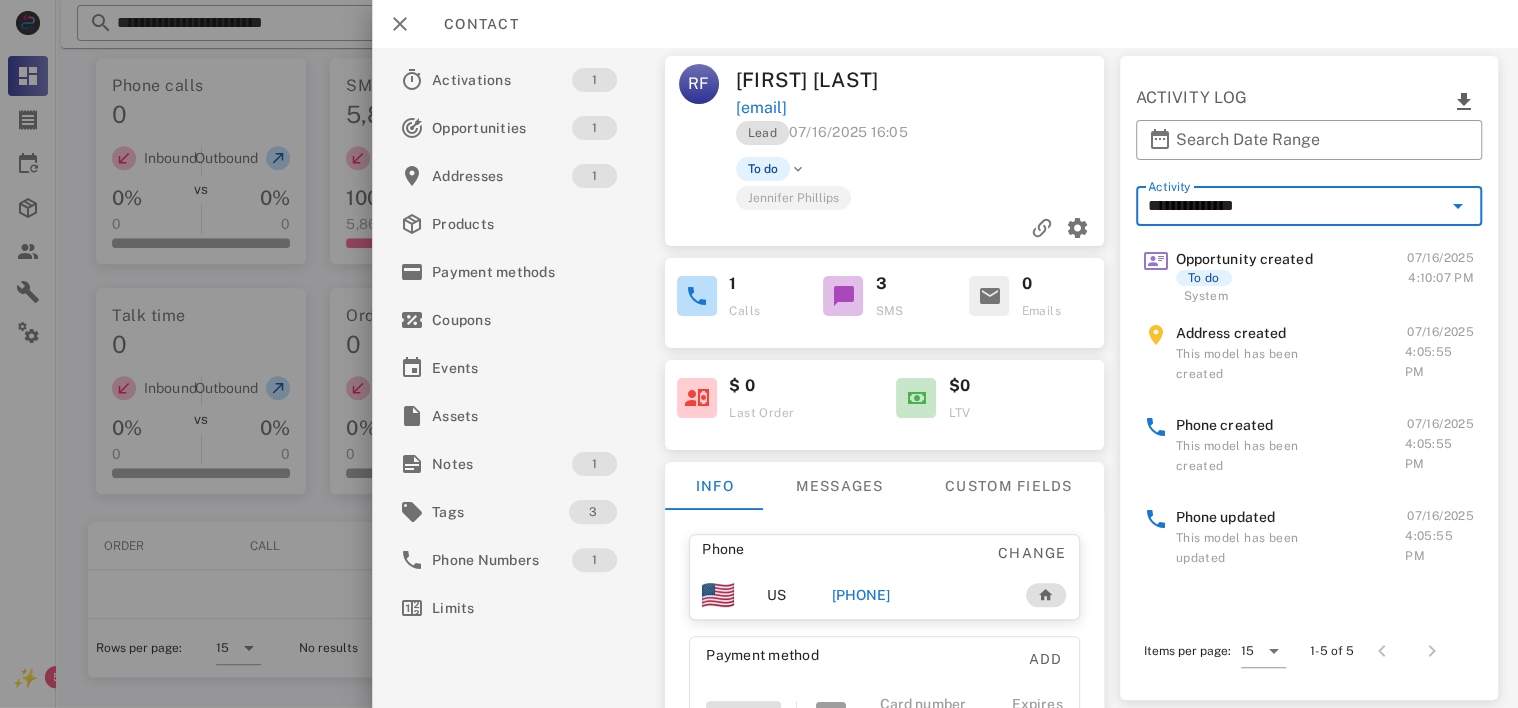 scroll, scrollTop: 0, scrollLeft: 0, axis: both 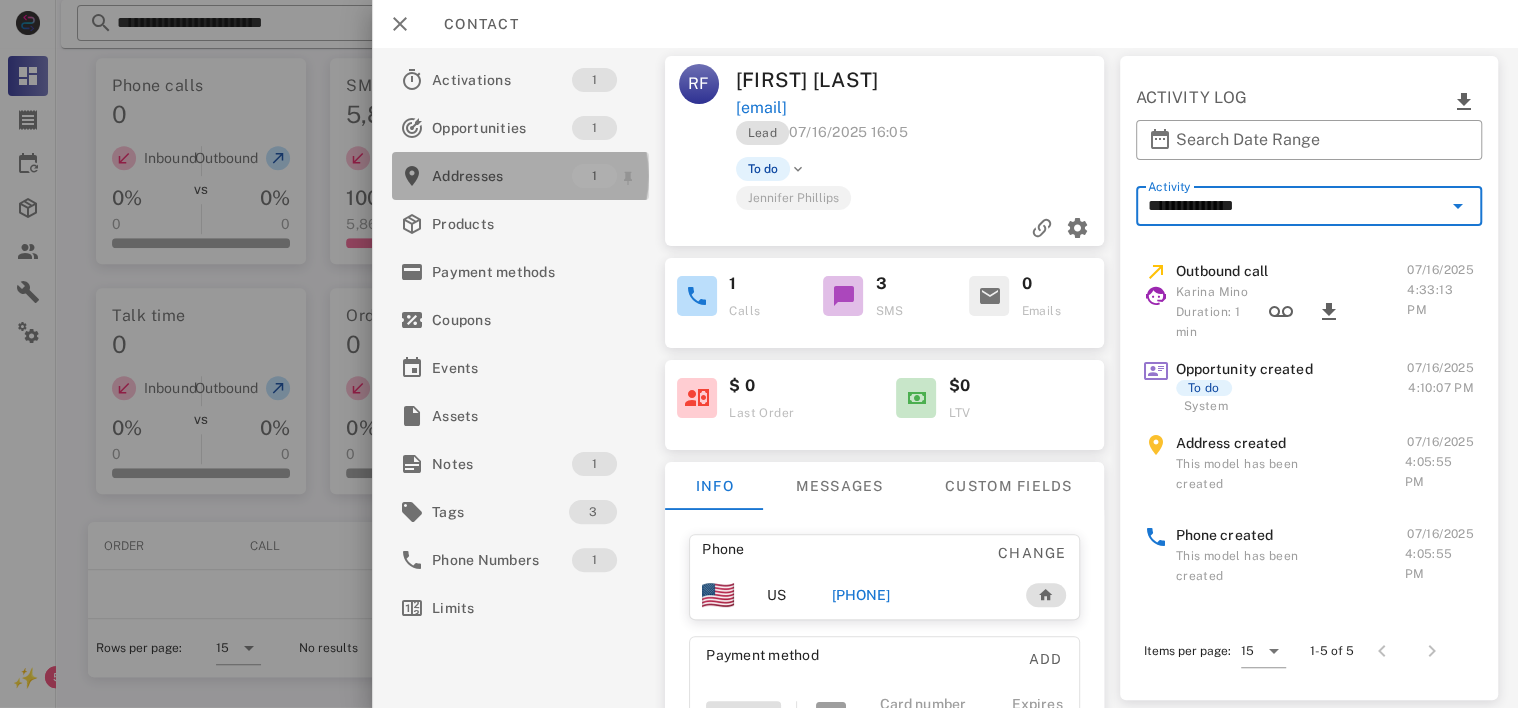 click on "Addresses" at bounding box center [502, 176] 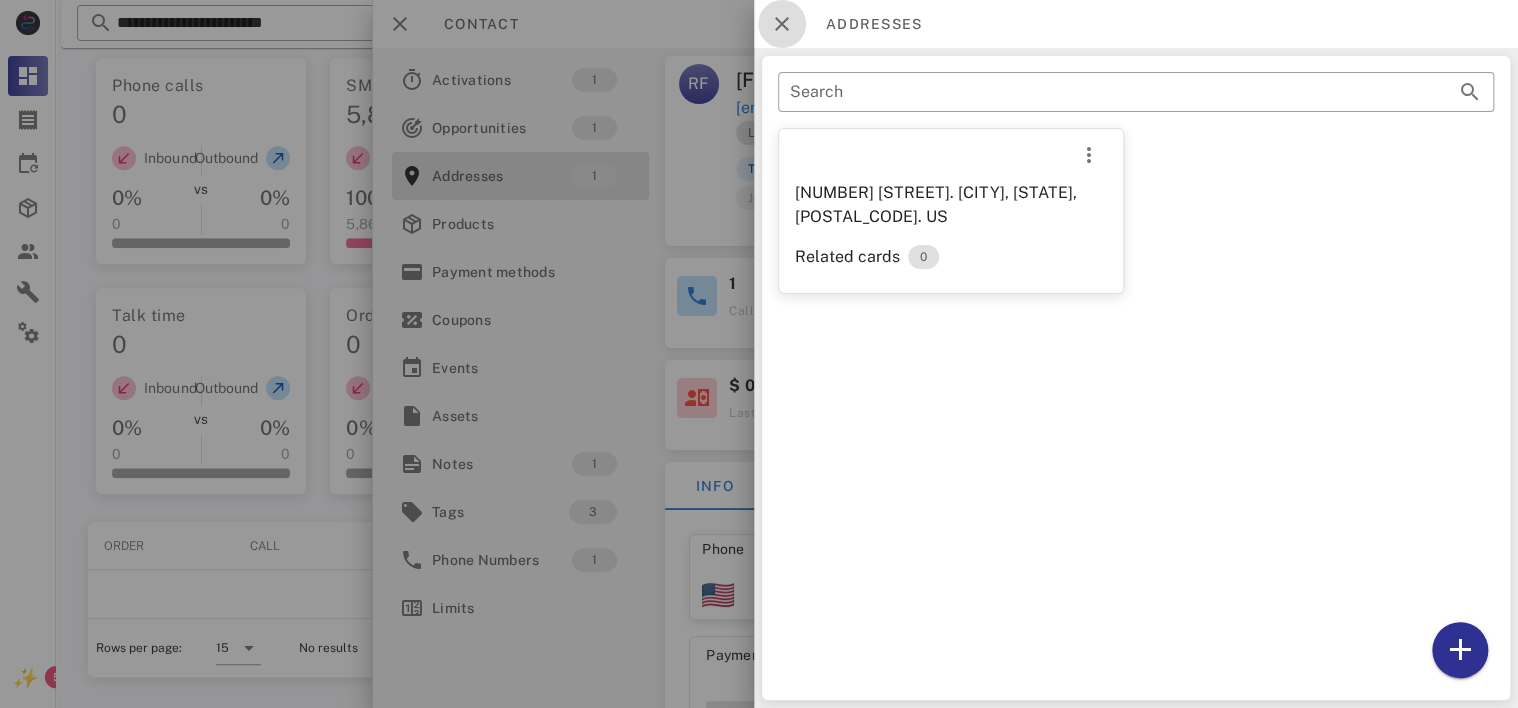 click at bounding box center (782, 24) 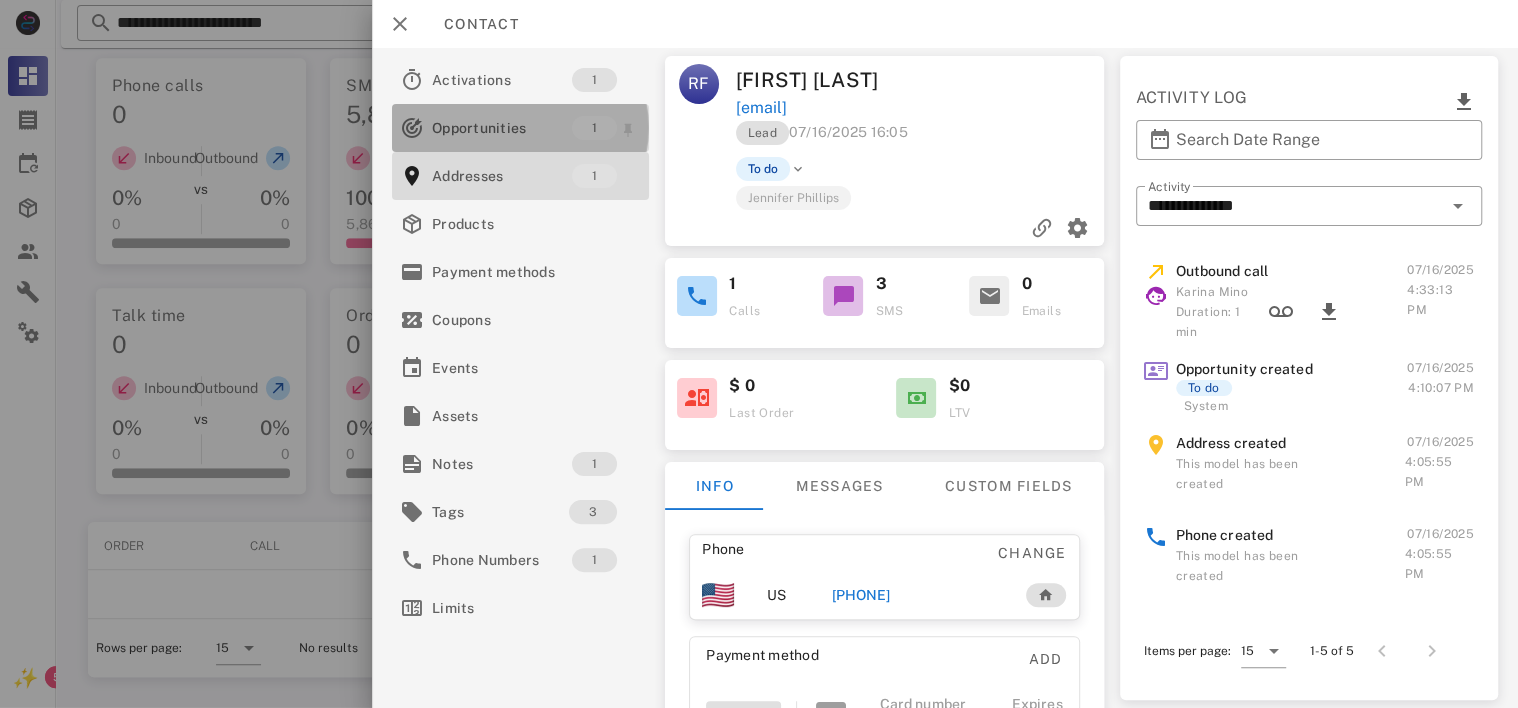 click on "Opportunities" at bounding box center (502, 128) 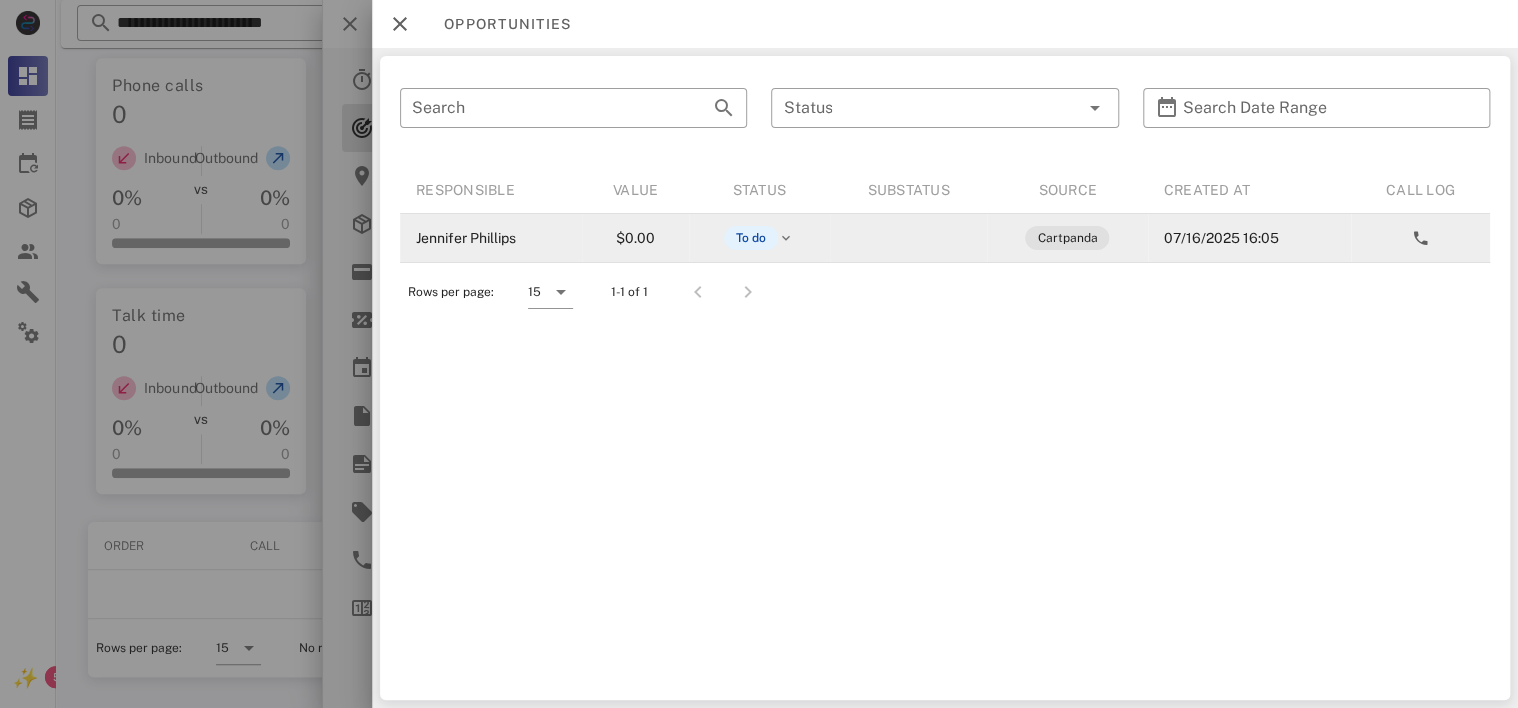 click at bounding box center [786, 238] 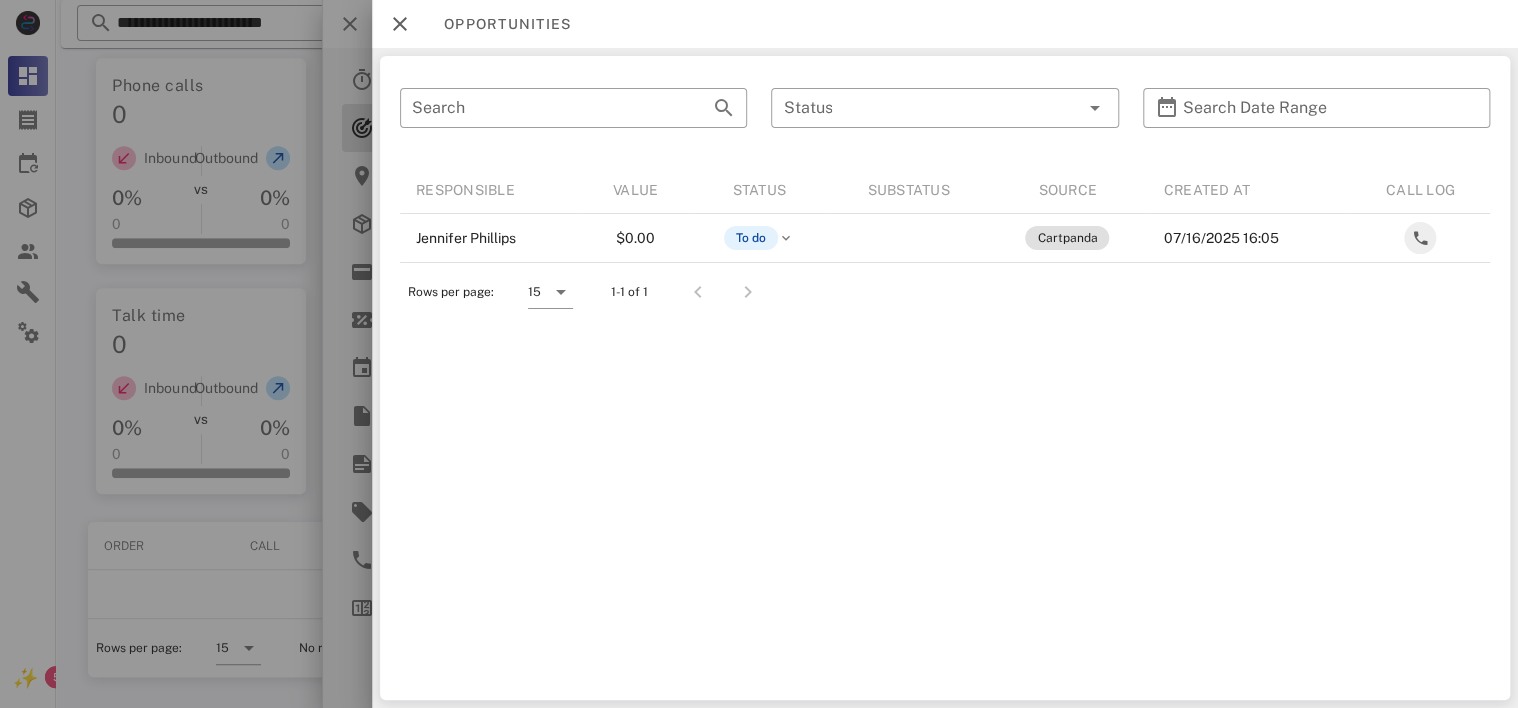click on "​ Status" at bounding box center (944, 121) 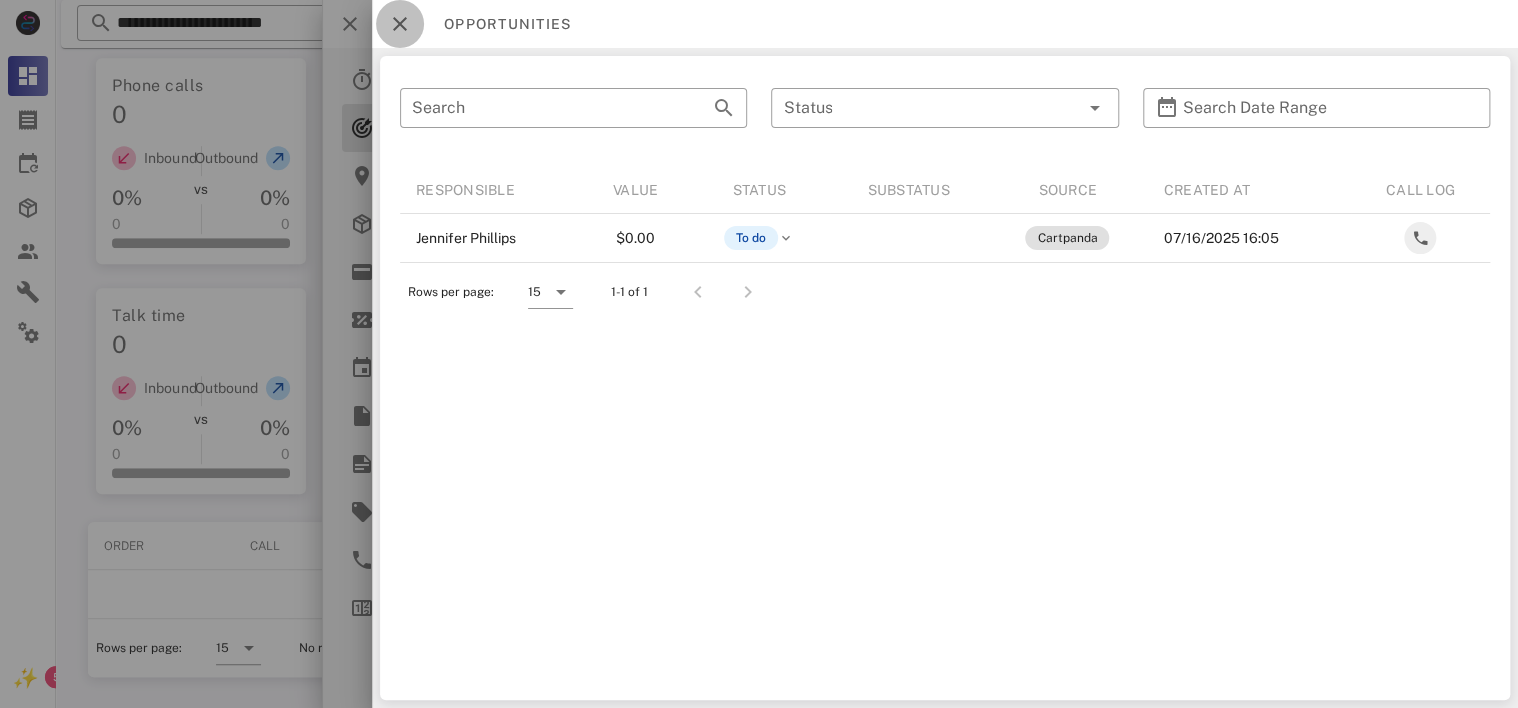 click at bounding box center (400, 24) 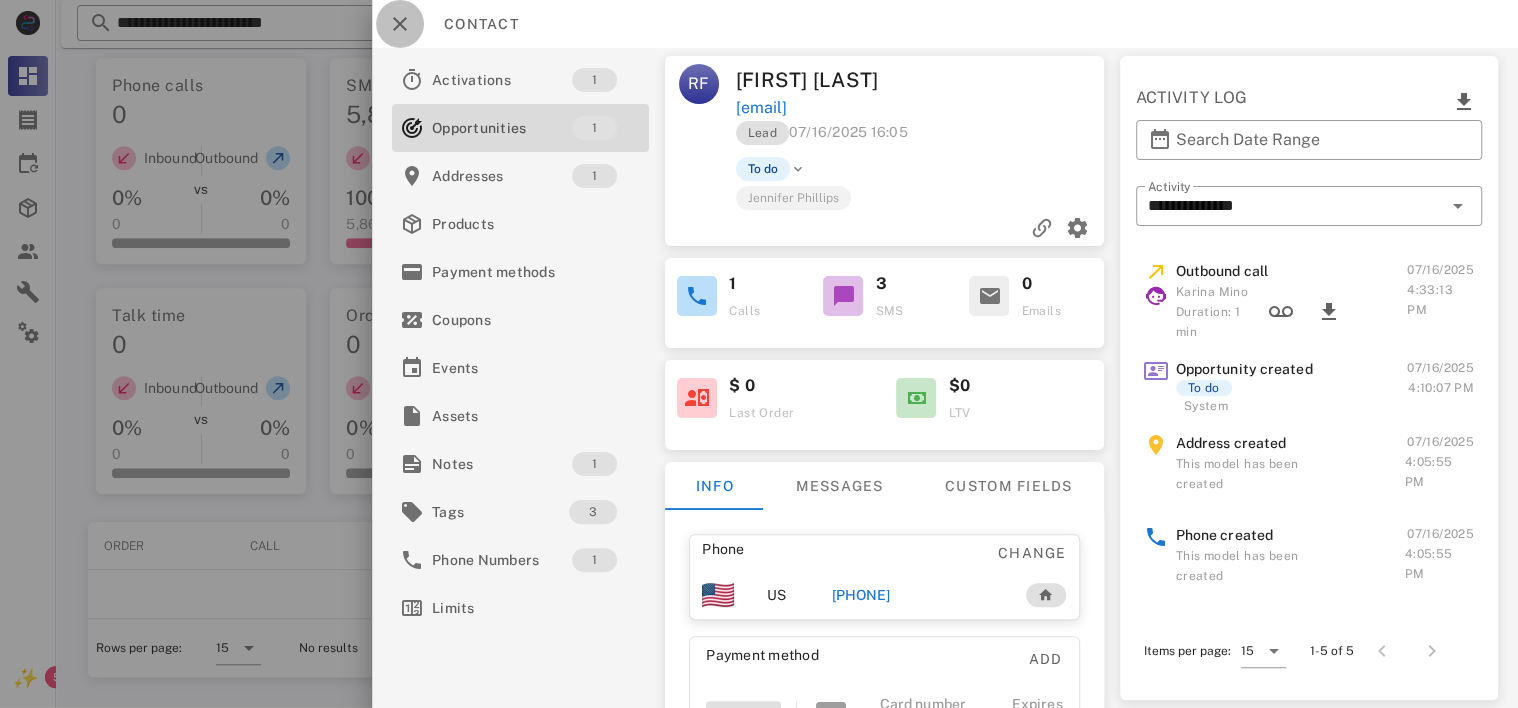 click at bounding box center [400, 24] 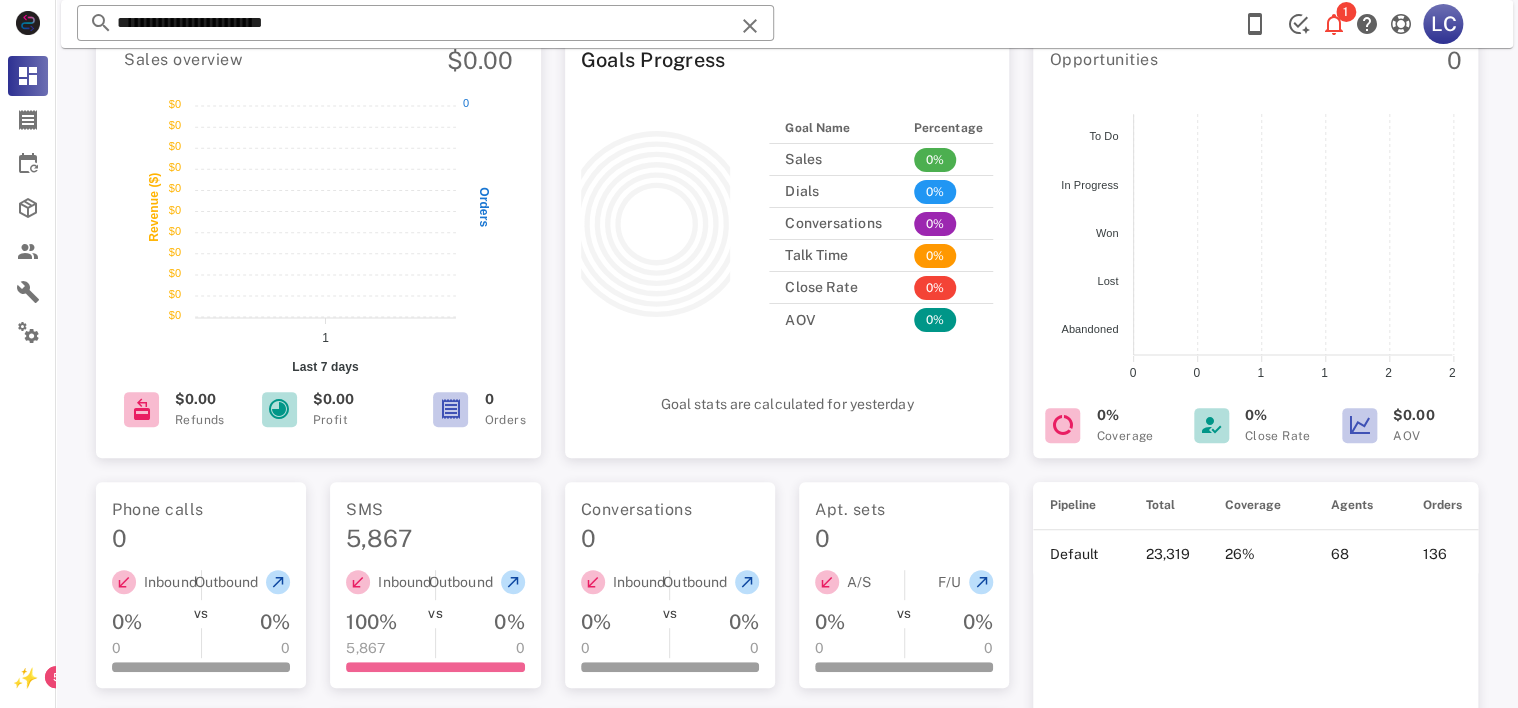 scroll, scrollTop: 0, scrollLeft: 0, axis: both 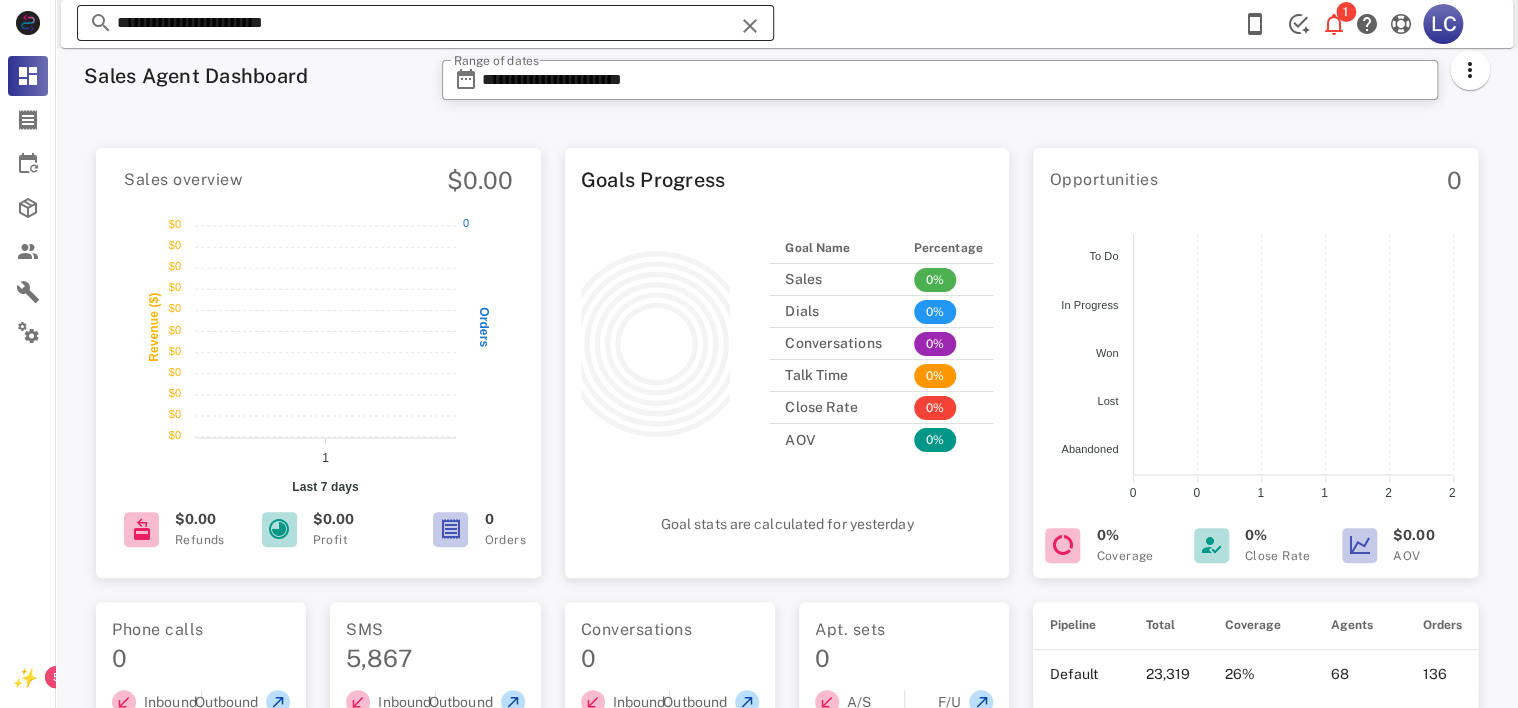 click on "**********" at bounding box center (425, 23) 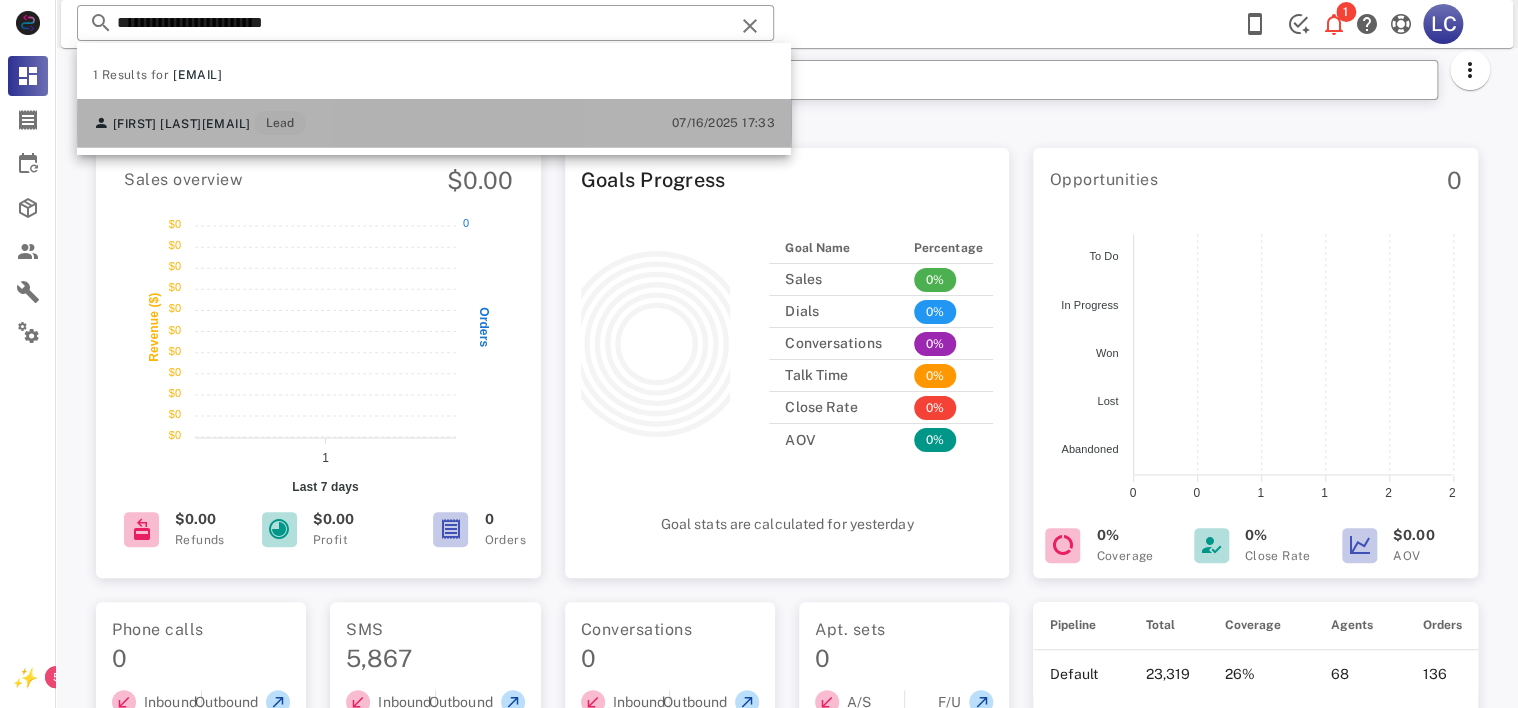 click on "[EMAIL]" at bounding box center (226, 124) 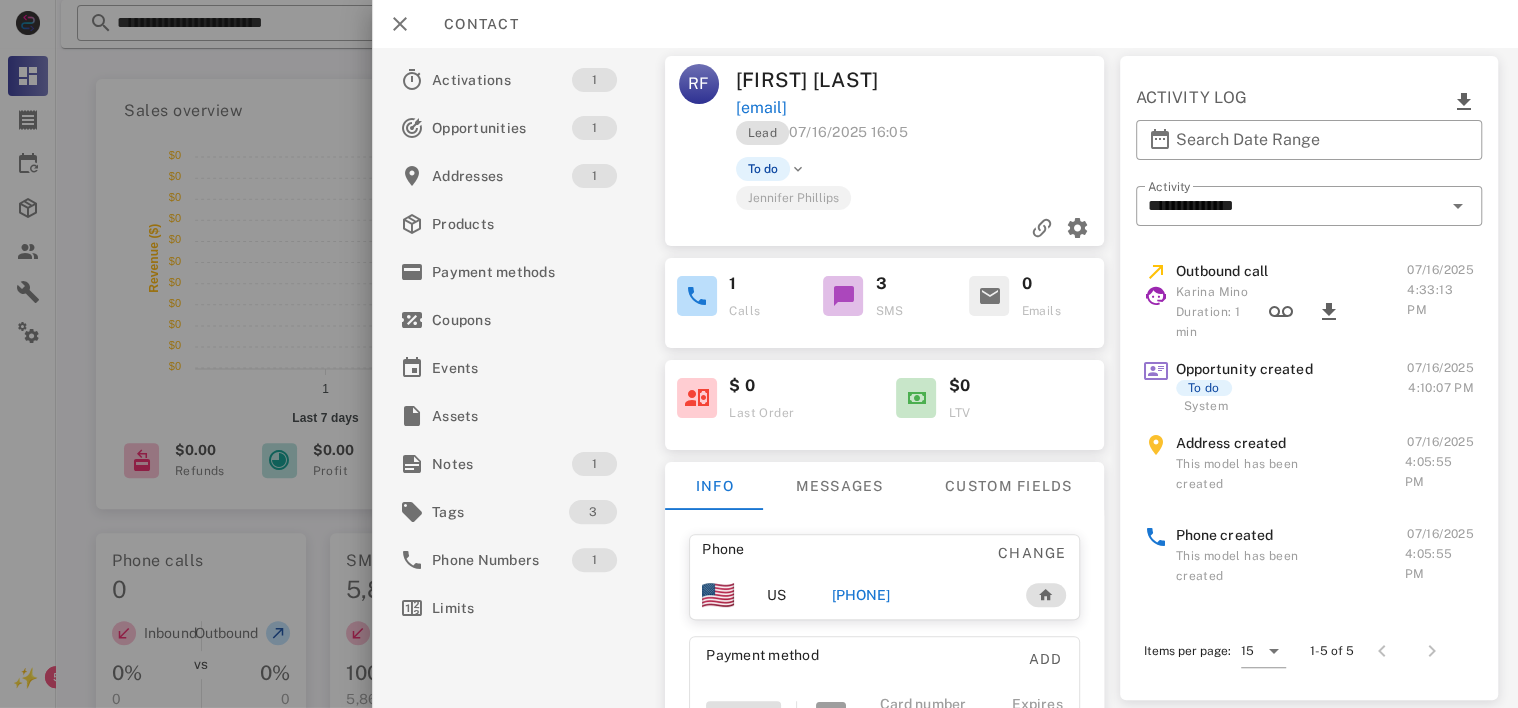 scroll, scrollTop: 0, scrollLeft: 0, axis: both 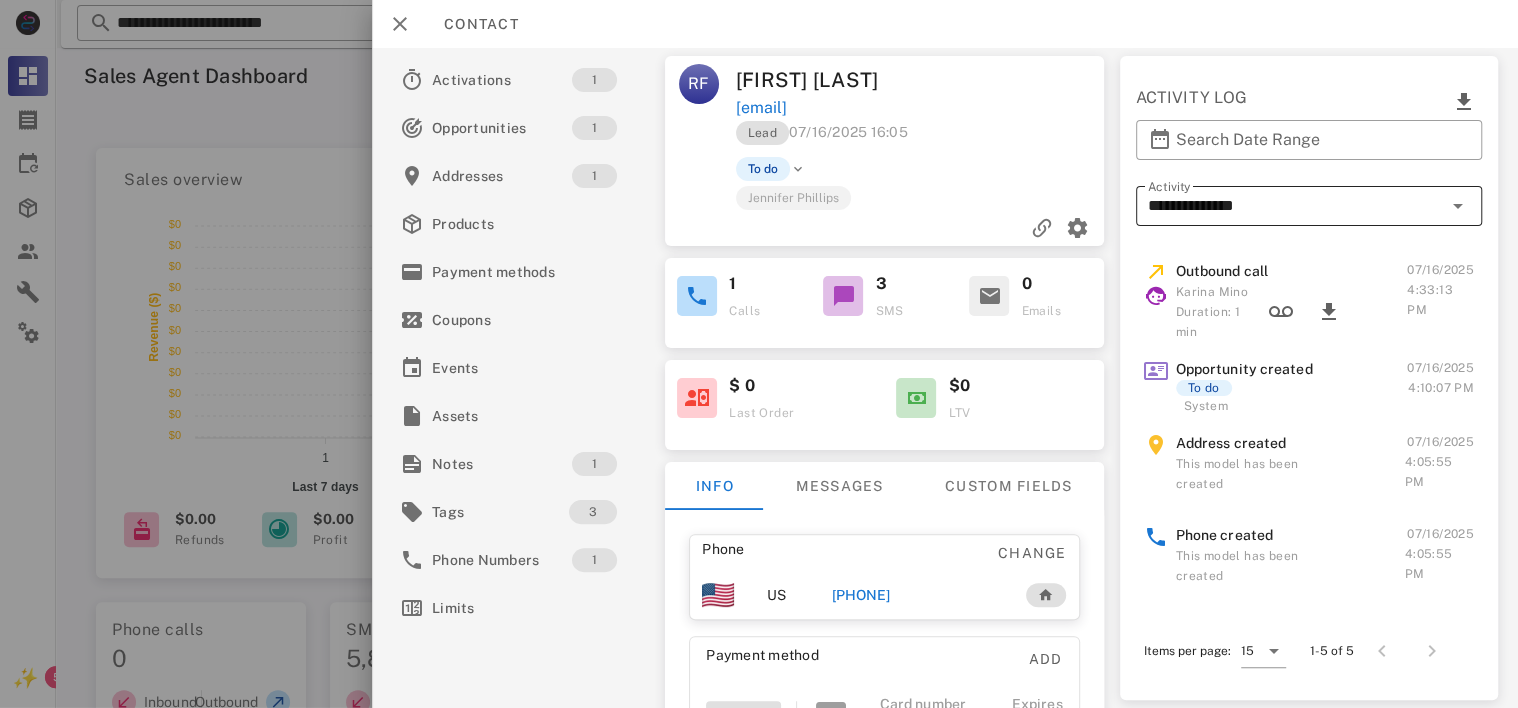 click at bounding box center (1458, 206) 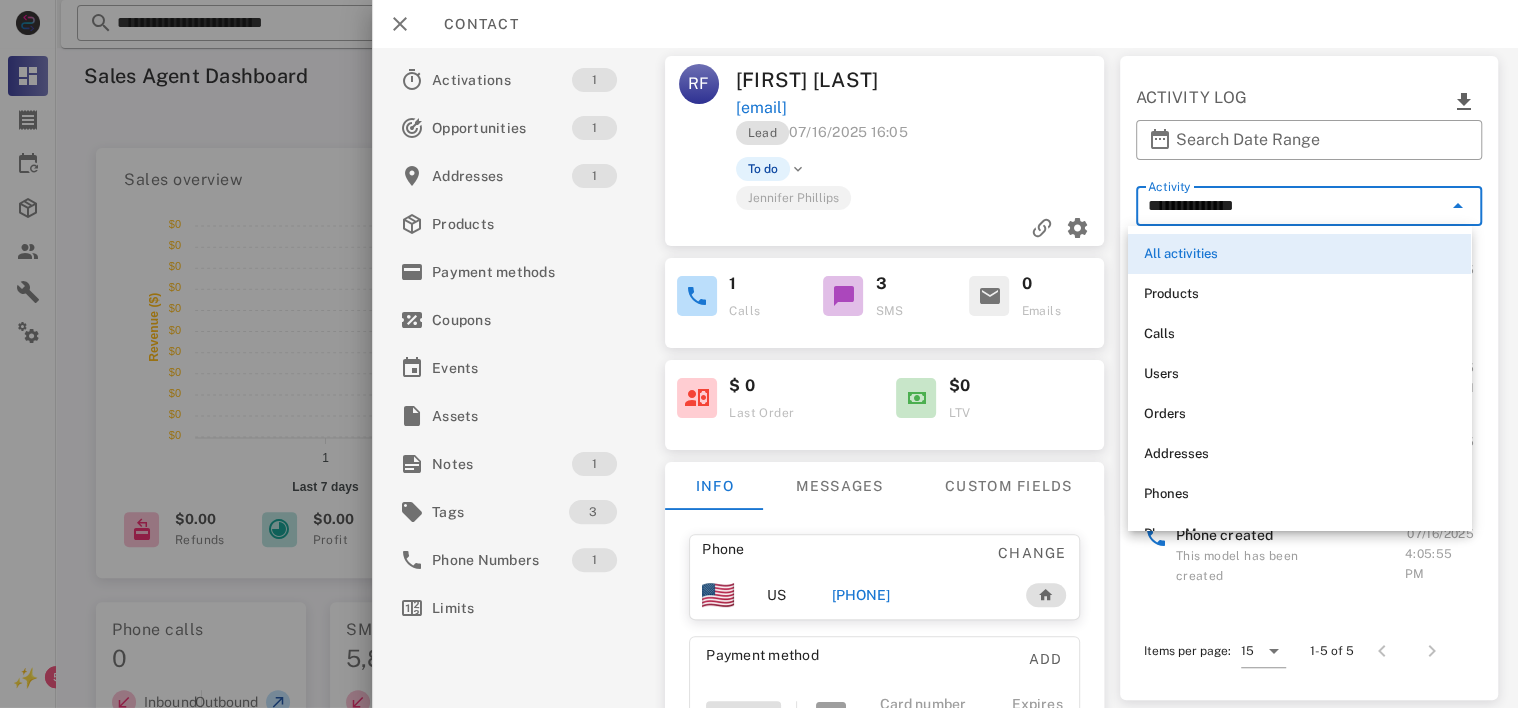 click at bounding box center (1458, 206) 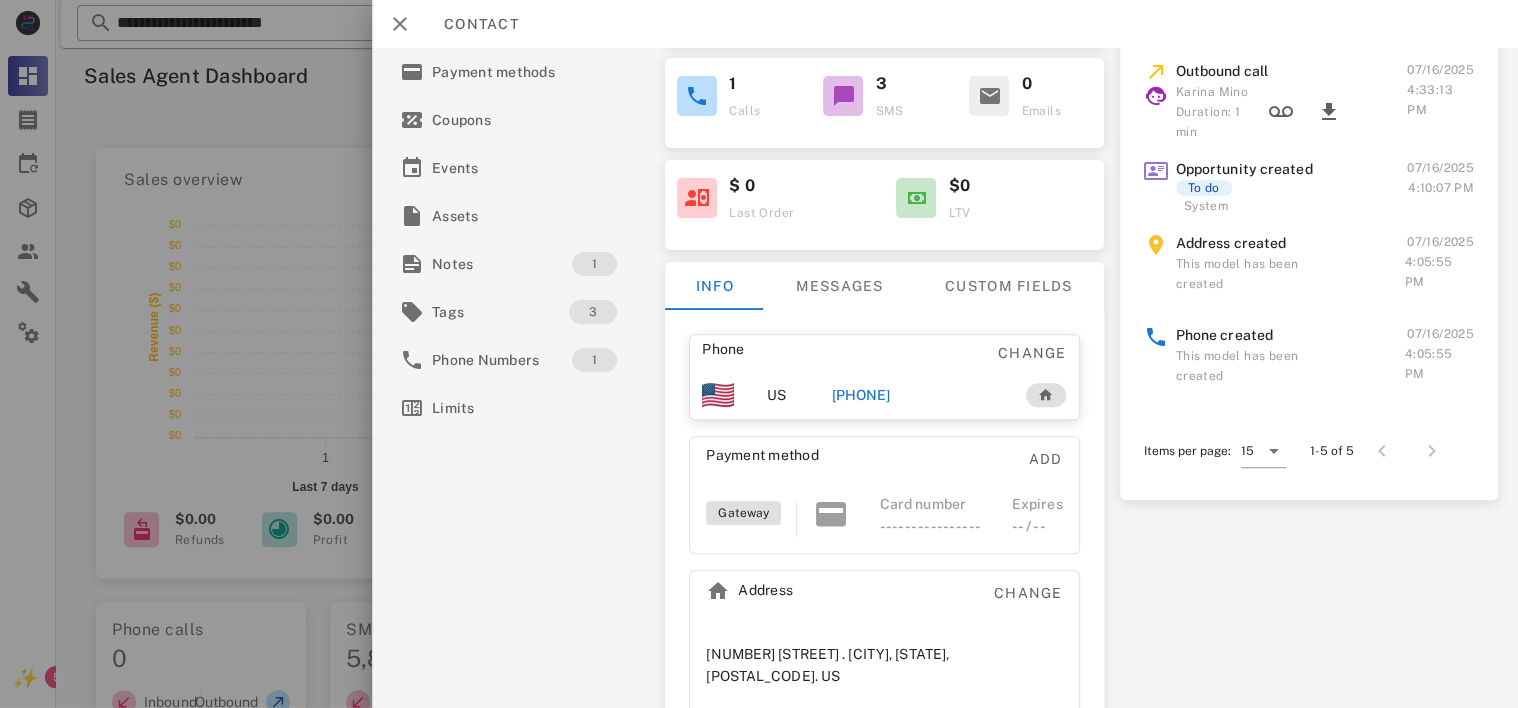 scroll, scrollTop: 214, scrollLeft: 0, axis: vertical 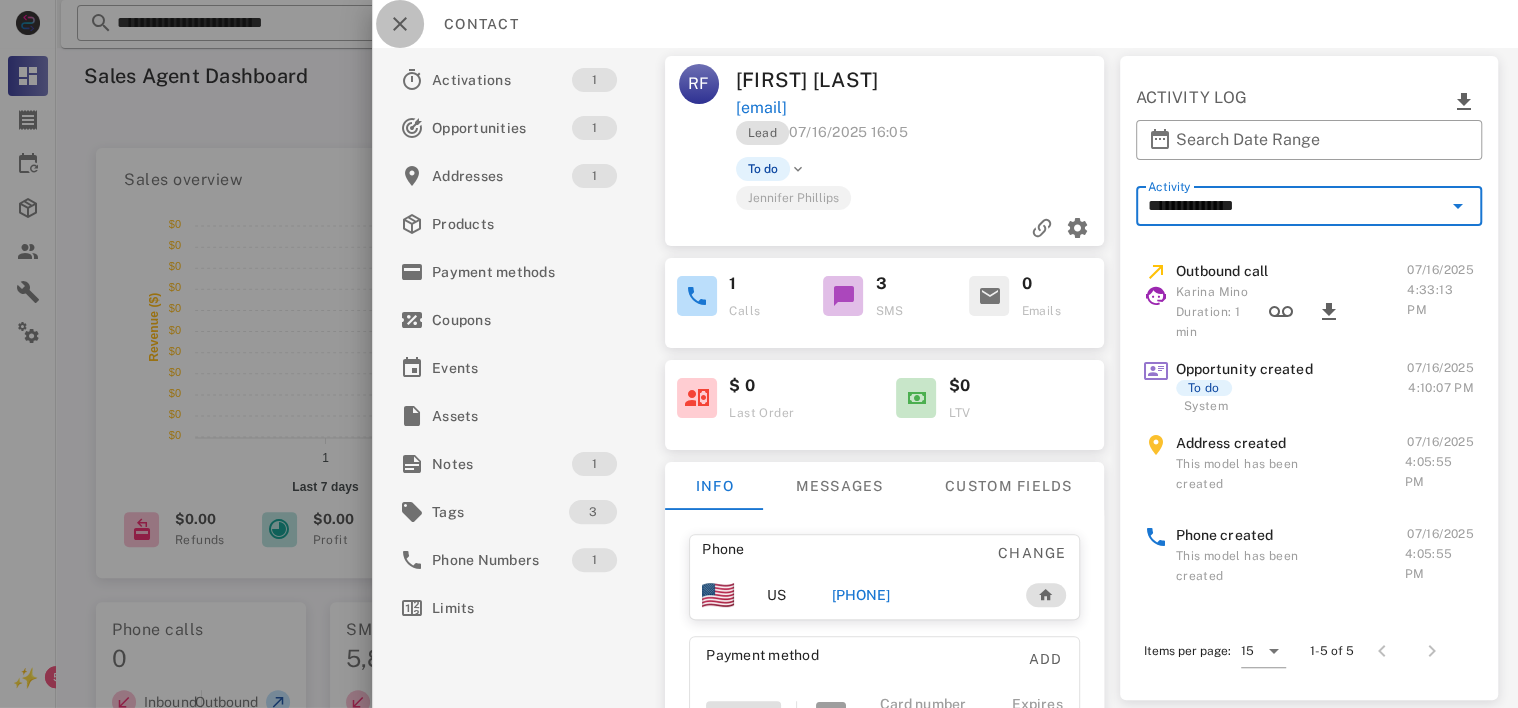 click at bounding box center [400, 24] 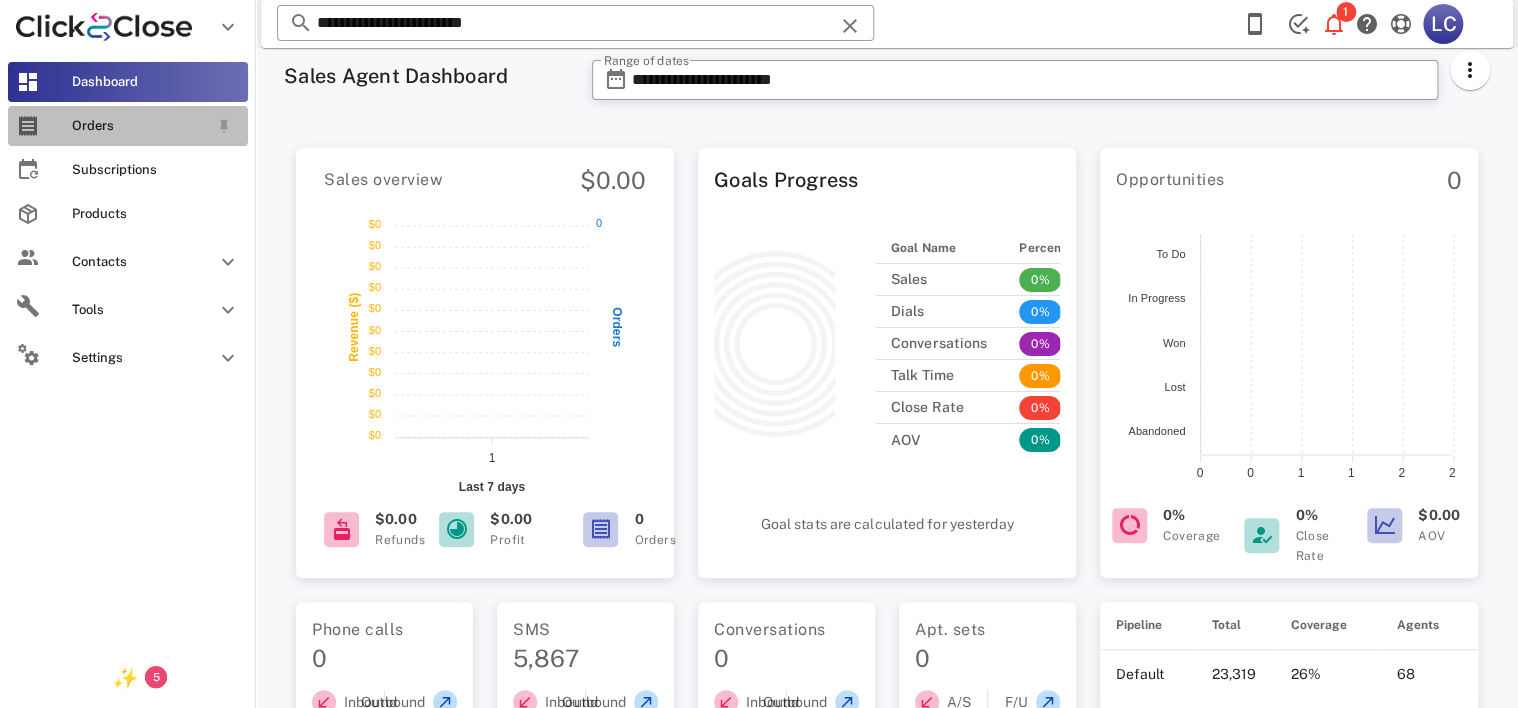 click on "Orders" at bounding box center (140, 126) 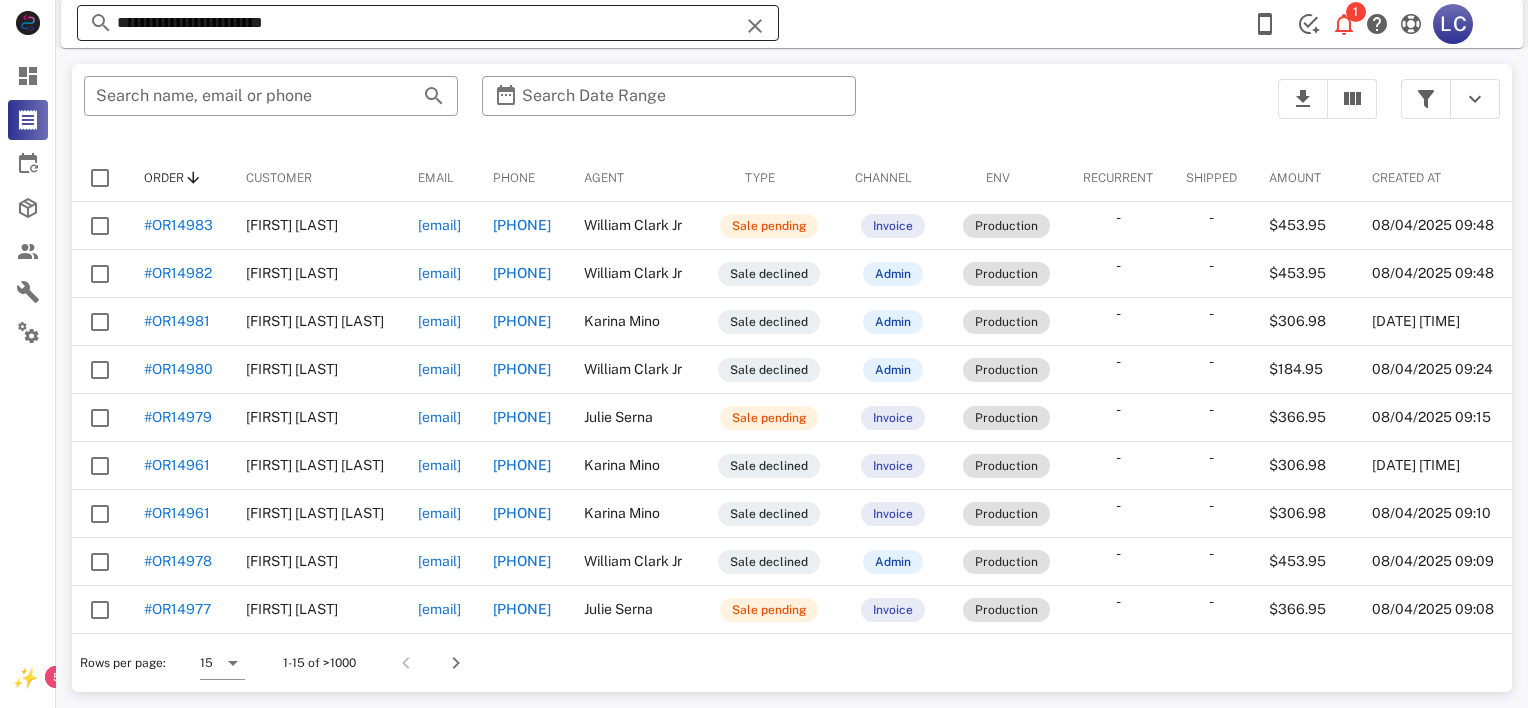 click at bounding box center (755, 26) 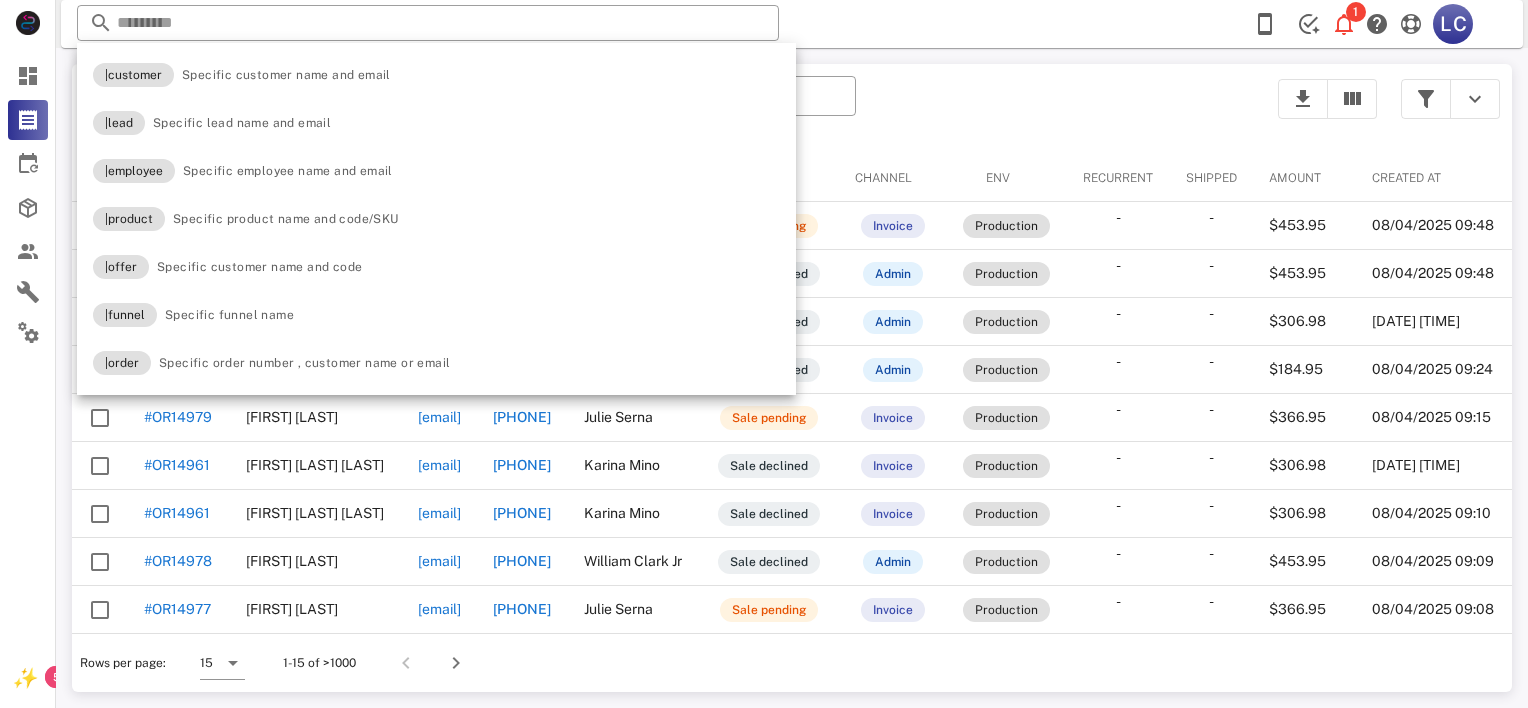 click on "​ Search name, email or phone ​ Search Date Range" at bounding box center [669, 109] 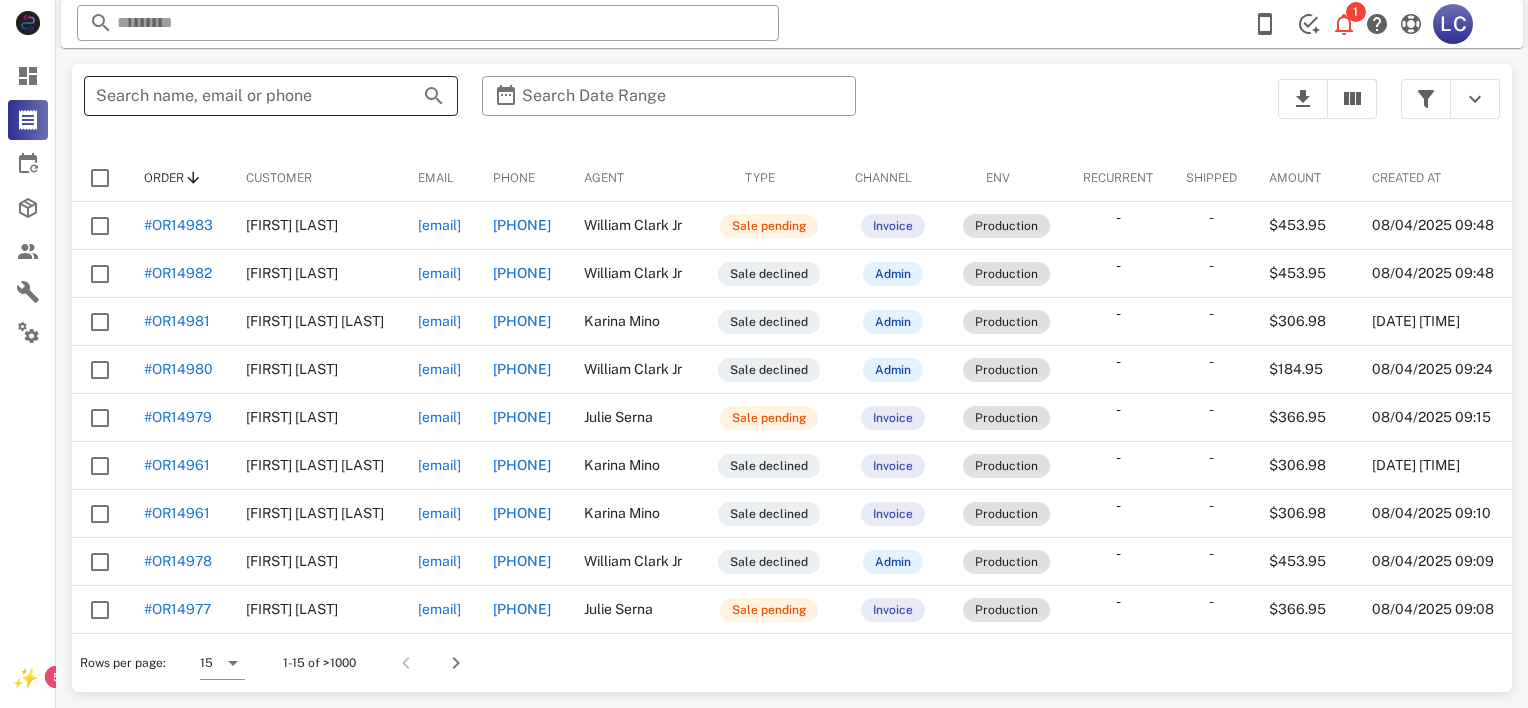 click on "Search name, email or phone" at bounding box center (243, 96) 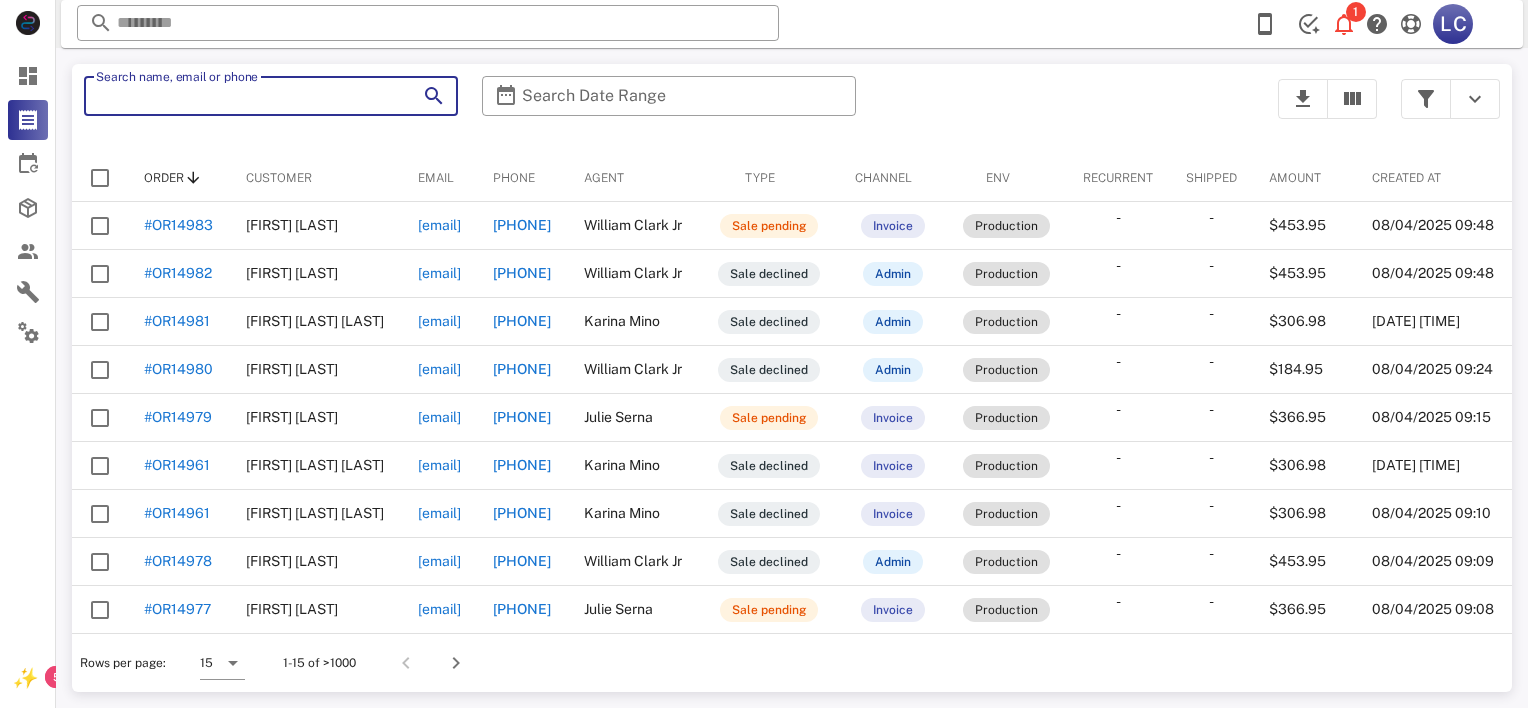 paste on "**********" 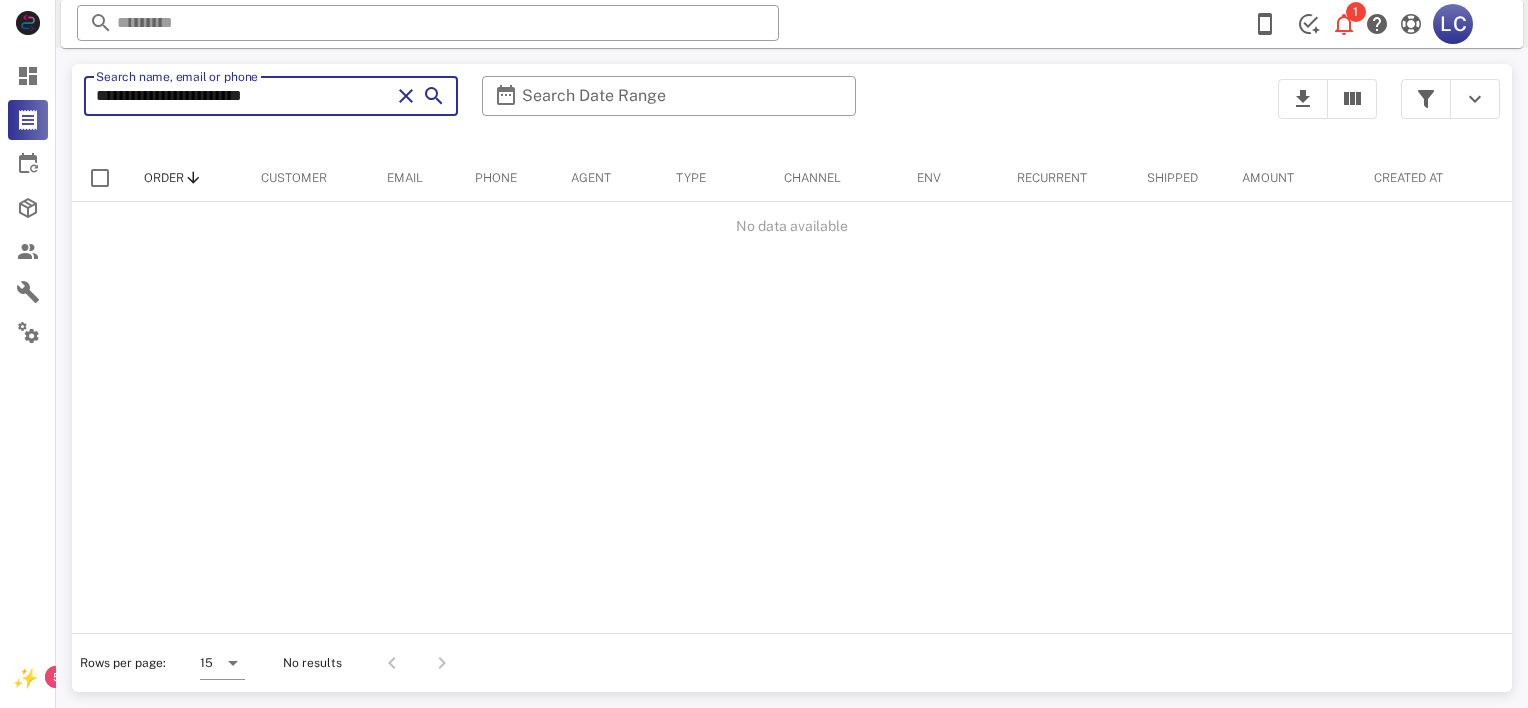 type on "**********" 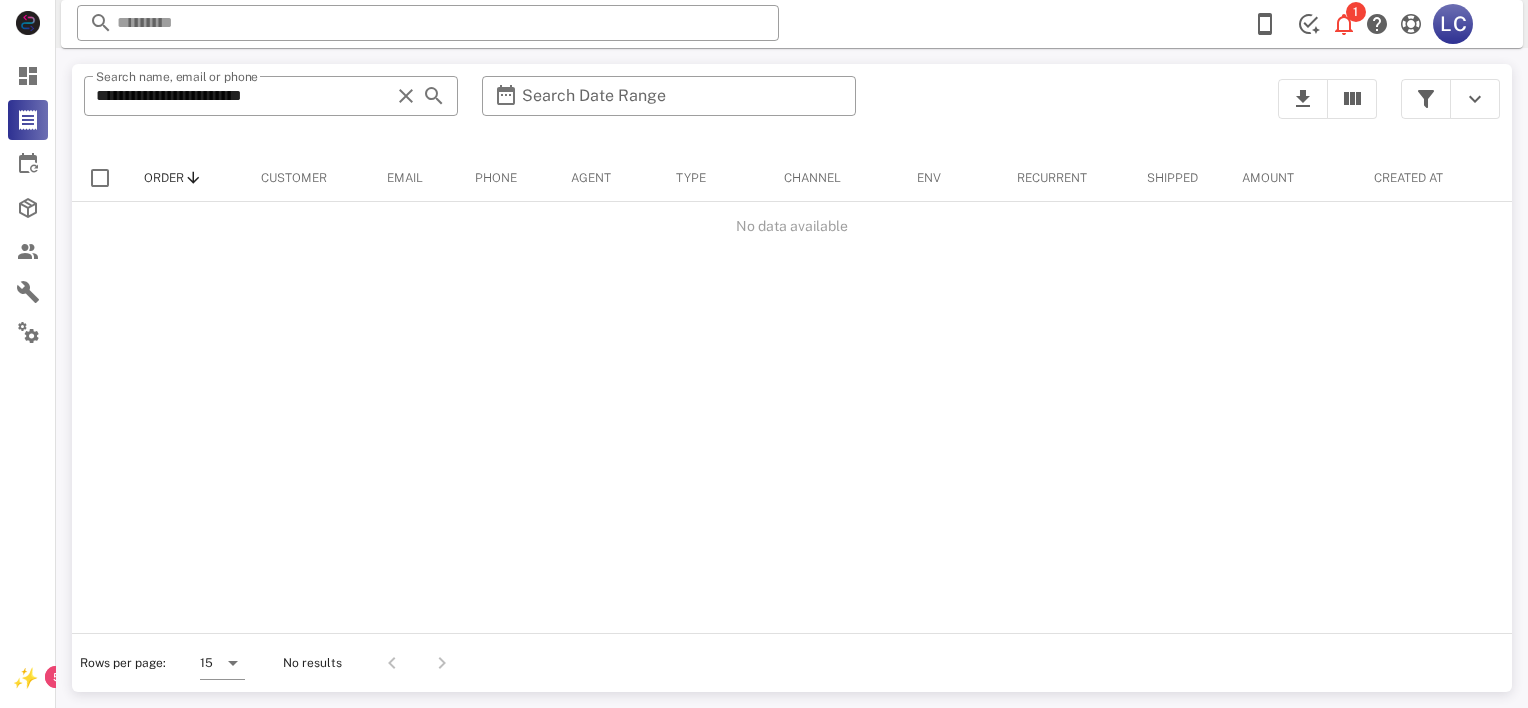 click on "​ Search Date Range" at bounding box center (669, 109) 